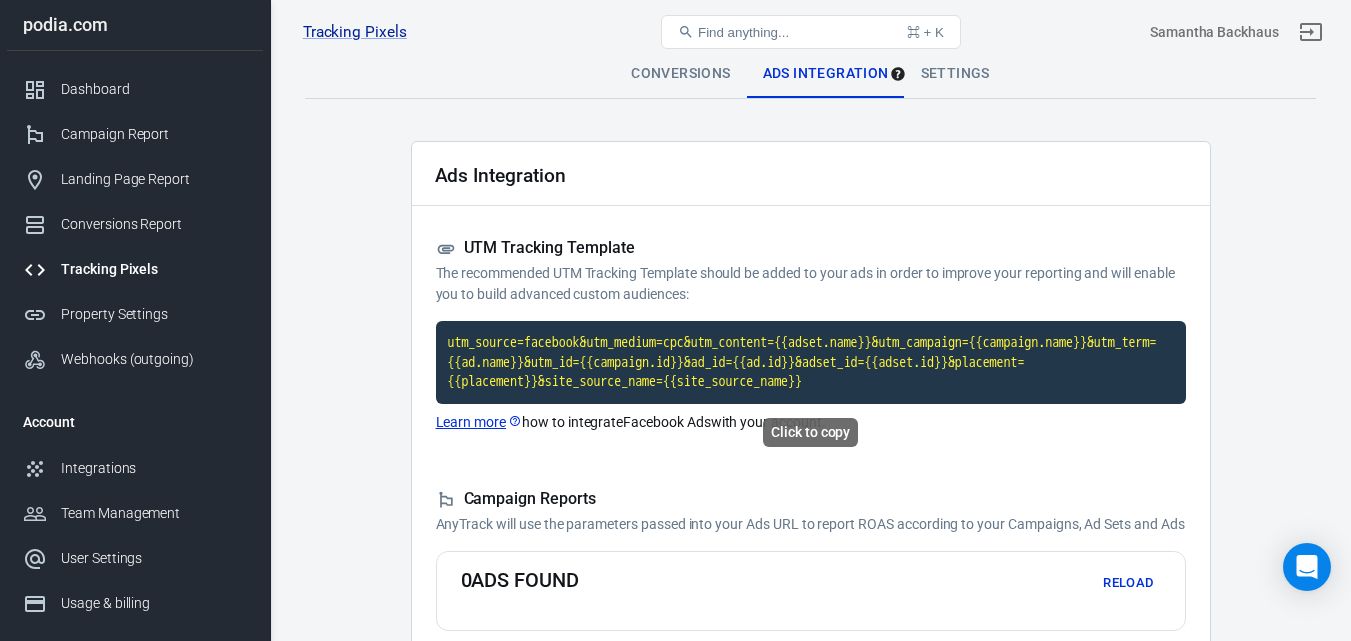 scroll, scrollTop: 83, scrollLeft: 0, axis: vertical 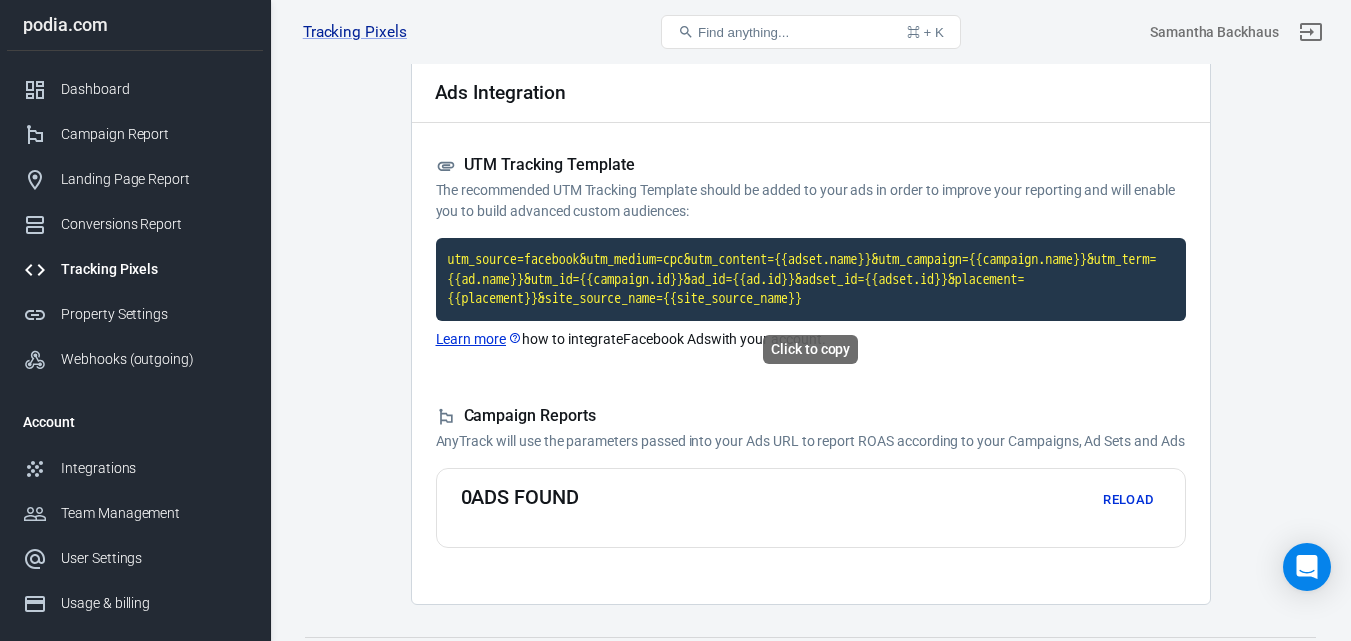 click on "utm_source=facebook&utm_medium=cpc&utm_content={{adset.name}}&utm_campaign={{campaign.name}}&utm_term={{ad.name}}&utm_id={{campaign.id}}&ad_id={{ad.id}}&adset_id={{adset.id}}&placement={{placement}}&site_source_name={{site_source_name}}" at bounding box center (811, 279) 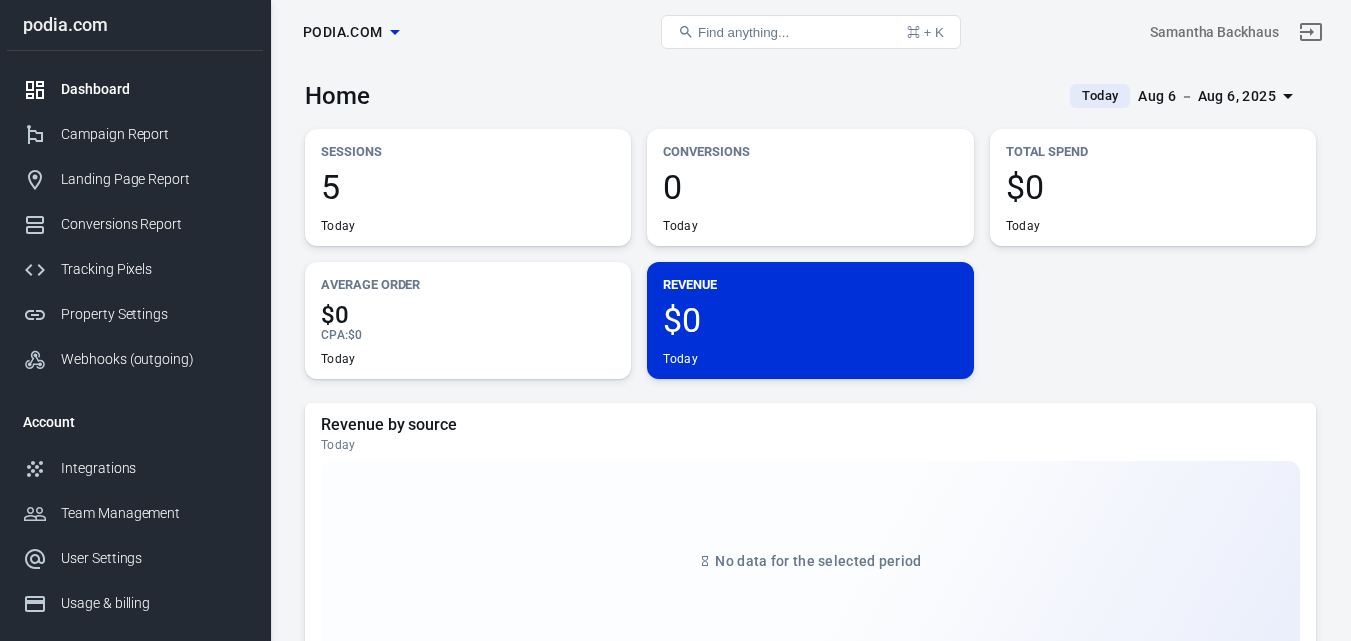 scroll, scrollTop: 0, scrollLeft: 0, axis: both 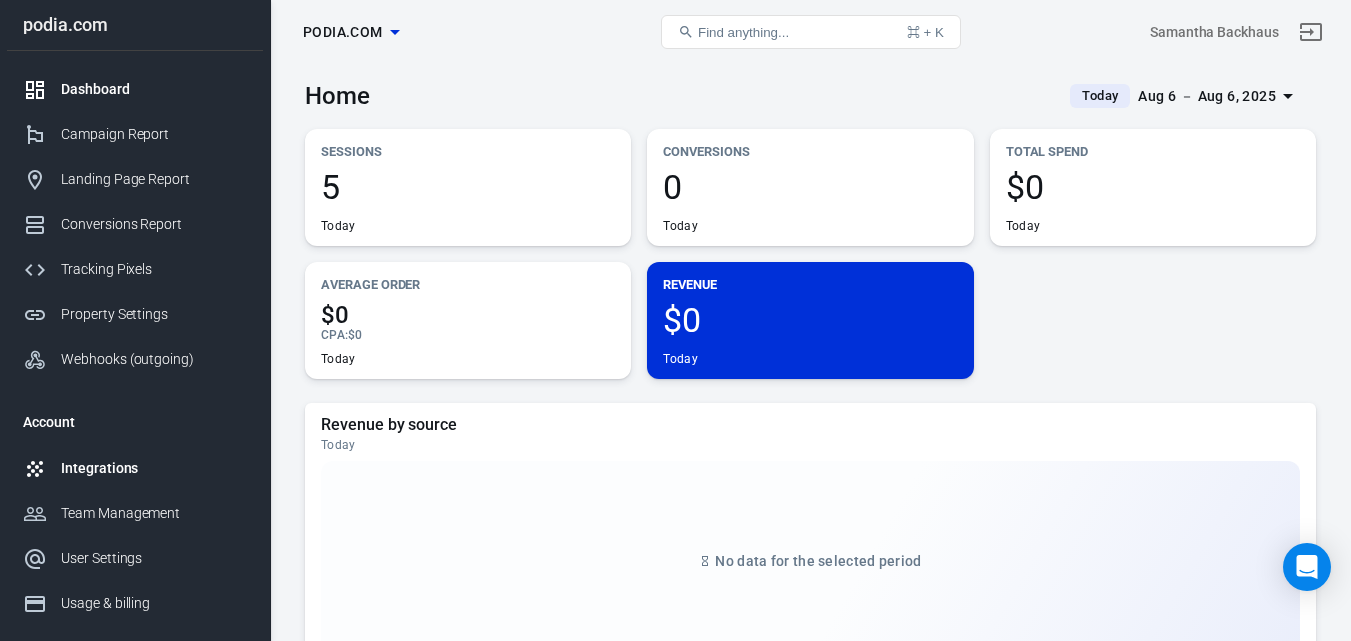 click on "Integrations" at bounding box center (135, 468) 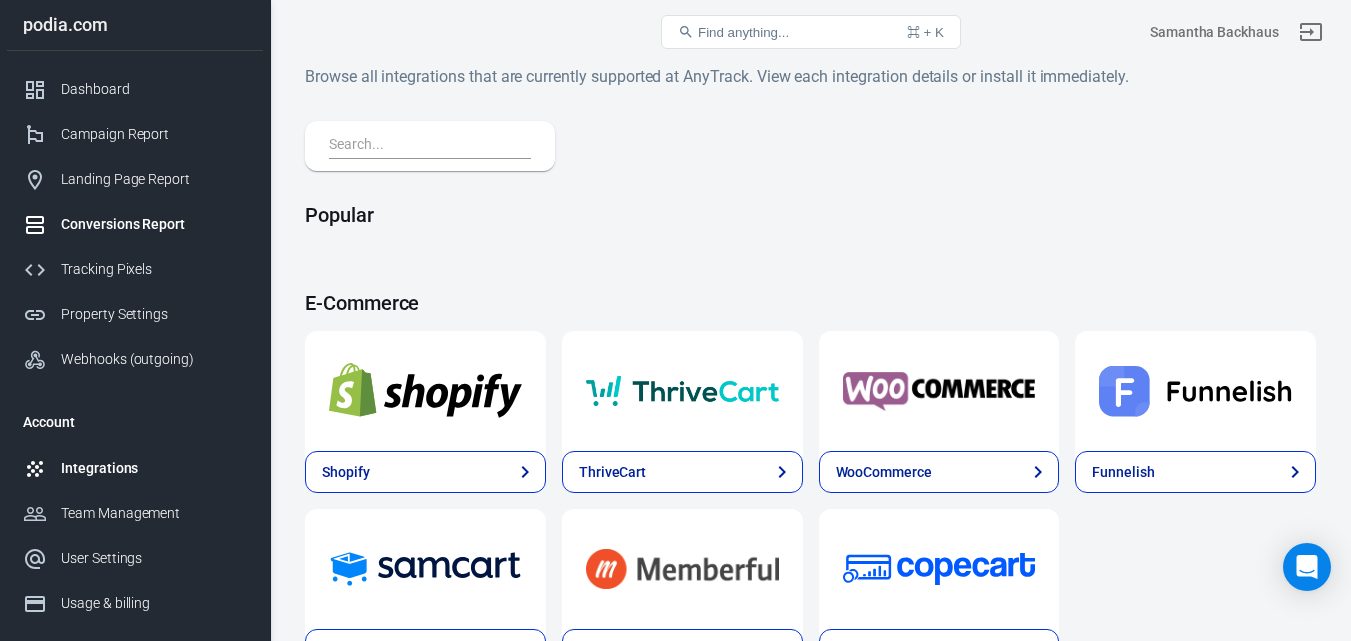 click on "Conversions Report" at bounding box center [154, 224] 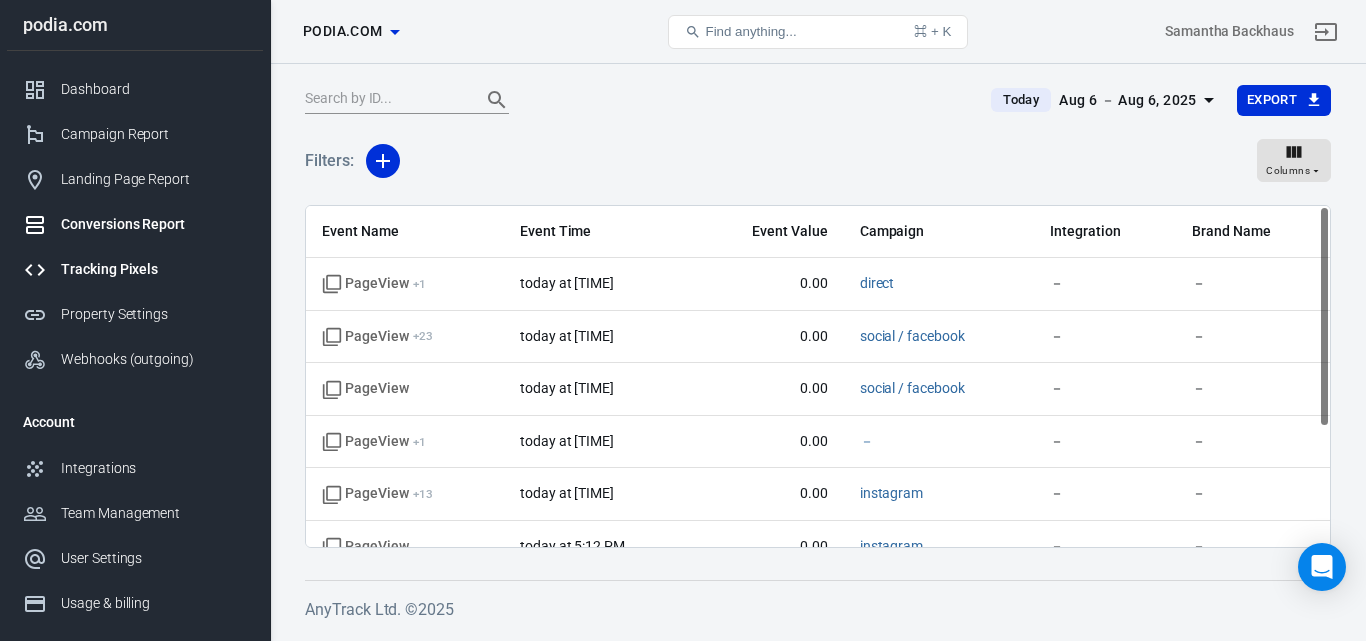 click on "Tracking Pixels" at bounding box center [154, 269] 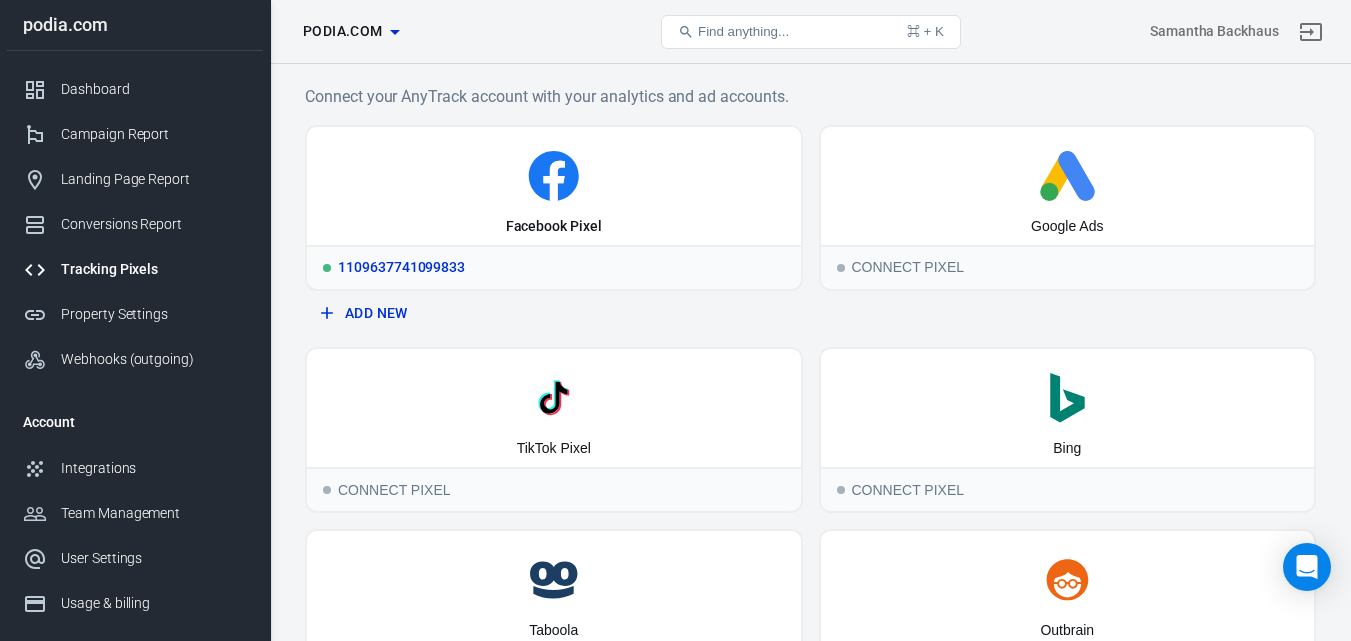 click 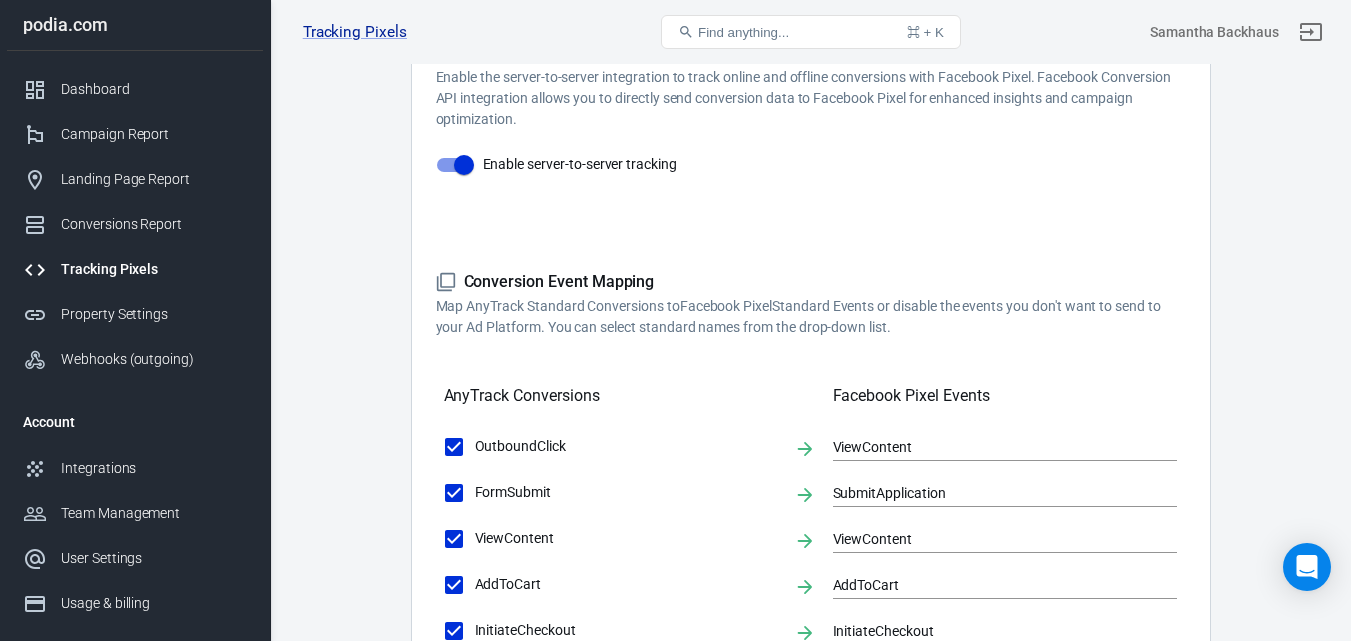 scroll, scrollTop: 282, scrollLeft: 0, axis: vertical 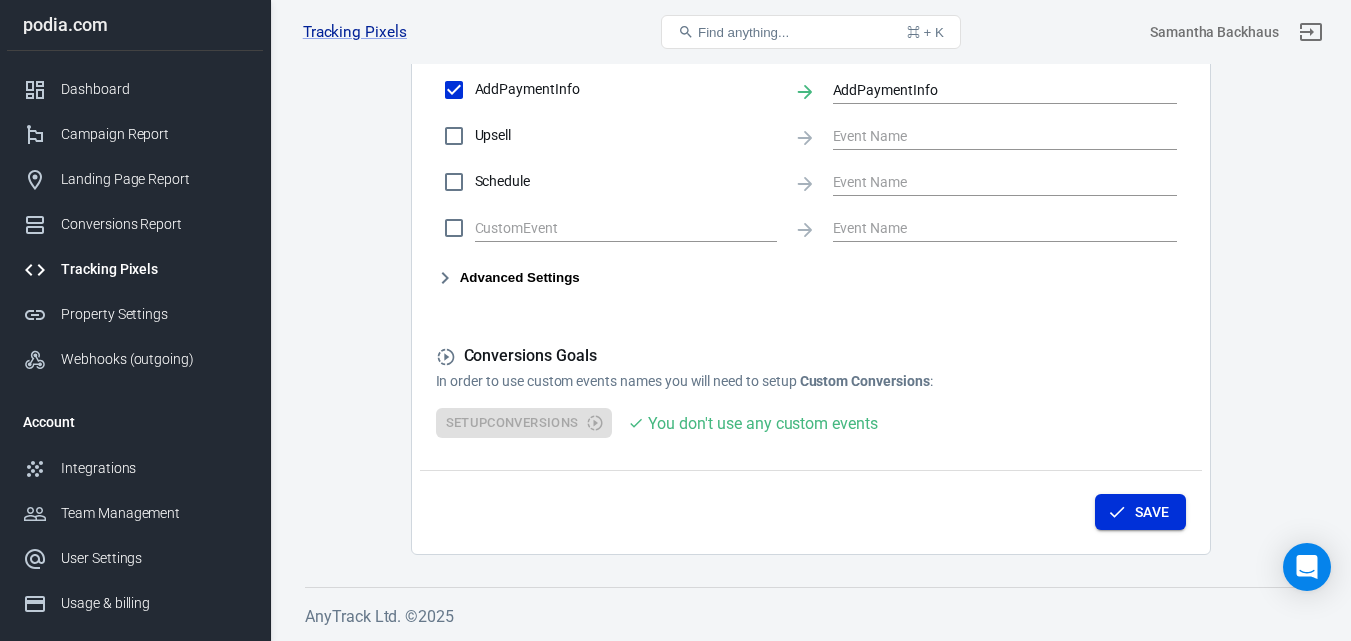 click on "Save" at bounding box center [1140, 512] 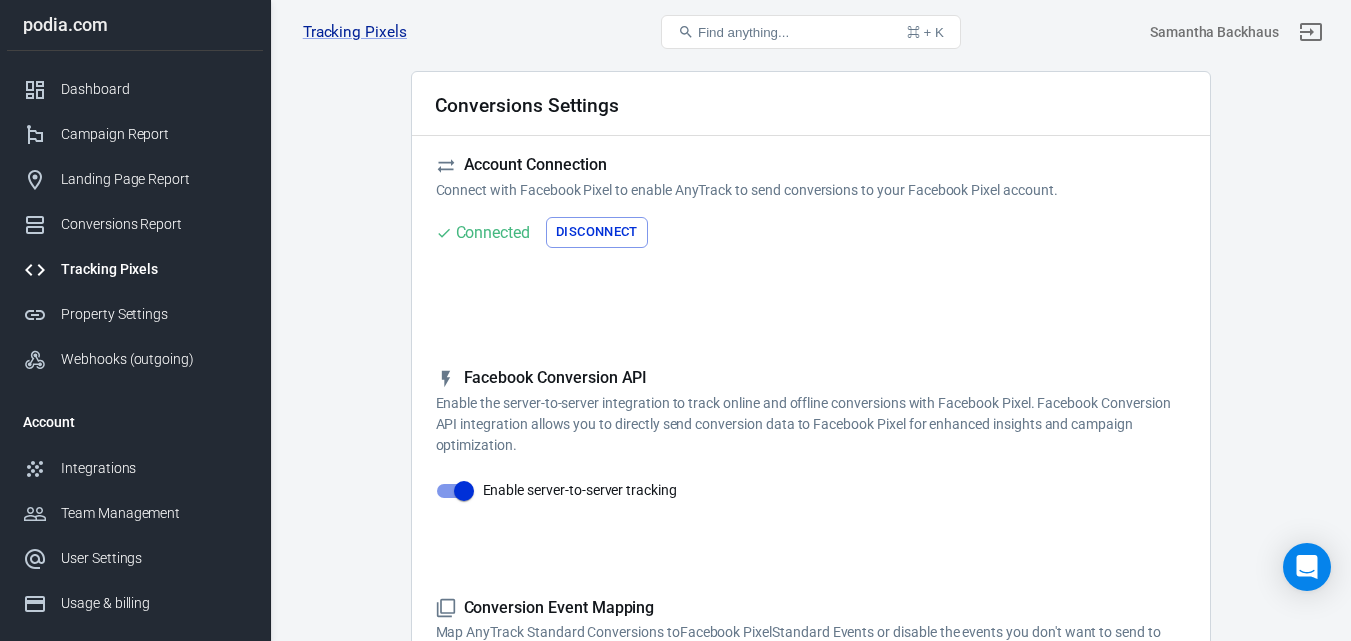 scroll, scrollTop: 0, scrollLeft: 0, axis: both 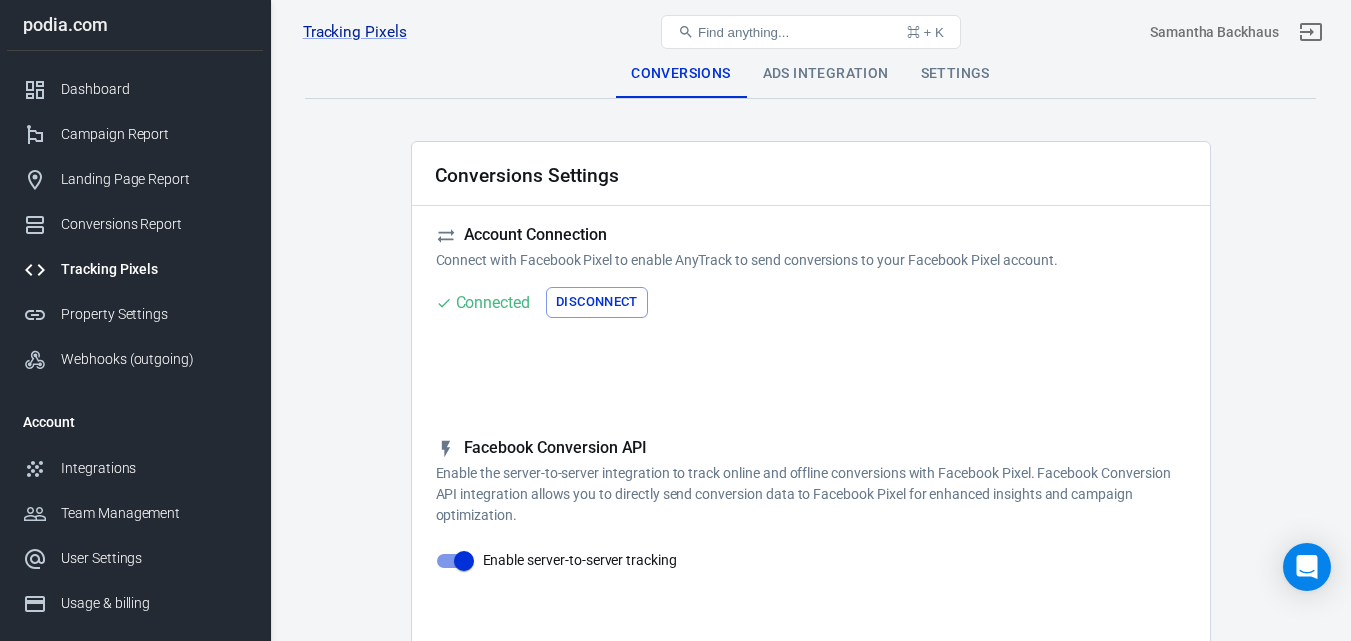 click on "Ads Integration" at bounding box center (826, 74) 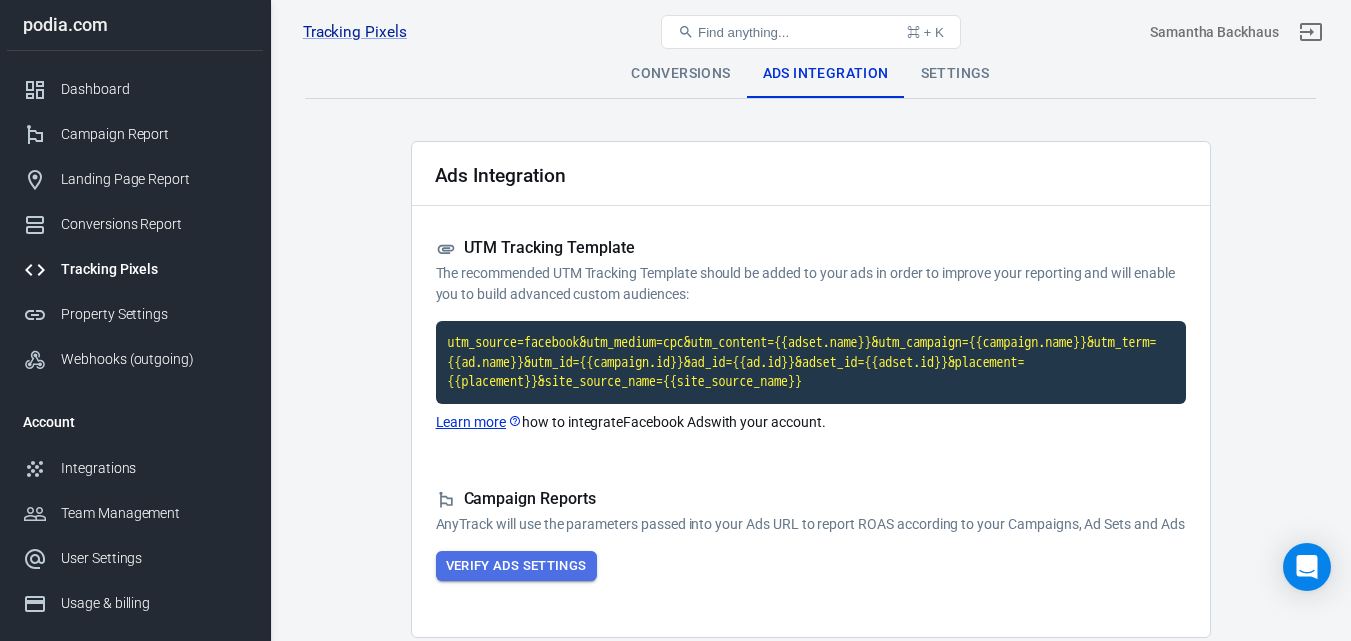 click on "Verify Ads Settings" at bounding box center (516, 566) 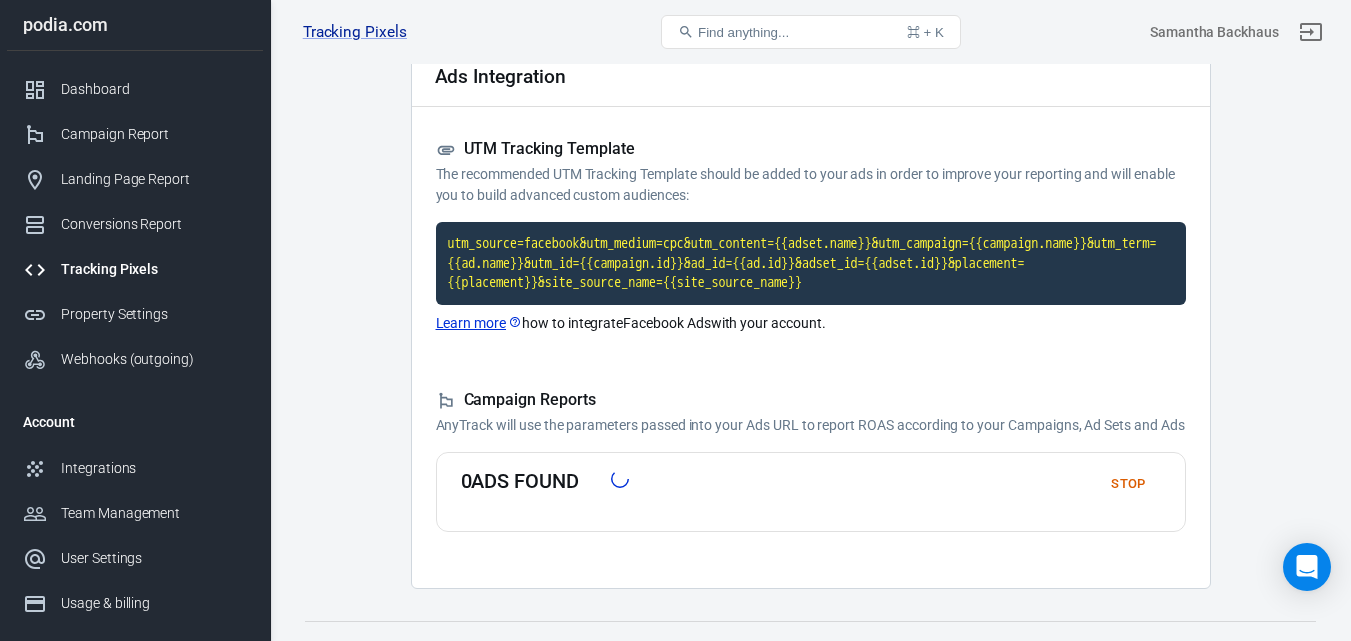 scroll, scrollTop: 107, scrollLeft: 0, axis: vertical 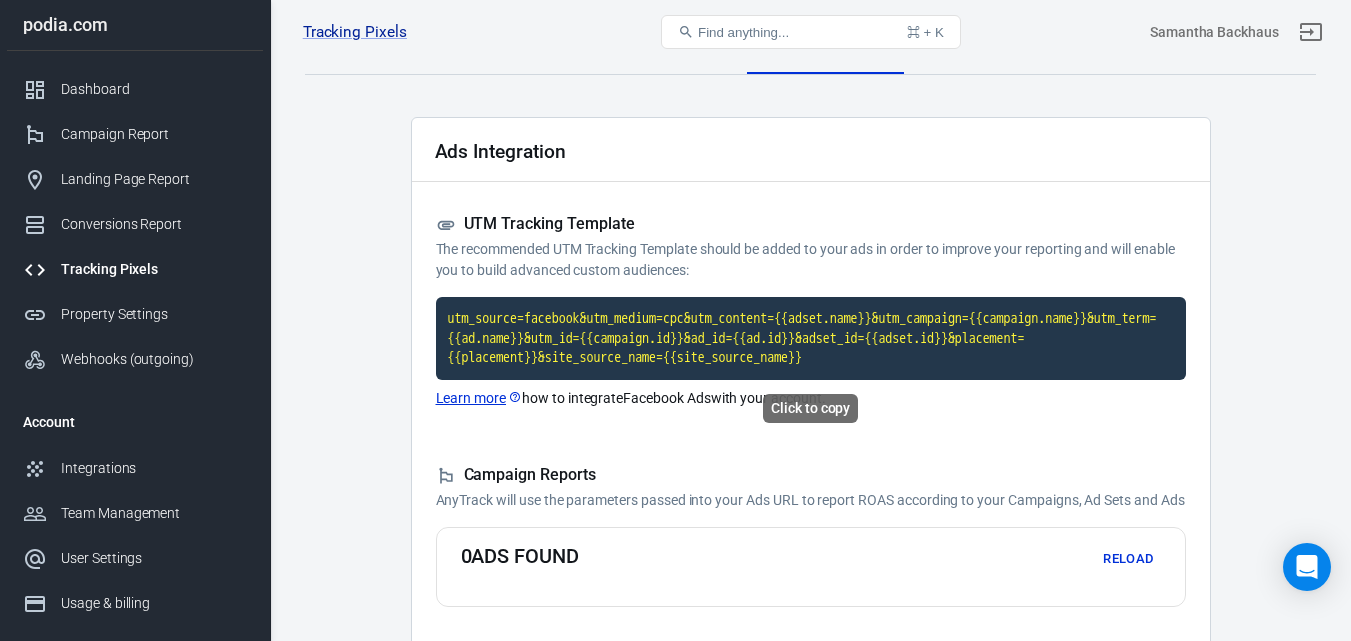 click on "utm_source=facebook&utm_medium=cpc&utm_content={{adset.name}}&utm_campaign={{campaign.name}}&utm_term={{ad.name}}&utm_id={{campaign.id}}&ad_id={{ad.id}}&adset_id={{adset.id}}&placement={{placement}}&site_source_name={{site_source_name}}" at bounding box center [811, 338] 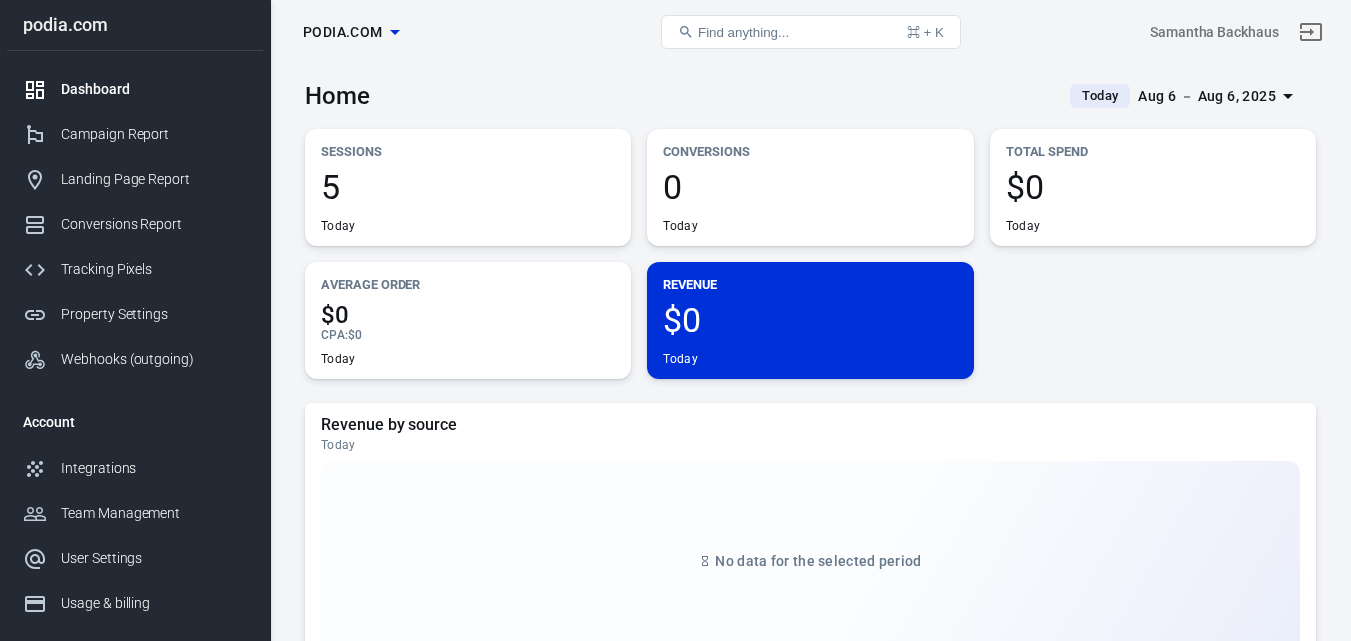 scroll, scrollTop: 0, scrollLeft: 0, axis: both 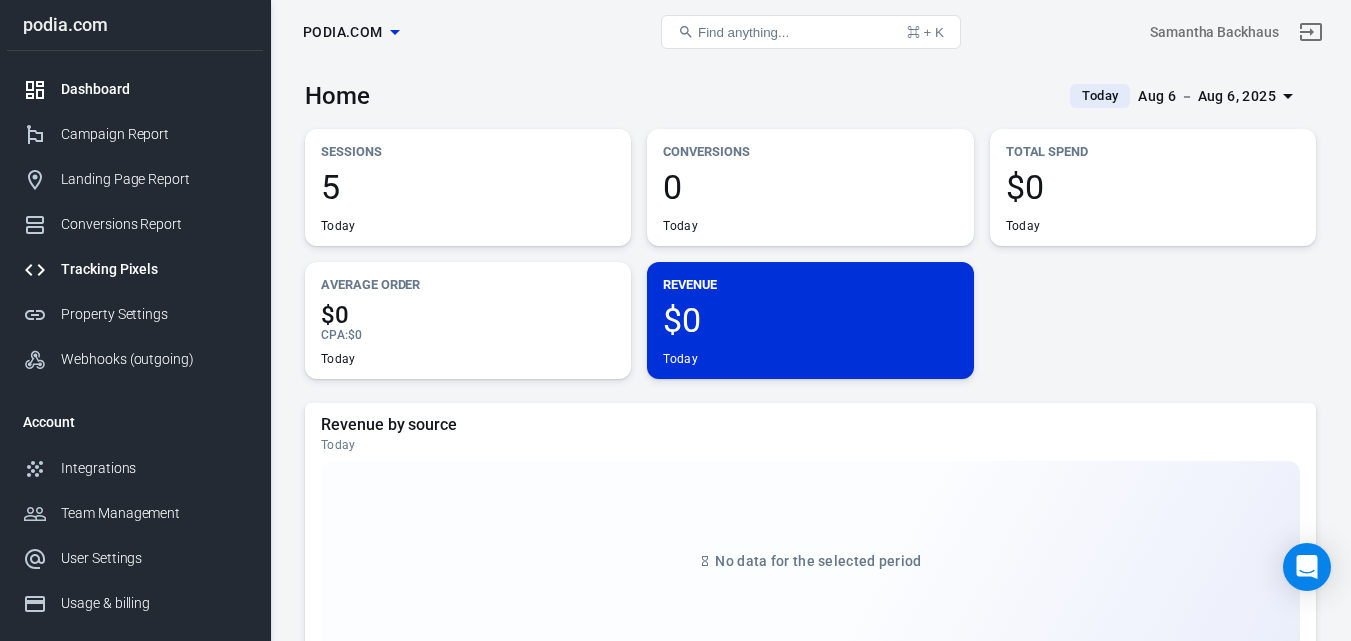 click on "Tracking Pixels" at bounding box center [135, 269] 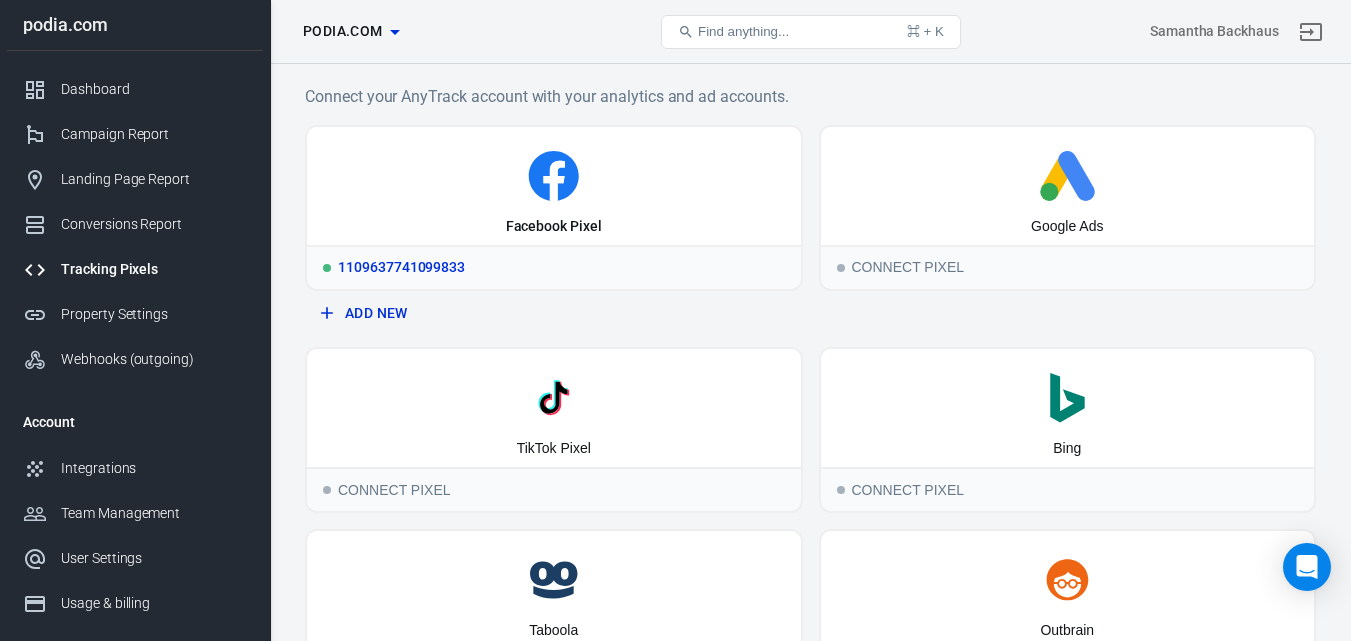 click on "Facebook Pixel" at bounding box center (554, 186) 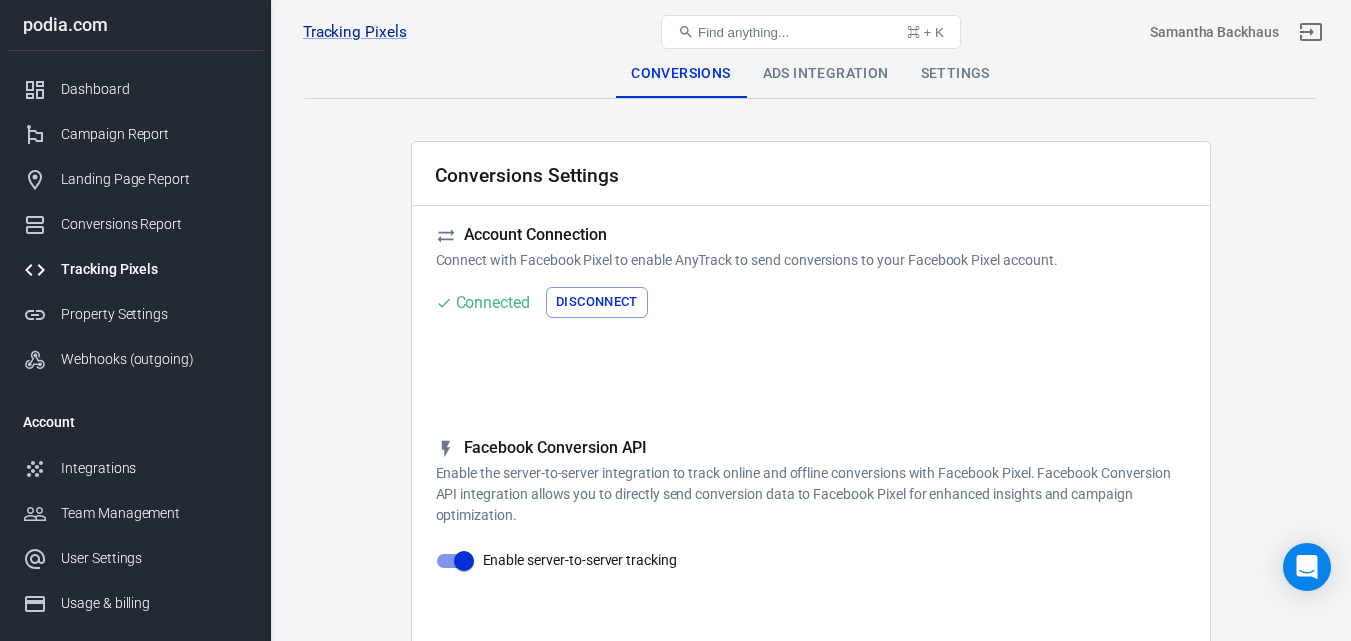 drag, startPoint x: 1355, startPoint y: 148, endPoint x: 1317, endPoint y: 117, distance: 49.0408 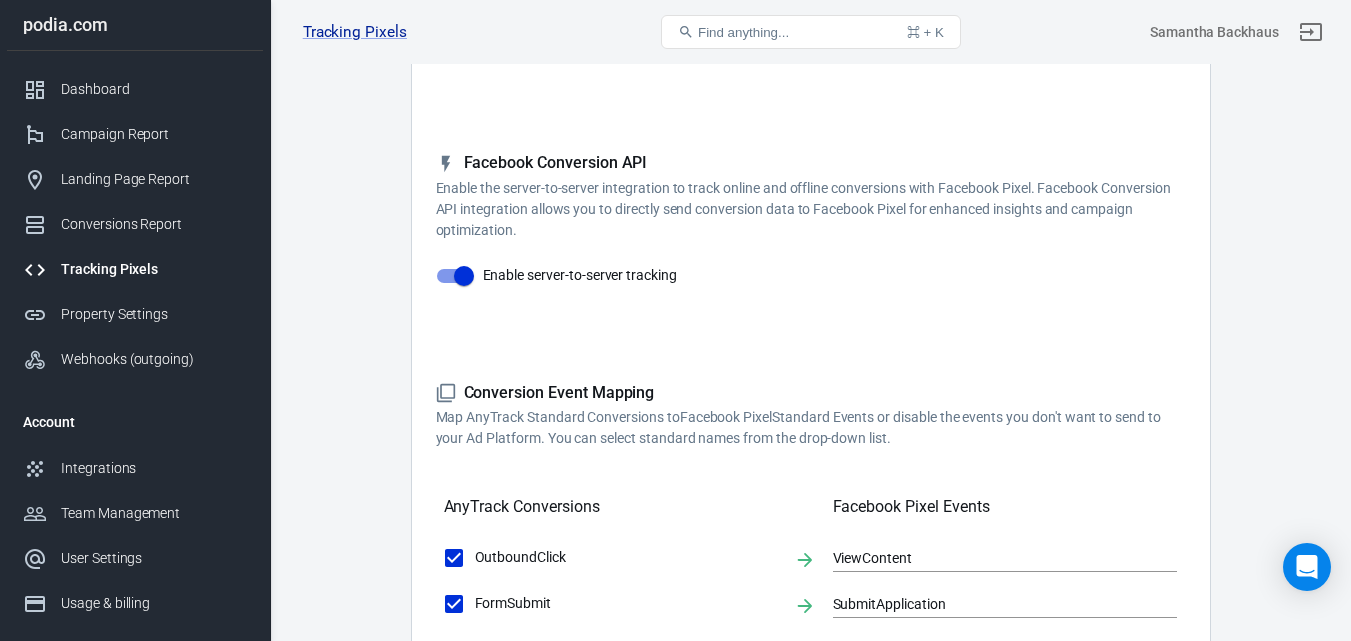 scroll, scrollTop: 280, scrollLeft: 0, axis: vertical 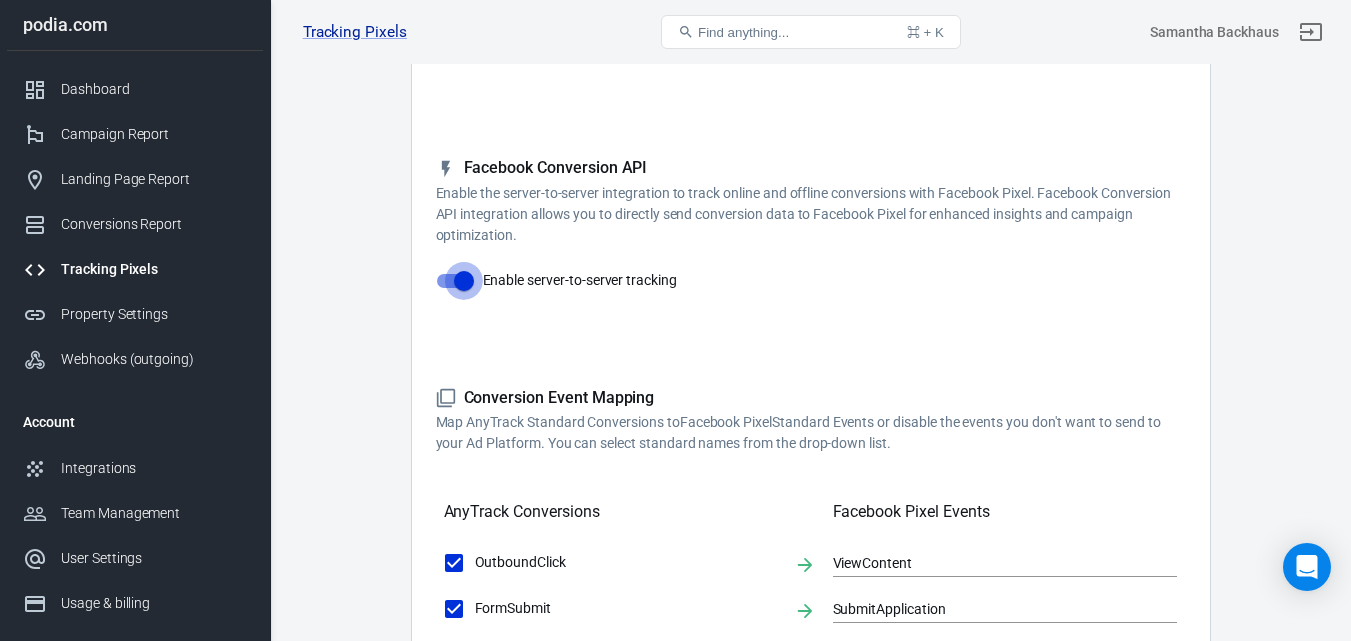click on "Enable server-to-server tracking" at bounding box center (464, 281) 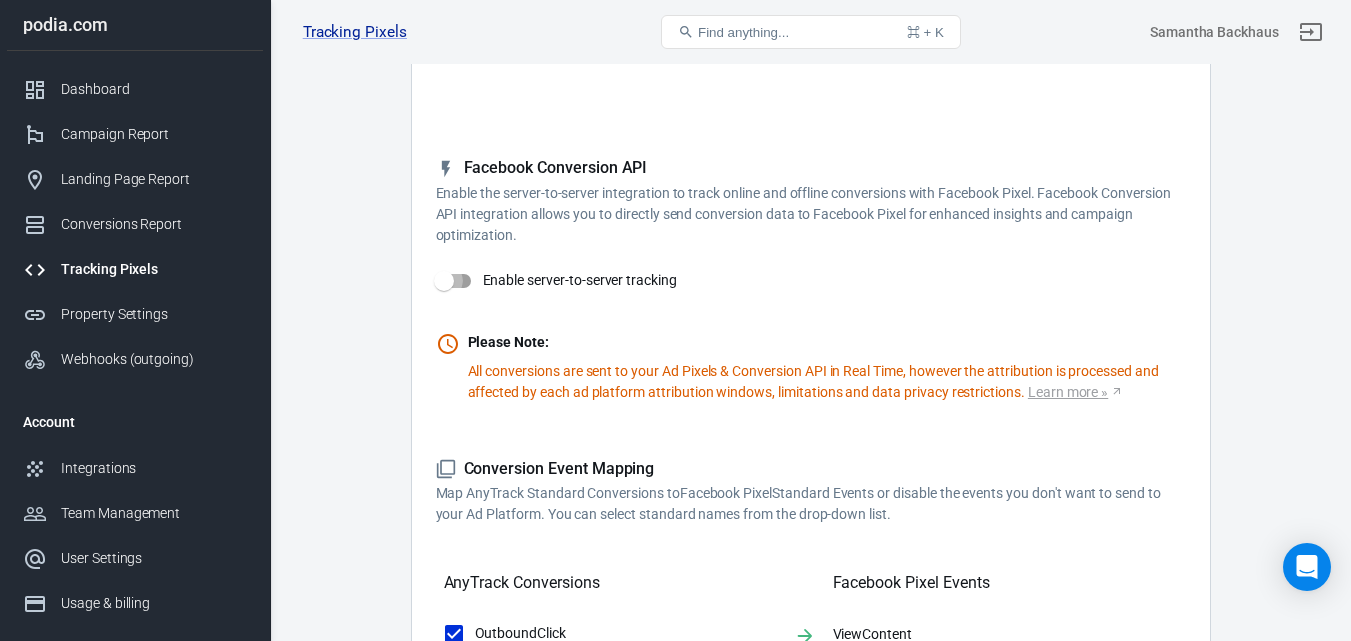 click on "Enable server-to-server tracking" at bounding box center (444, 281) 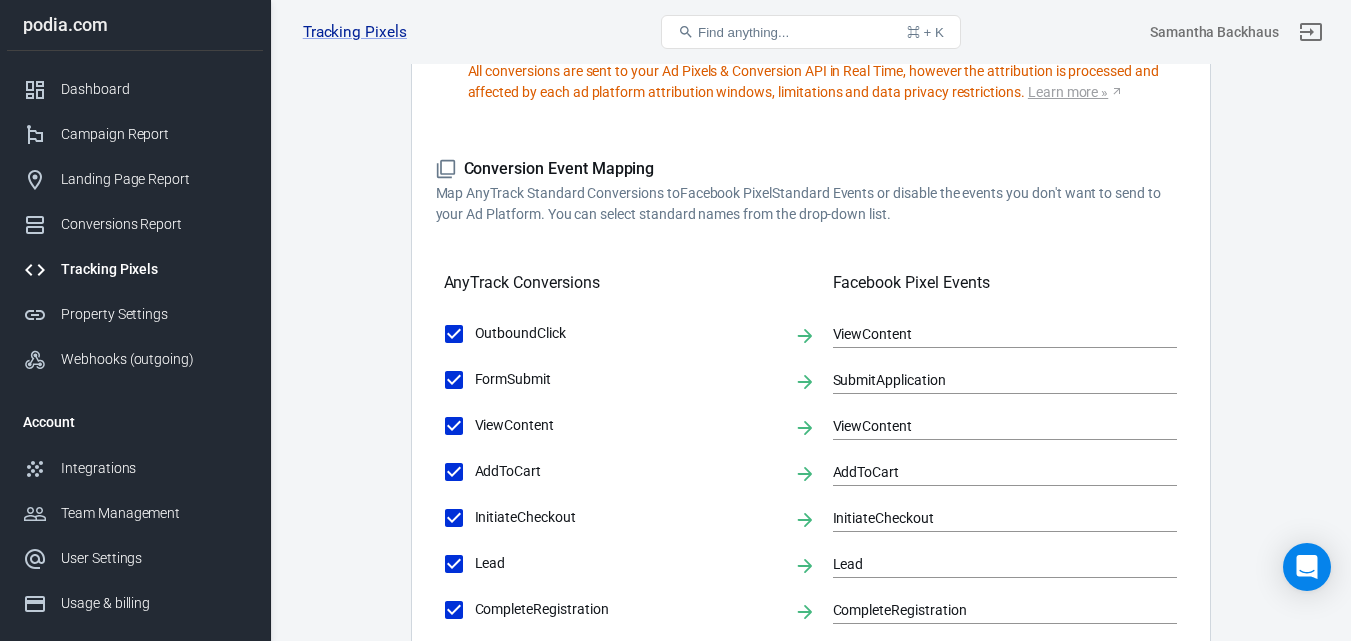 scroll, scrollTop: 586, scrollLeft: 0, axis: vertical 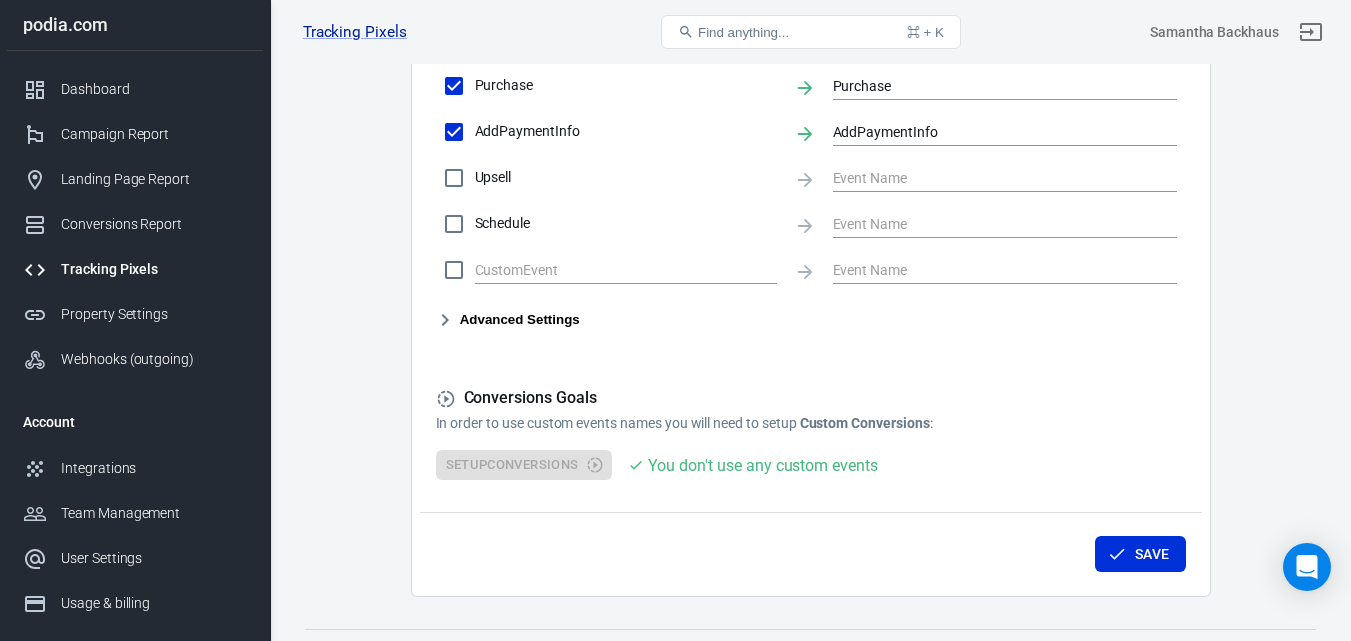 click on "Advanced Settings" at bounding box center (508, 320) 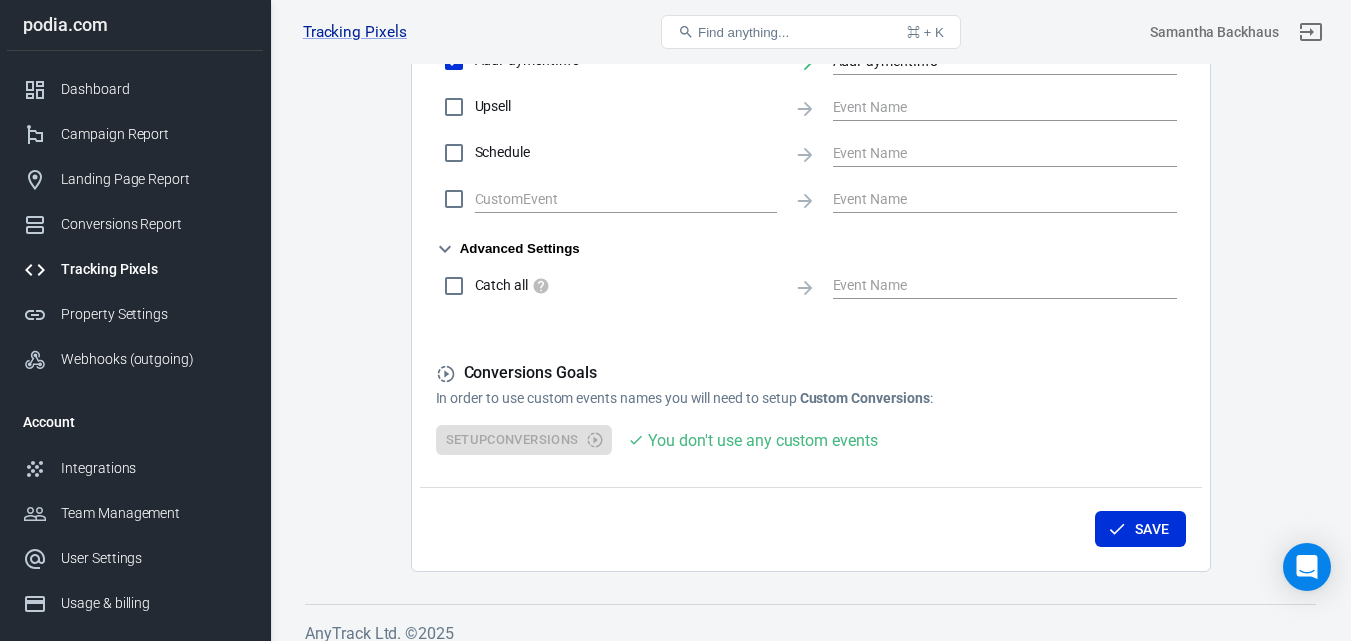 scroll, scrollTop: 1238, scrollLeft: 0, axis: vertical 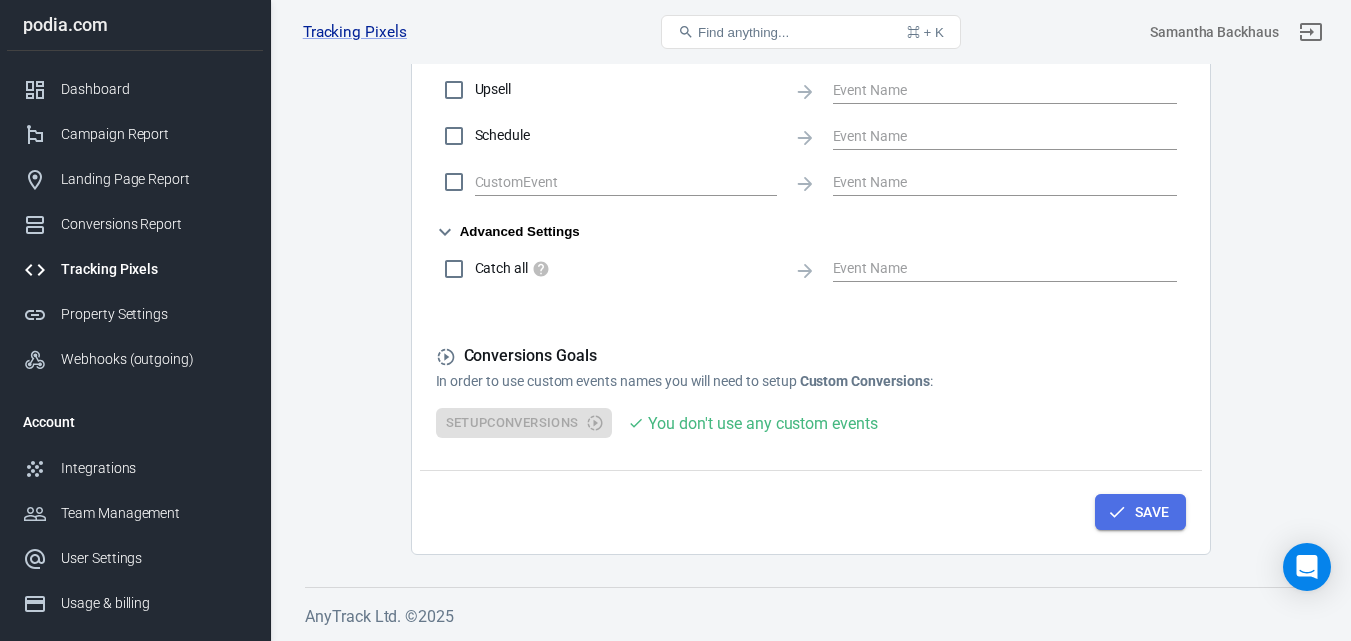 click on "Save" at bounding box center (1140, 512) 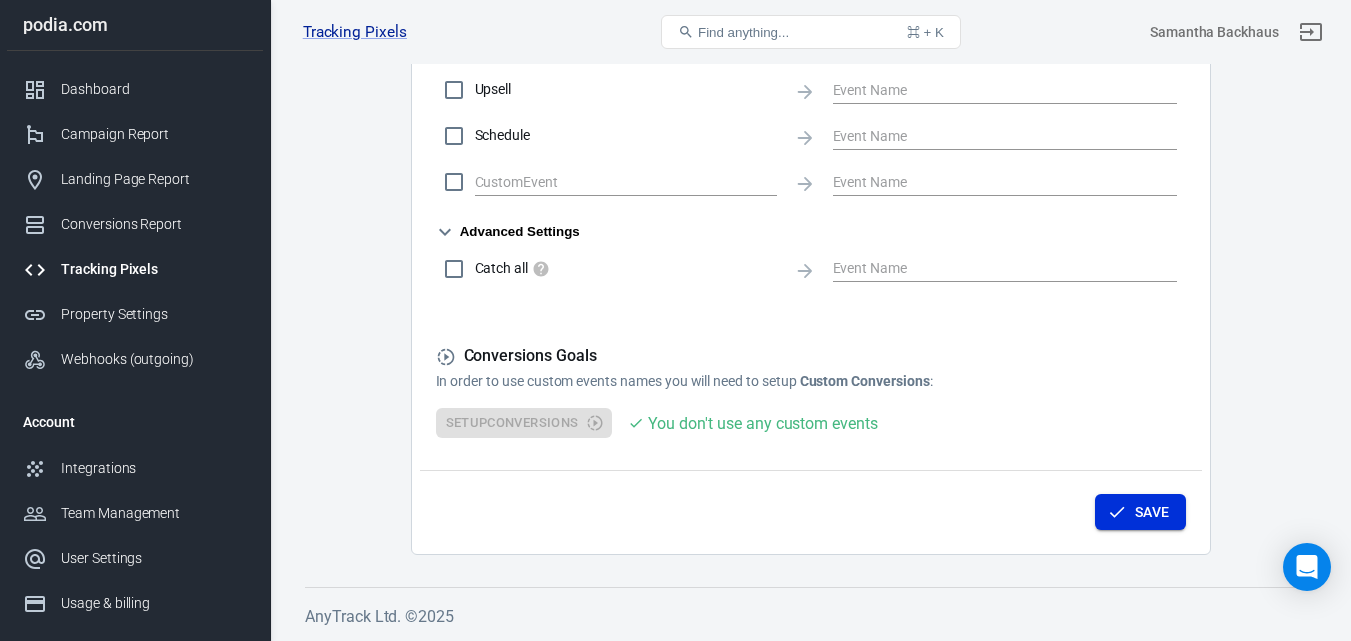 click on "Save" at bounding box center [1140, 512] 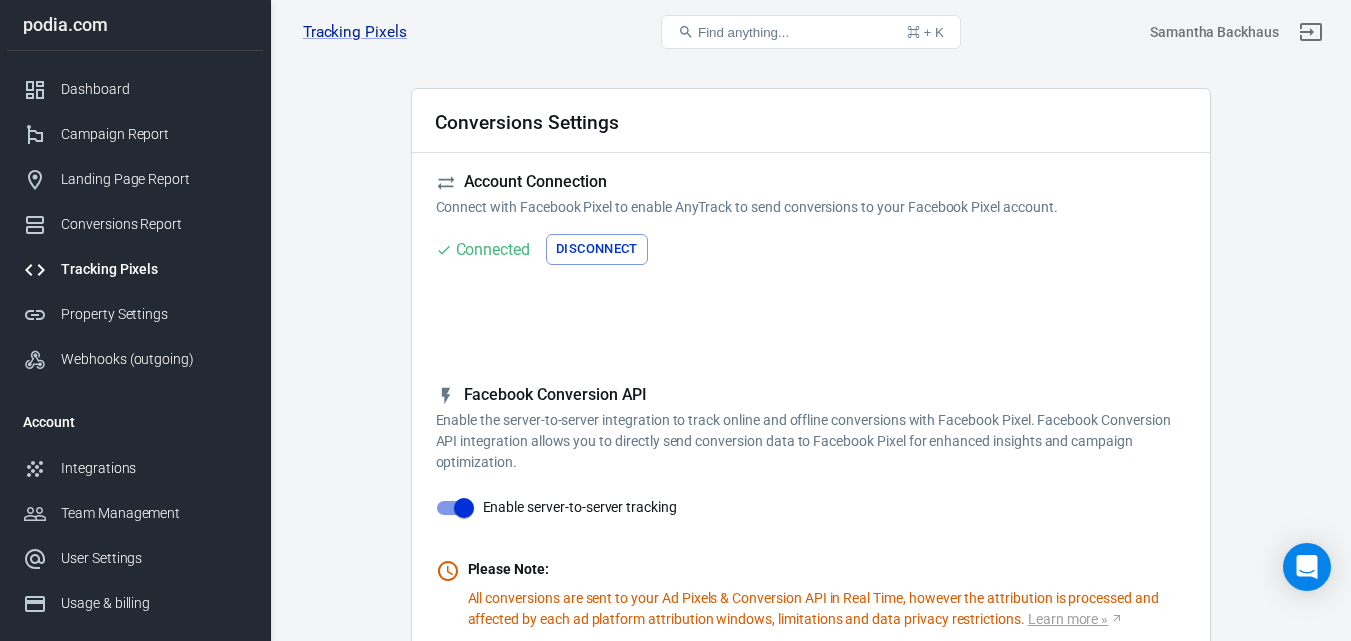 scroll, scrollTop: 0, scrollLeft: 0, axis: both 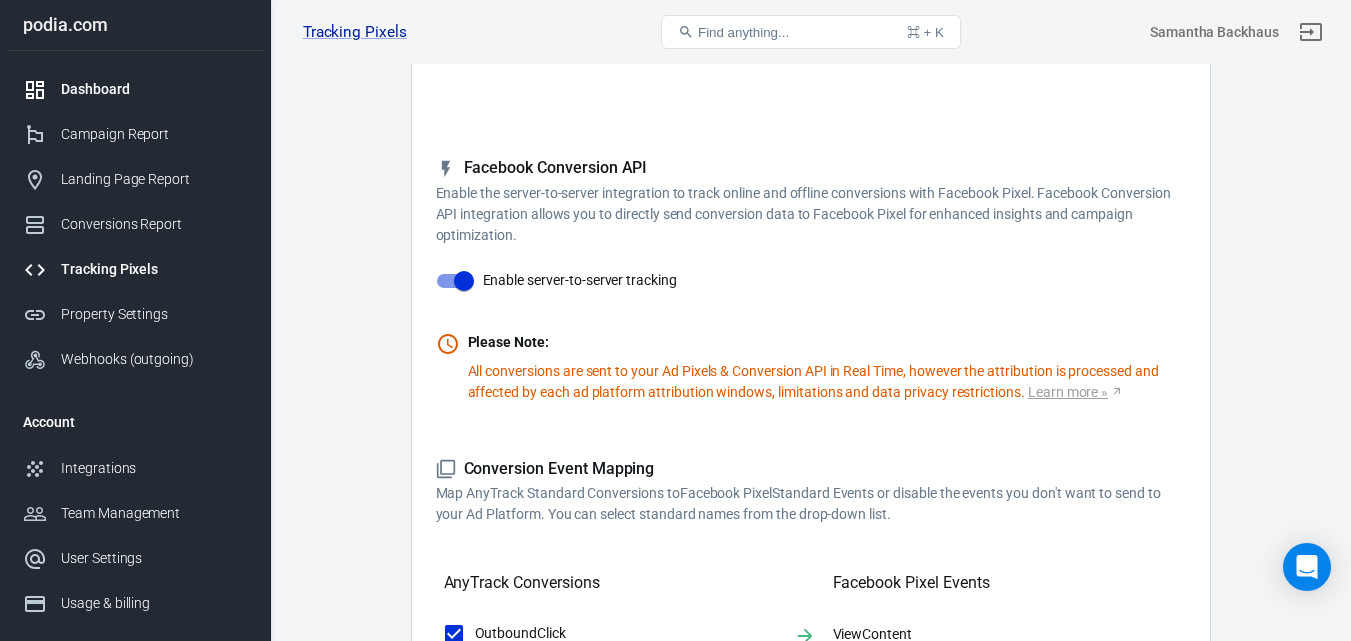 click on "Dashboard" at bounding box center (154, 89) 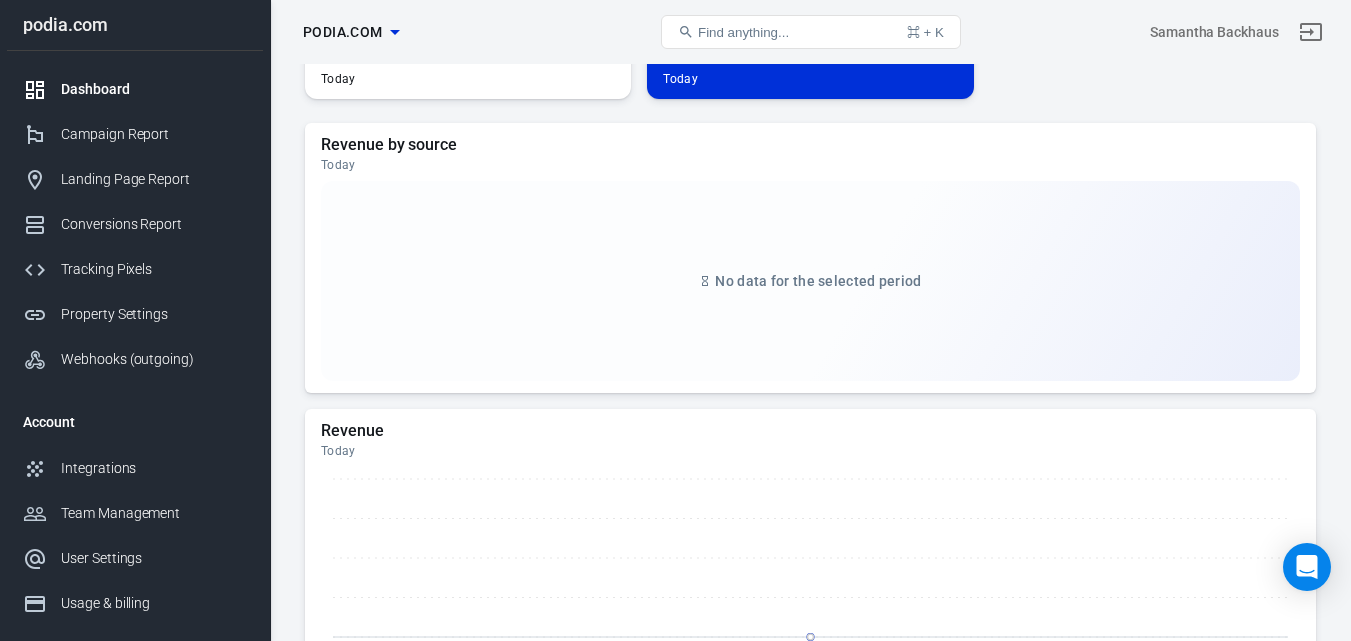 scroll, scrollTop: 0, scrollLeft: 0, axis: both 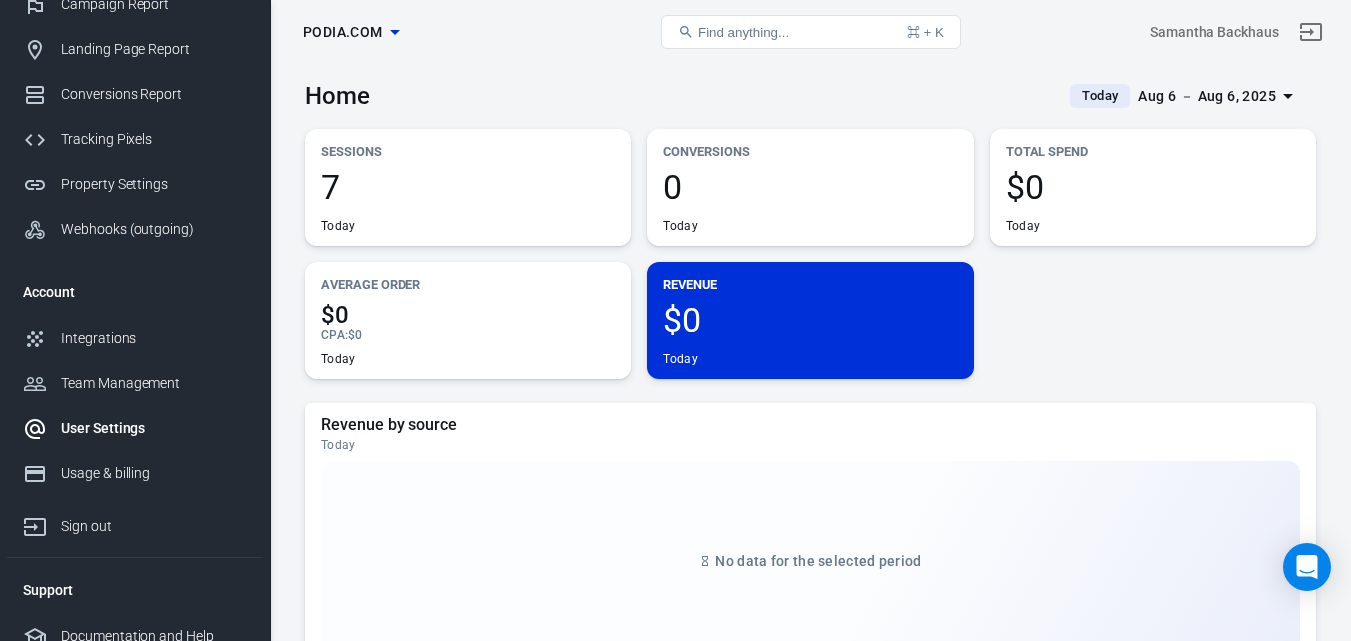 click on "User Settings" at bounding box center (154, 428) 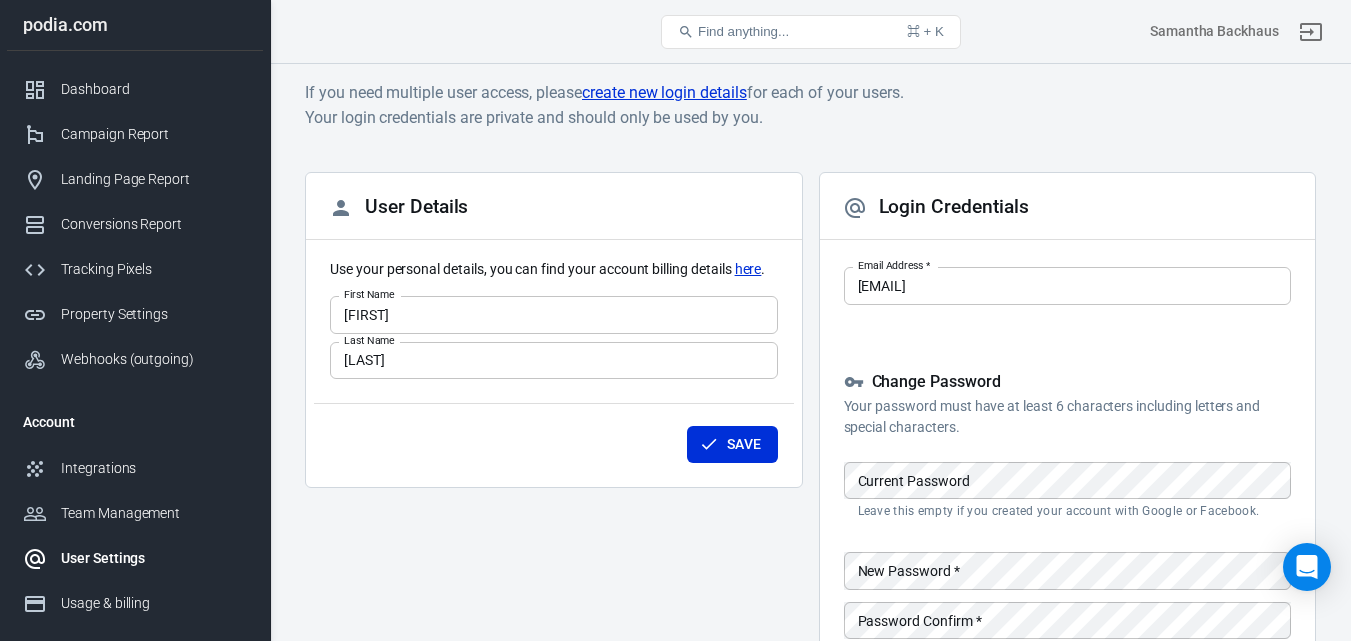 scroll, scrollTop: 0, scrollLeft: 0, axis: both 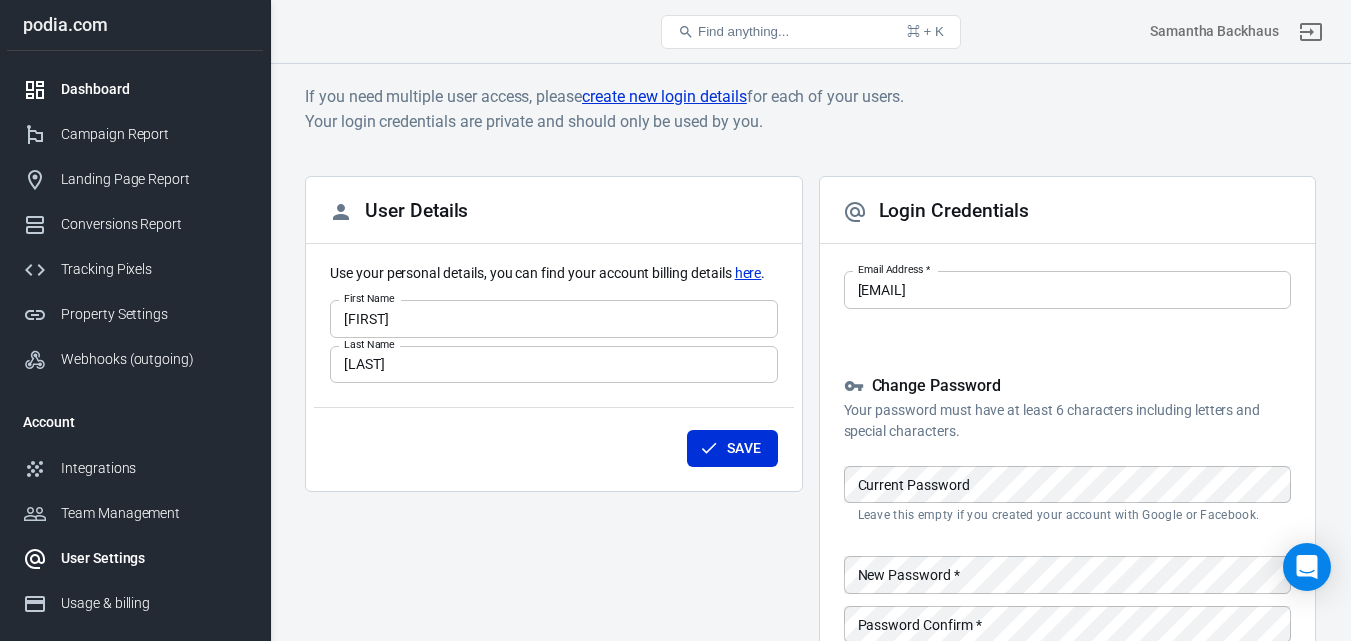 click on "Dashboard" at bounding box center [154, 89] 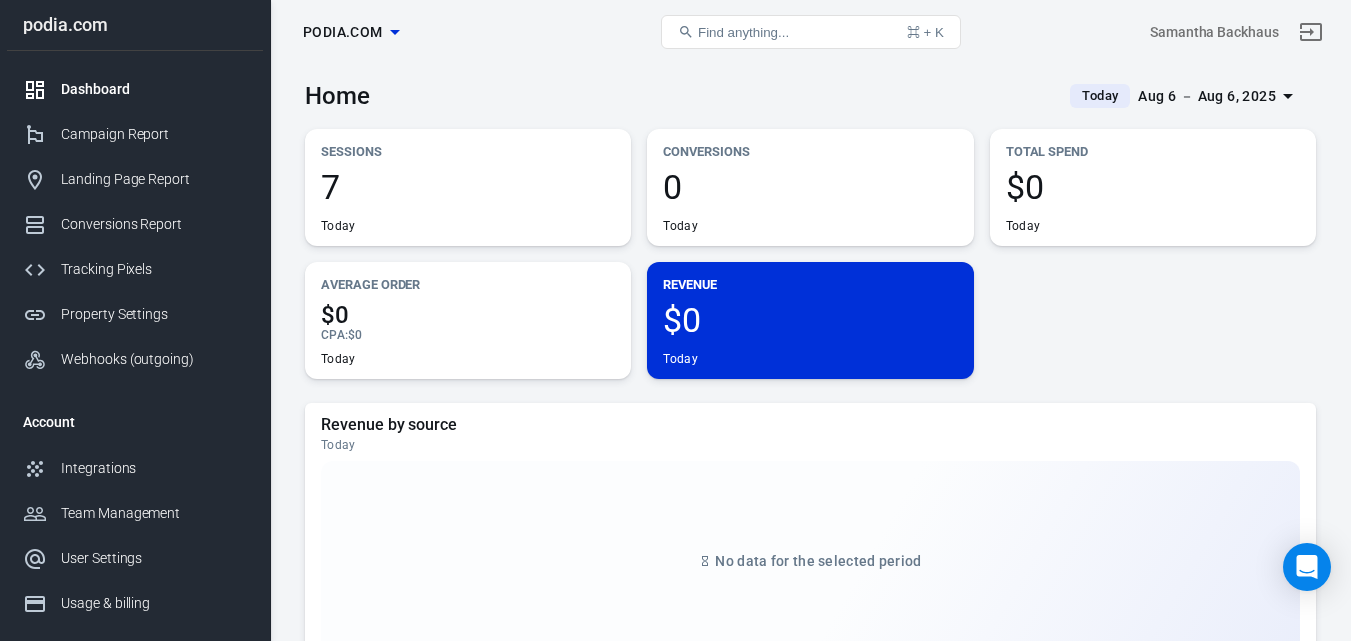 click at bounding box center [42, 90] 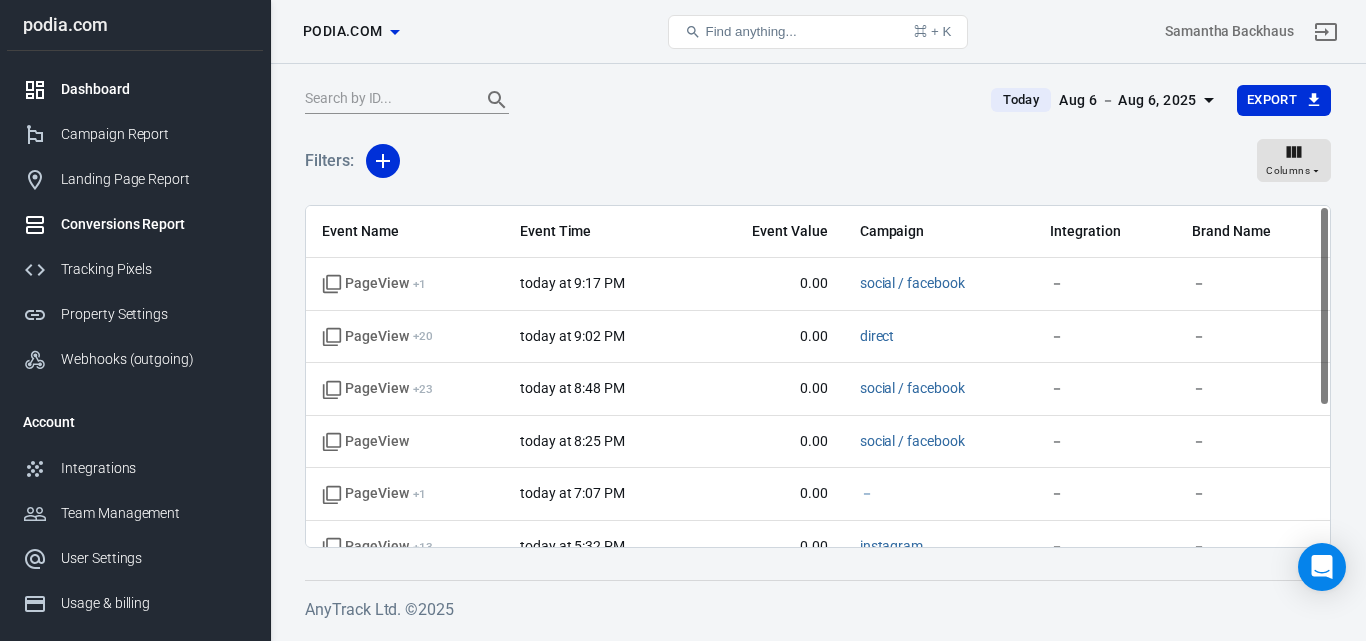click on "Dashboard" at bounding box center (154, 89) 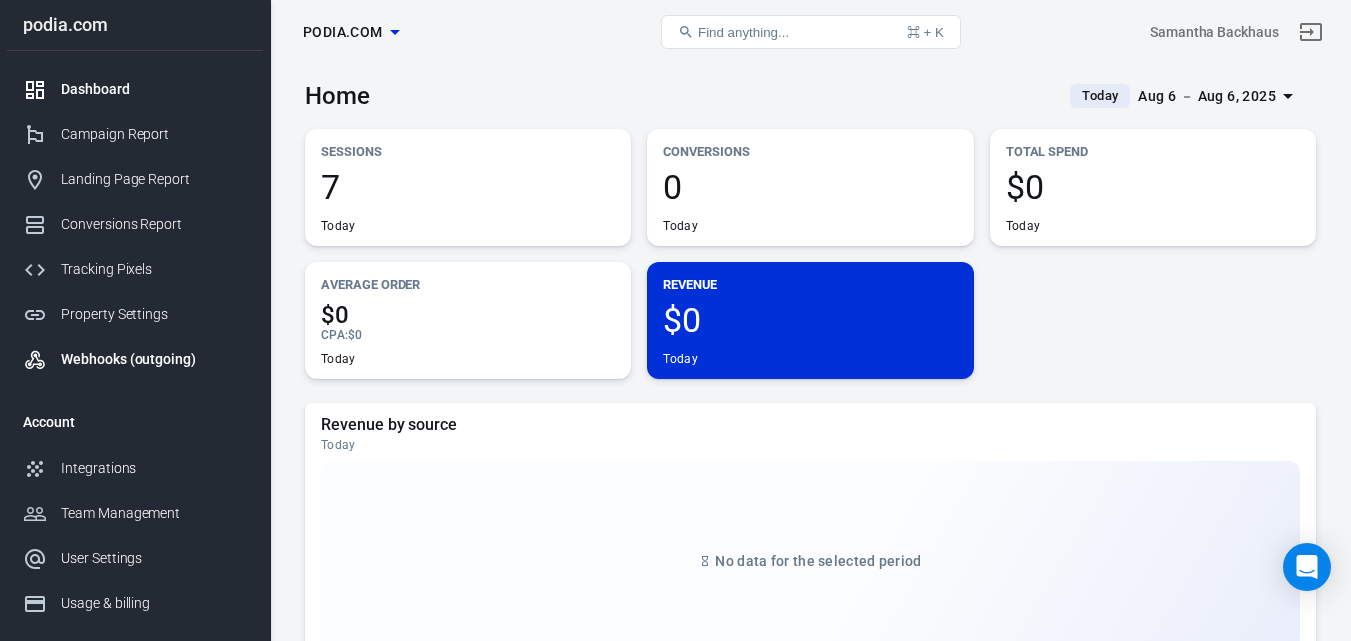 click on "Webhooks (outgoing)" at bounding box center (154, 359) 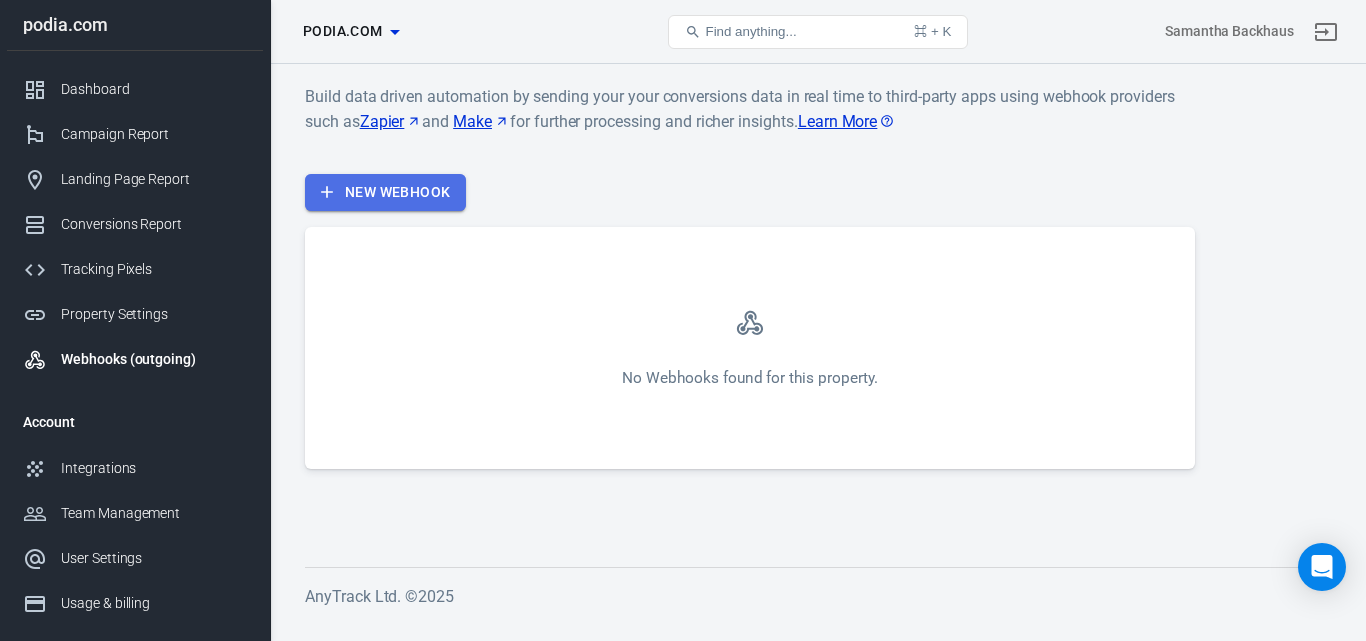 click on "New Webhook" at bounding box center [385, 192] 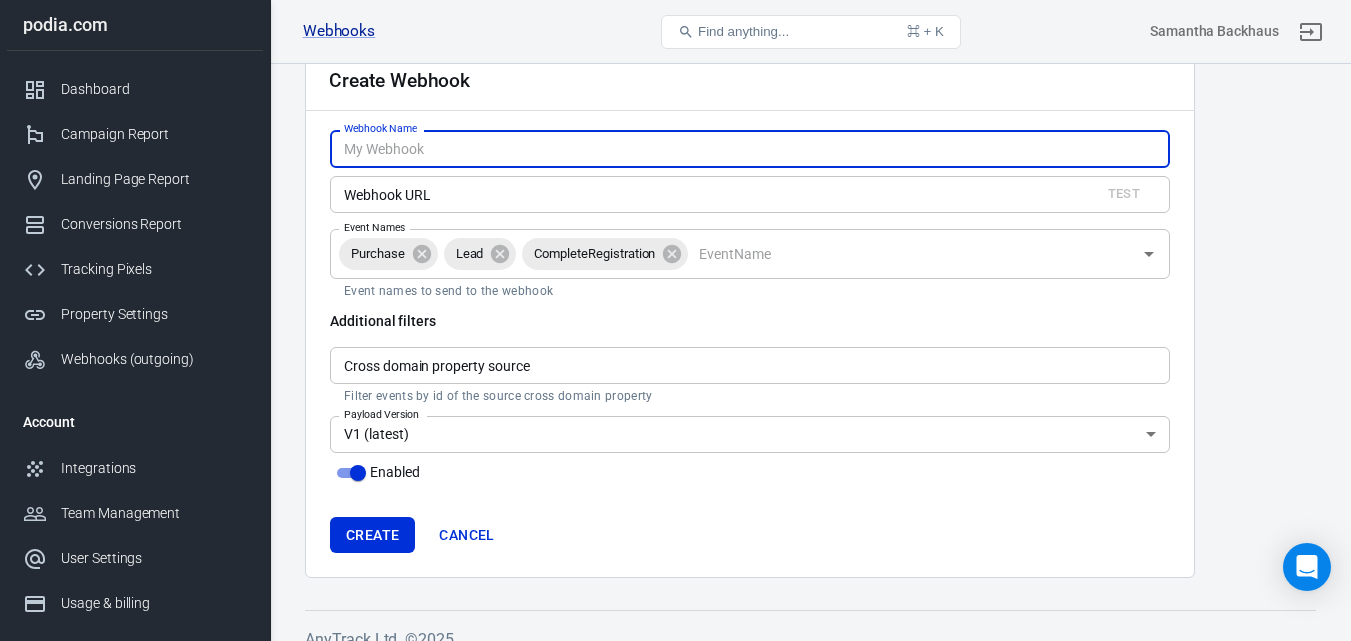 scroll, scrollTop: 61, scrollLeft: 0, axis: vertical 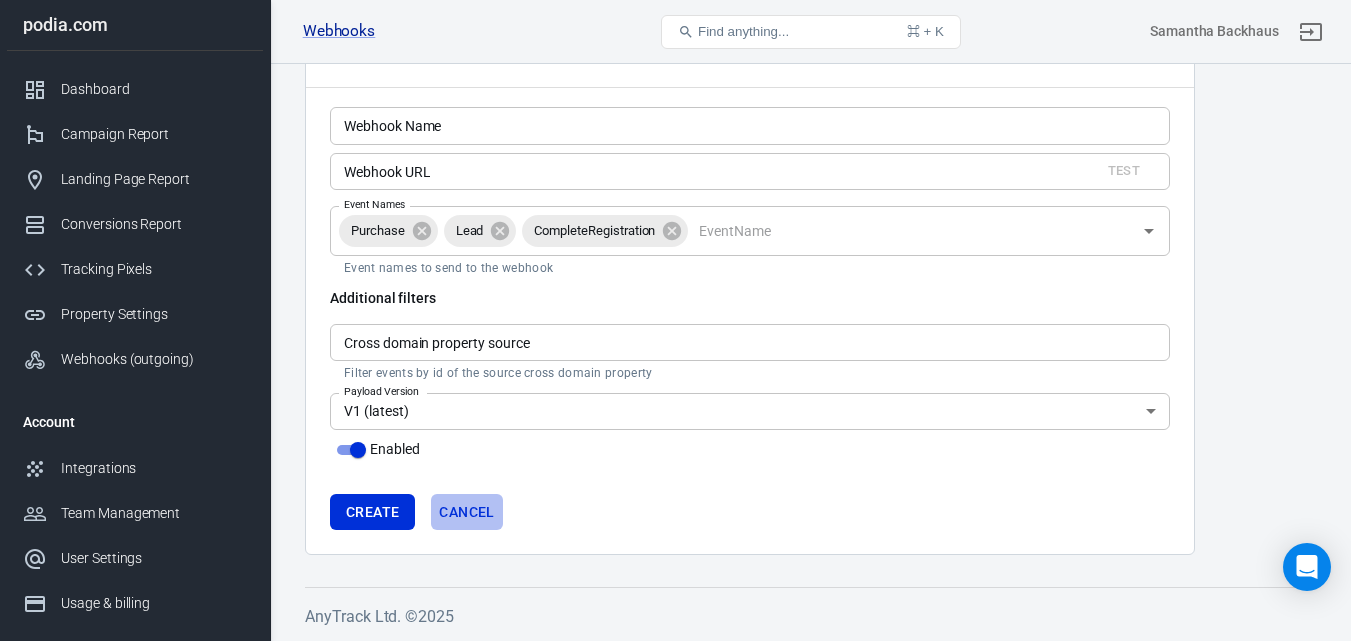 click on "Cancel" at bounding box center [466, 512] 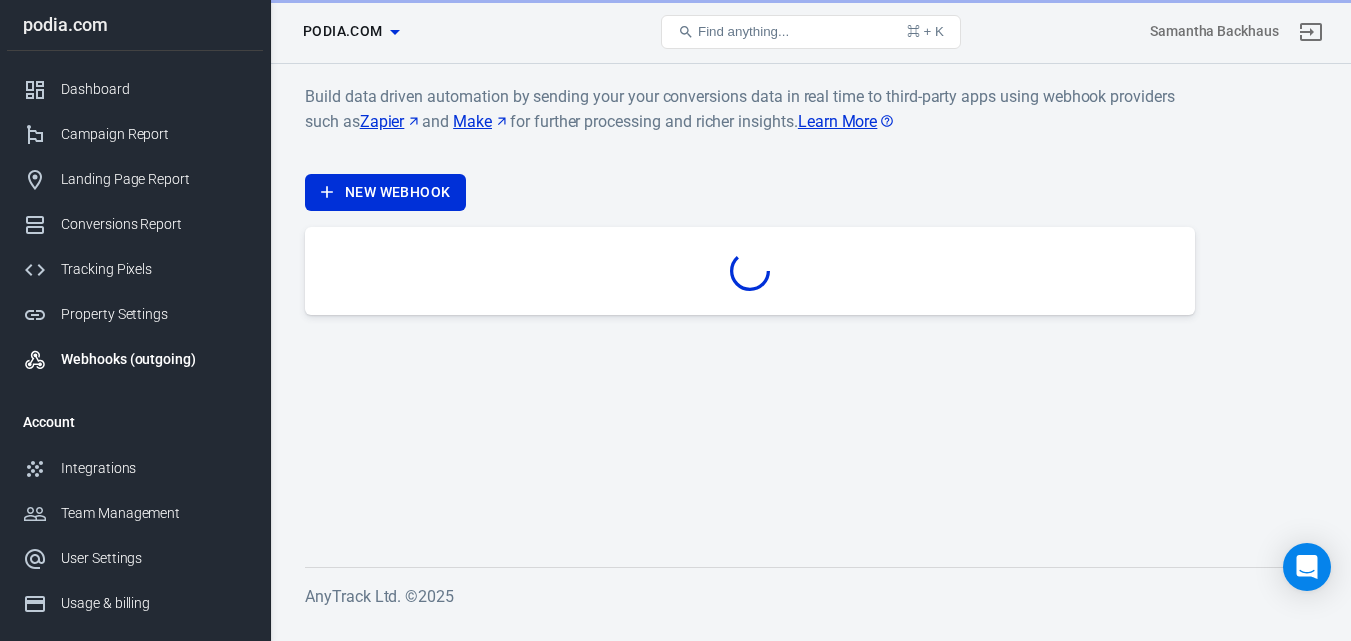 scroll, scrollTop: 0, scrollLeft: 0, axis: both 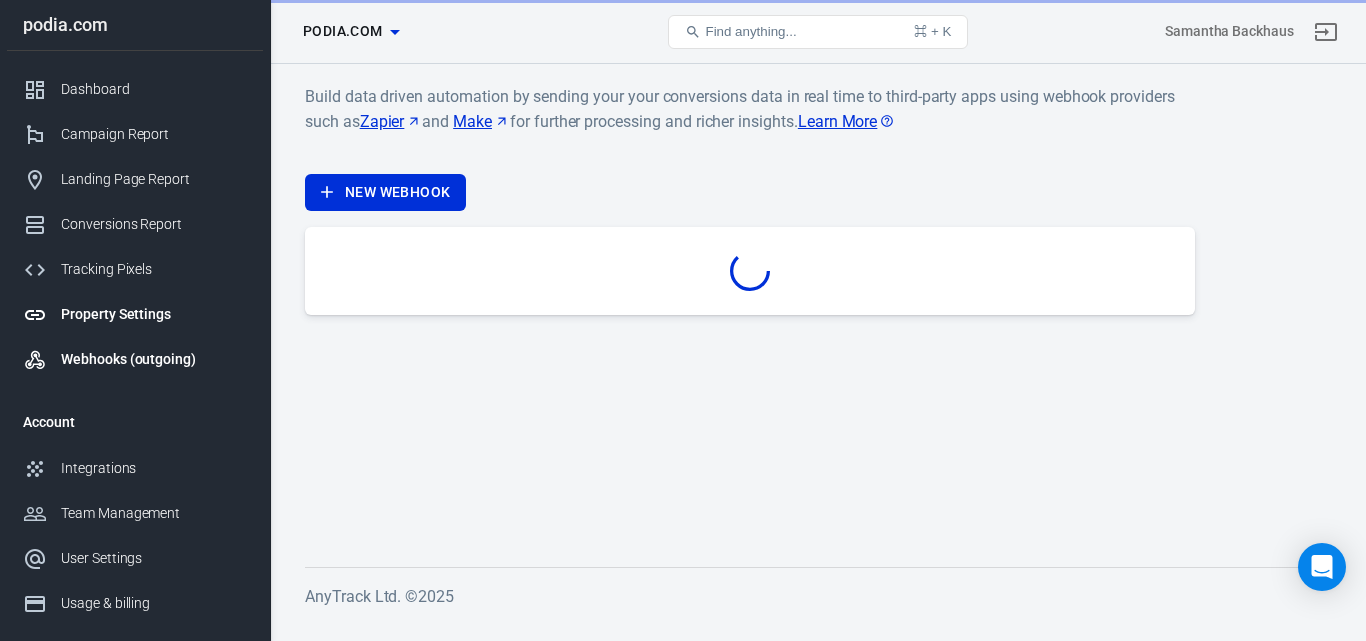 click on "Property Settings" at bounding box center [154, 314] 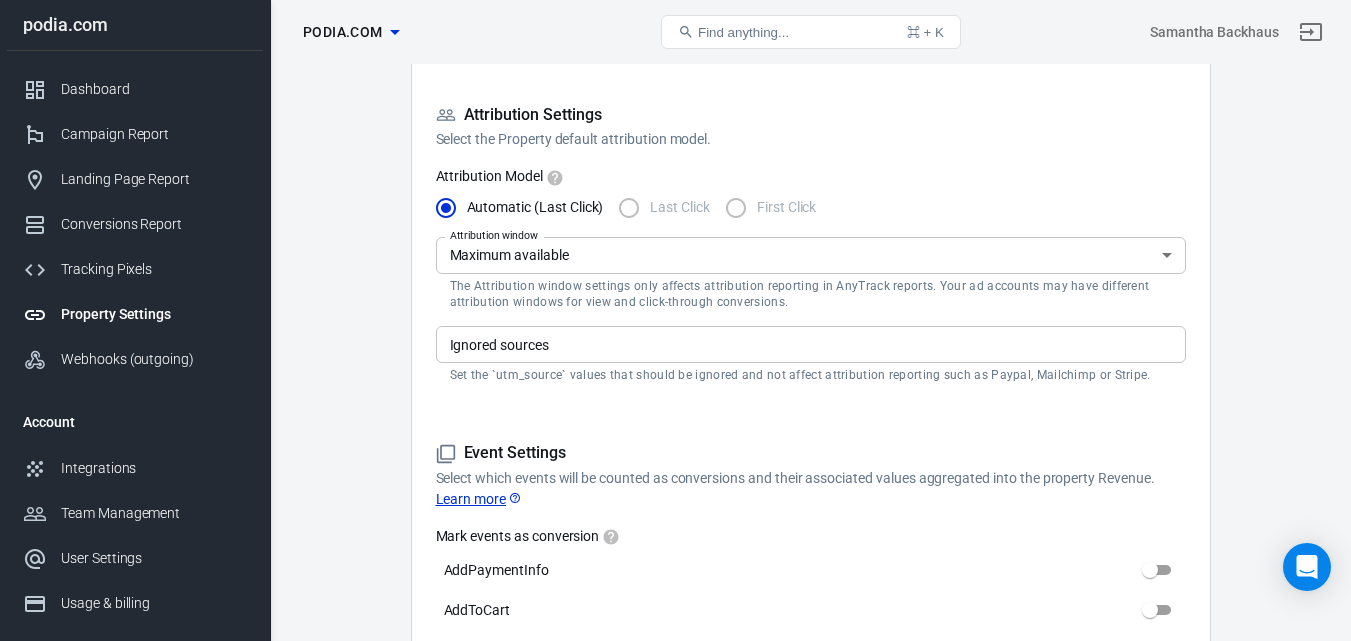 scroll, scrollTop: 559, scrollLeft: 0, axis: vertical 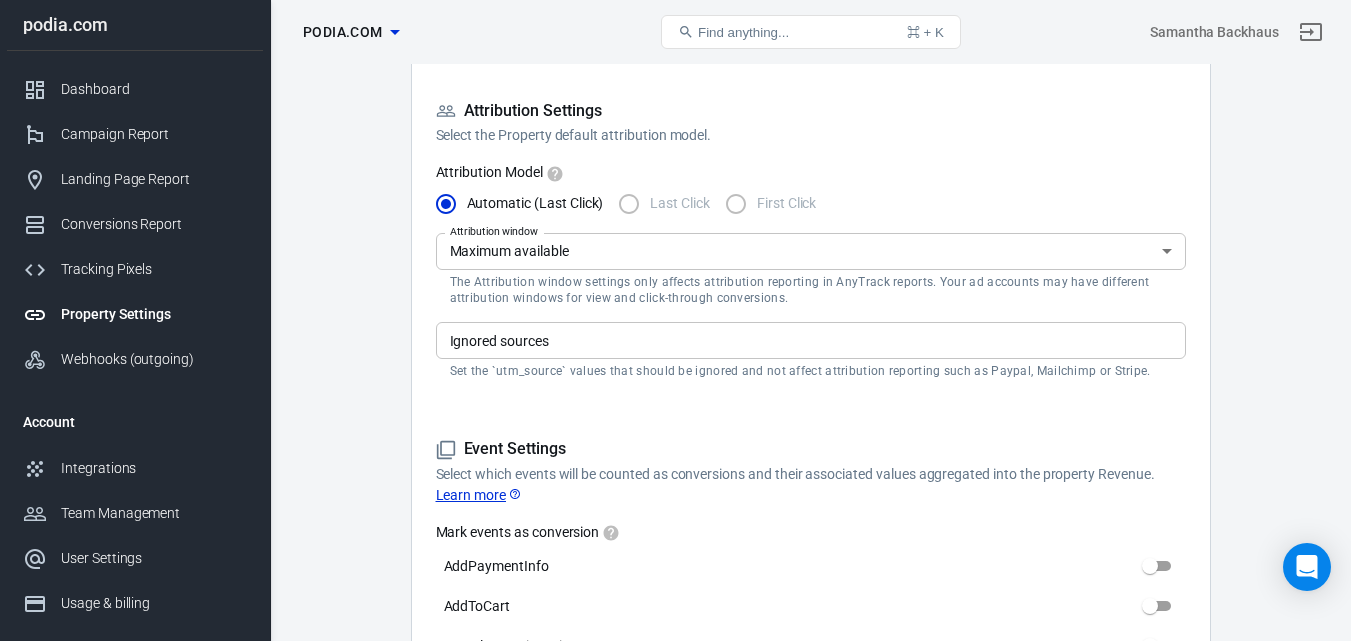 click on "Ignored sources" at bounding box center [811, 340] 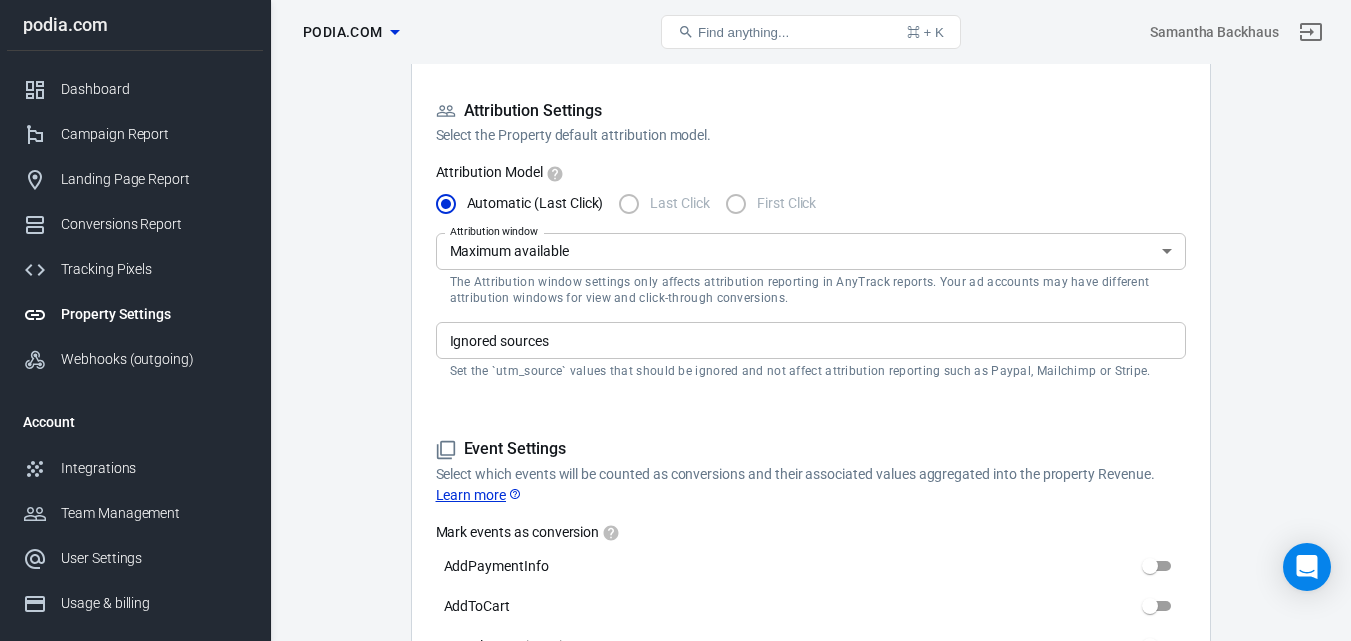 click on "Property Settings podia.com Find anything... ⌘ + K [FIRST] podia.com Dashboard Campaign Report Landing Page Report Conversions Report Tracking Pixels Property Settings Webhooks (outgoing) Account Integrations Team Management User Settings Usage & billing Sign out Support Documentation and Help Auto Scan Tracking Script Settings Property Settings Name podia.com Name What should we call your Property? Give it a memorable name. Website URL backhausandbareedu.podia.com Website URL Provide the  Root Domain  verified with your ad platforms & pixels e.g. example.com which will be used for attribution and first party data scope.   Note: The Domain is required for conversion events shared using the Facebook Conversions API. Display Settings Use the name and  Domain  that you use across your Ad Pixels, Integrations and Reports. Timezone [TIMEZONE] Timezone Timezone settings affect reports and attribution data Currency [CURRENCY] Currency Default Currency . Attribution Settings" at bounding box center [811, 404] 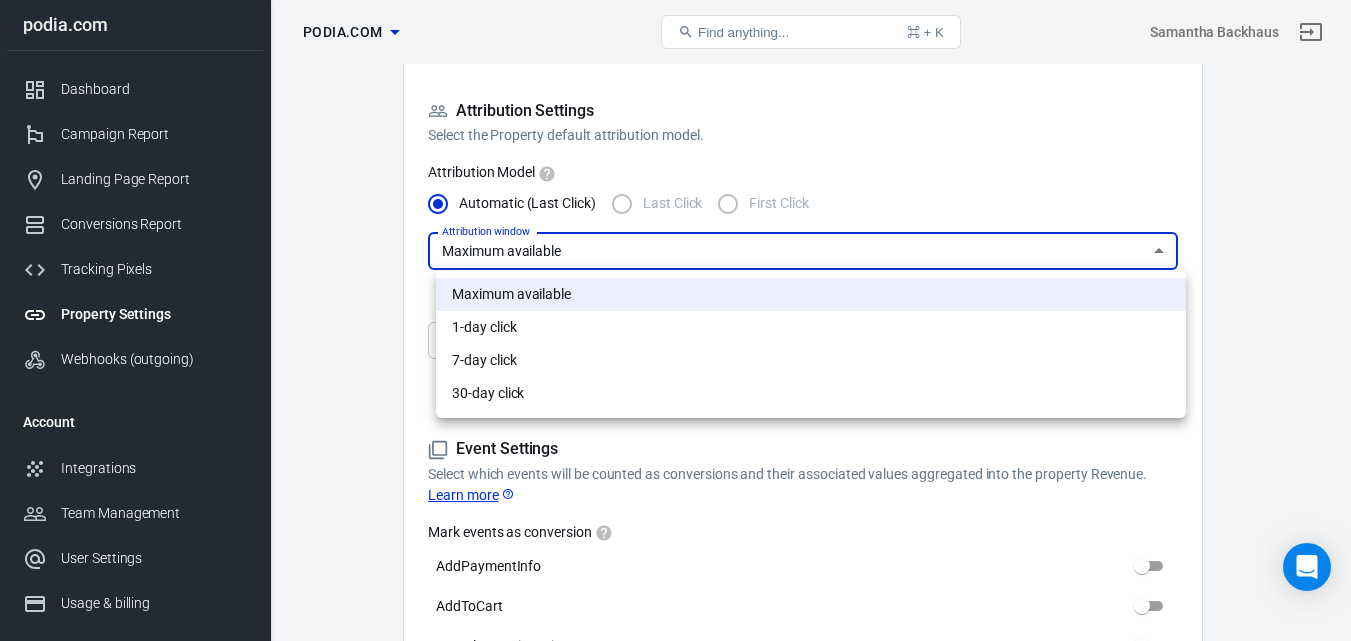 click on "Property Settings podia.com Find anything... ⌘ + K [FIRST] podia.com Dashboard Campaign Report Landing Page Report Conversions Report Tracking Pixels Property Settings Webhooks (outgoing) Account Integrations Team Management User Settings Usage & billing Sign out Support Documentation and Help Auto Scan Tracking Script Settings Property Settings Name podia.com Name What should we call your Property? Give it a memorable name. Website URL backhausandbareedu.podia.com Website URL Provide the  Root Domain  verified with your ad platforms & pixels e.g. example.com which will be used for attribution and first party data scope.   Note: The Domain is required for conversion events shared using the Facebook Conversions API. Display Settings Use the name and  Domain  that you use across your Ad Pixels, Integrations and Reports. Timezone [TIMEZONE] Timezone Timezone settings affect reports and attribution data Currency [CURRENCY] Currency Default Currency . Attribution Settings" at bounding box center (675, 814) 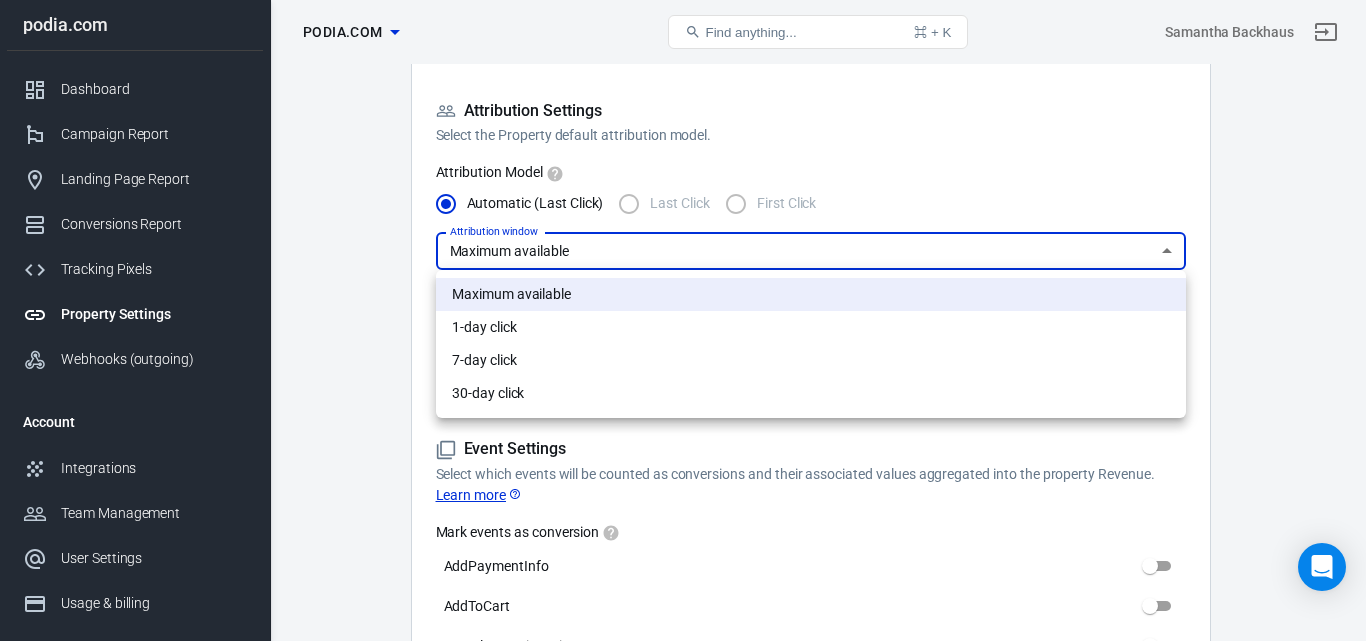 click on "Maximum available" at bounding box center [811, 294] 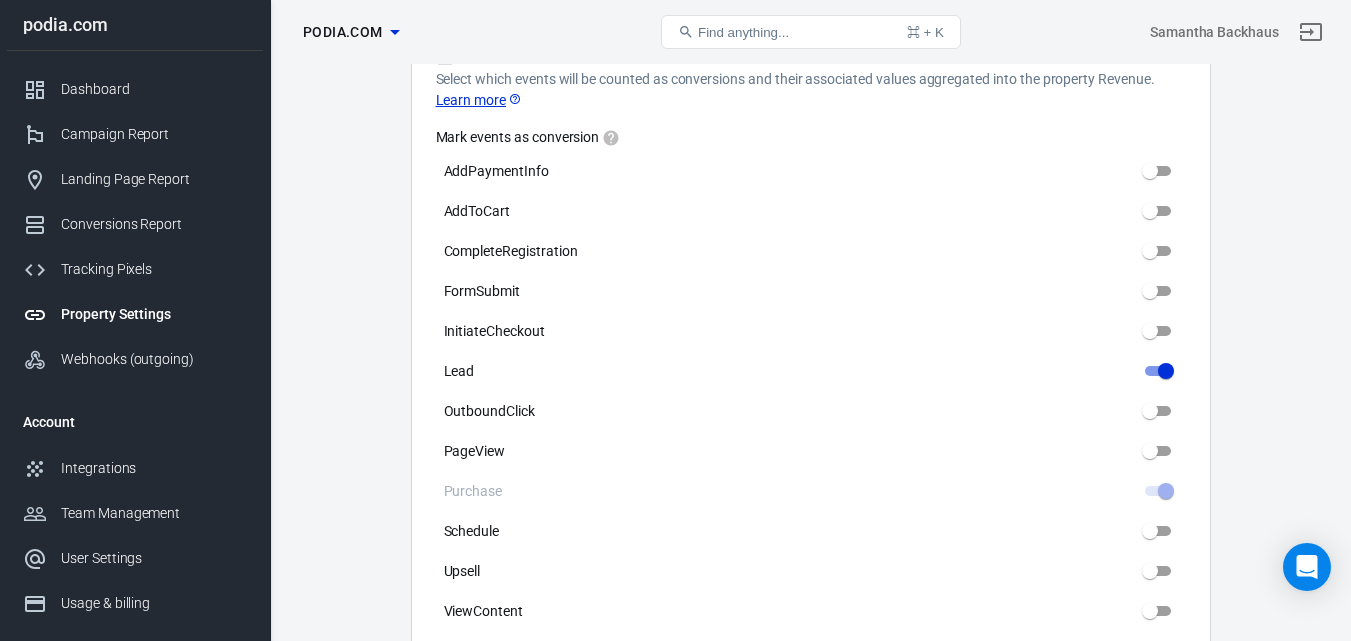 scroll, scrollTop: 994, scrollLeft: 0, axis: vertical 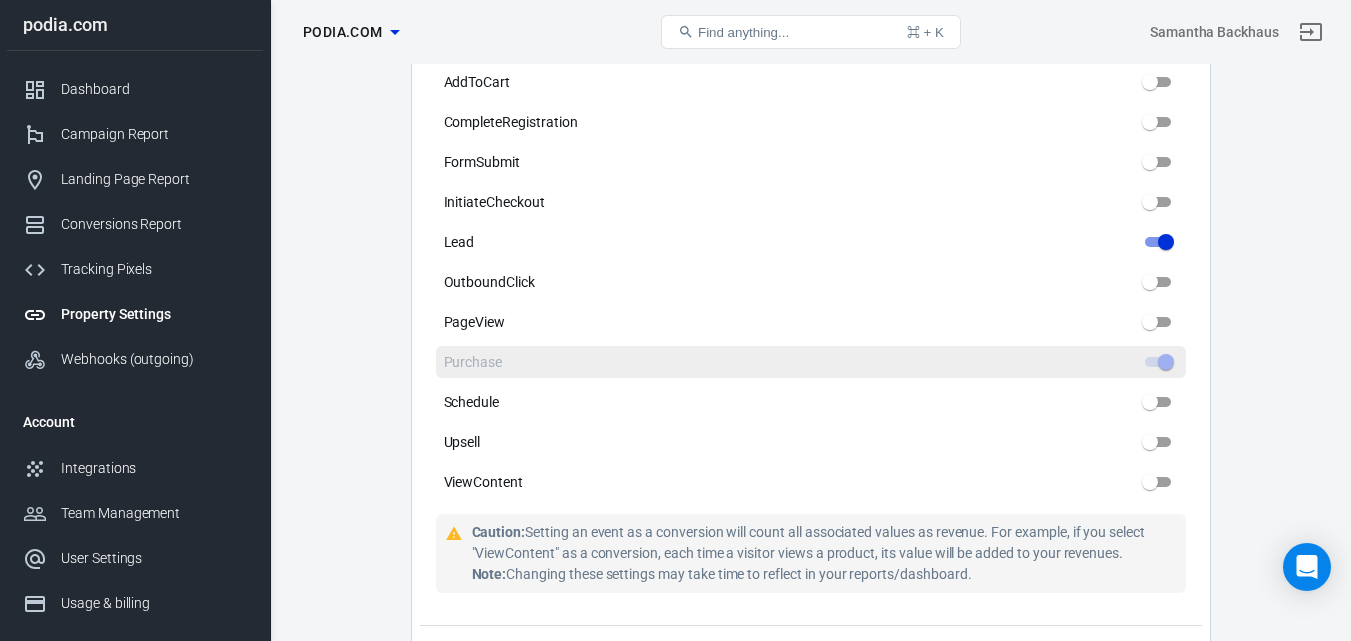 click at bounding box center (1158, 362) 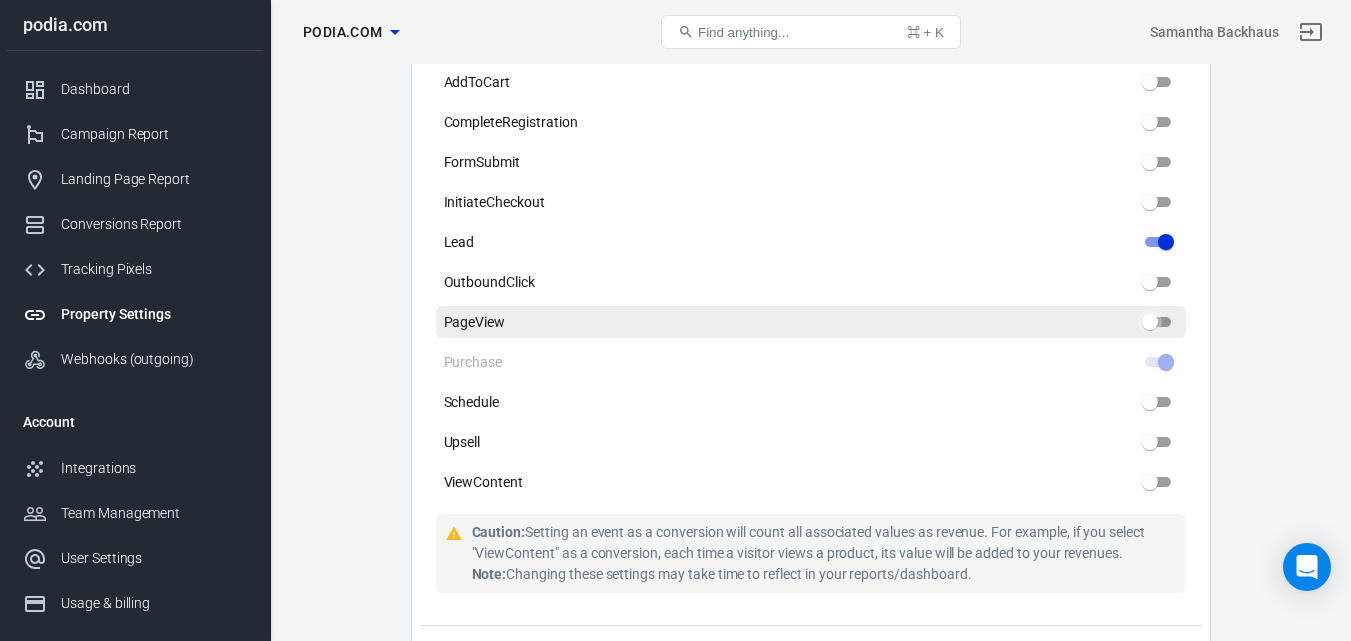 click on "PageView" at bounding box center (1150, 322) 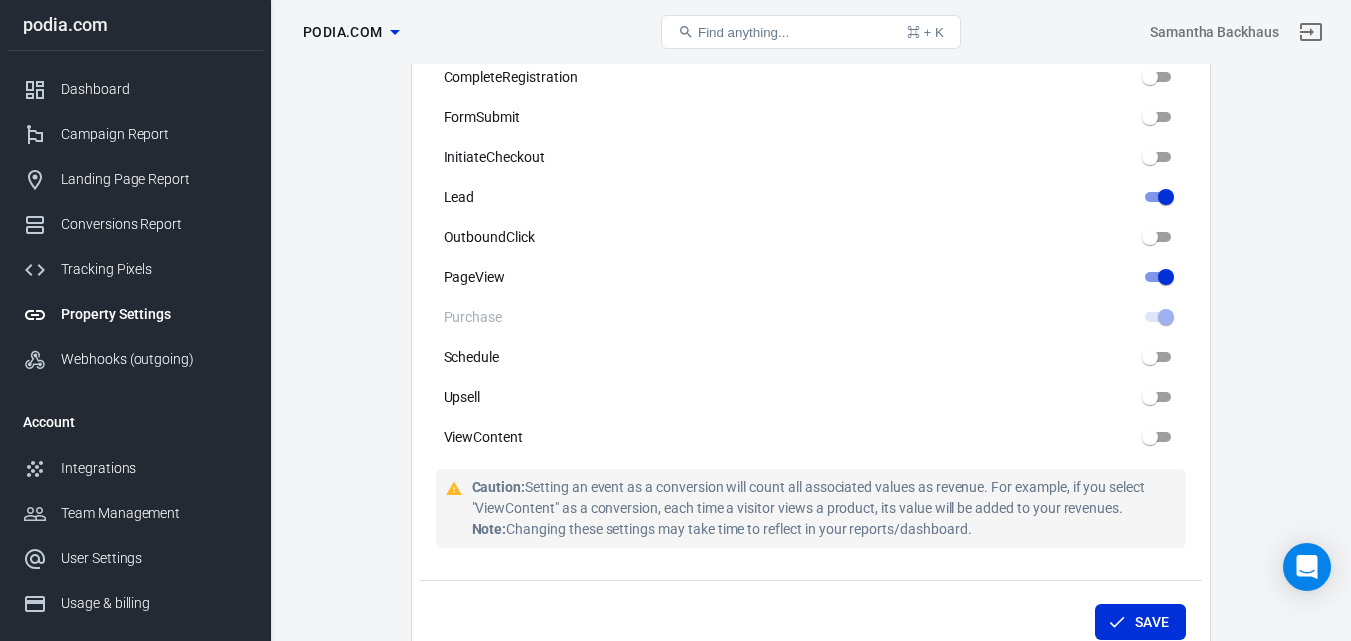 scroll, scrollTop: 1167, scrollLeft: 0, axis: vertical 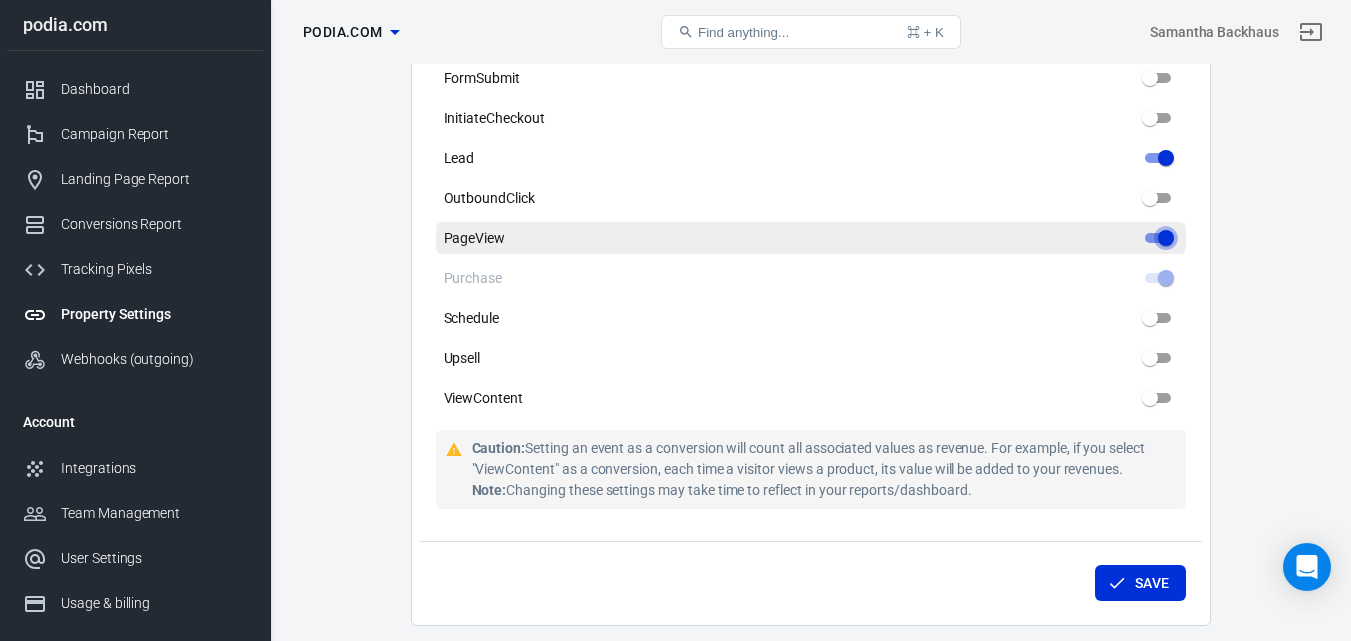 click on "PageView" at bounding box center (1166, 238) 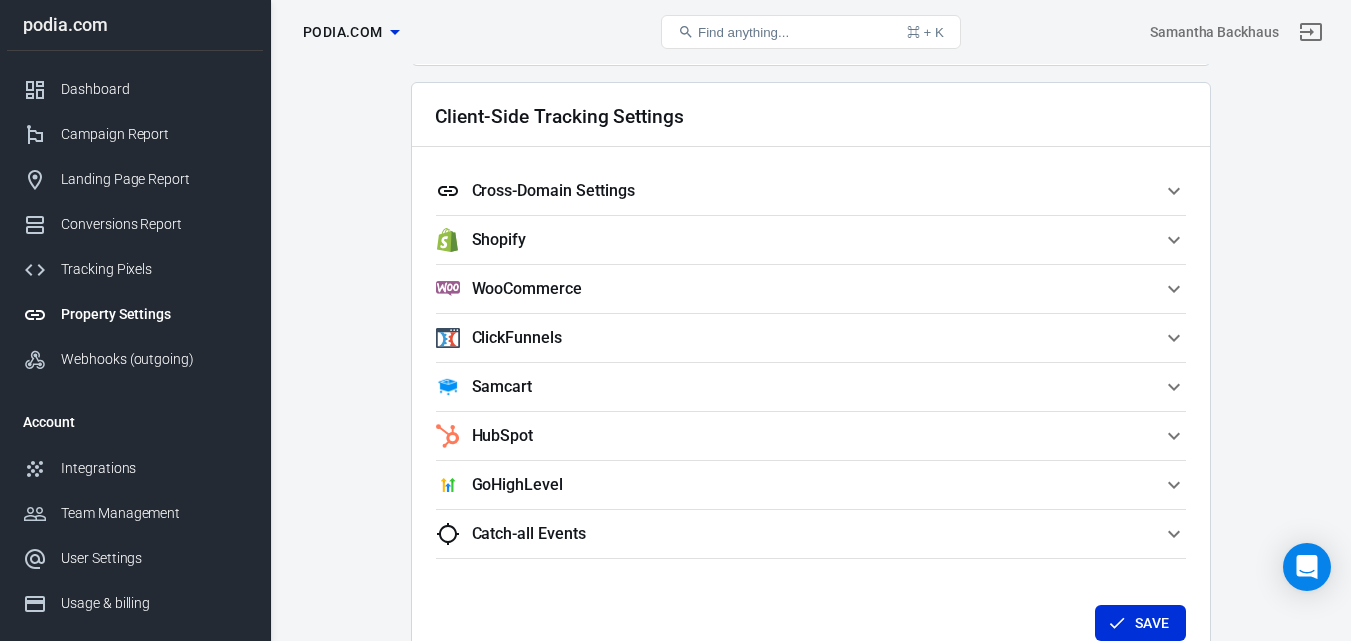scroll, scrollTop: 1731, scrollLeft: 0, axis: vertical 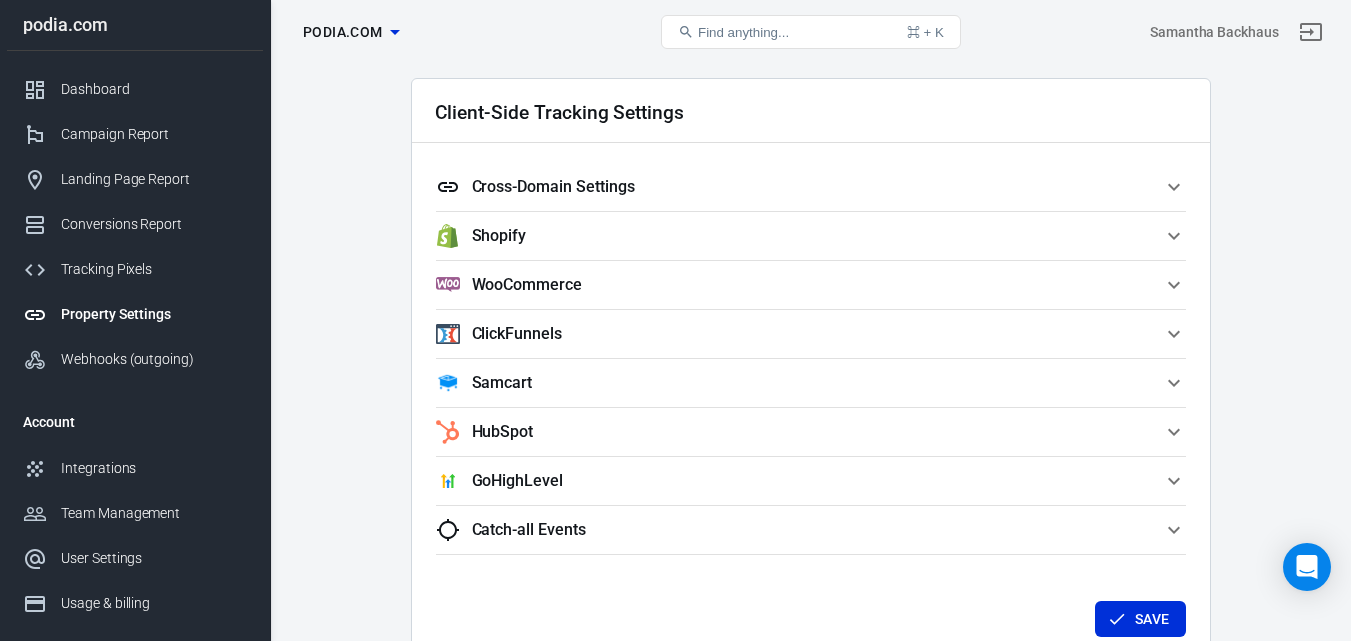 click on "Cross-Domain Settings" at bounding box center (799, 187) 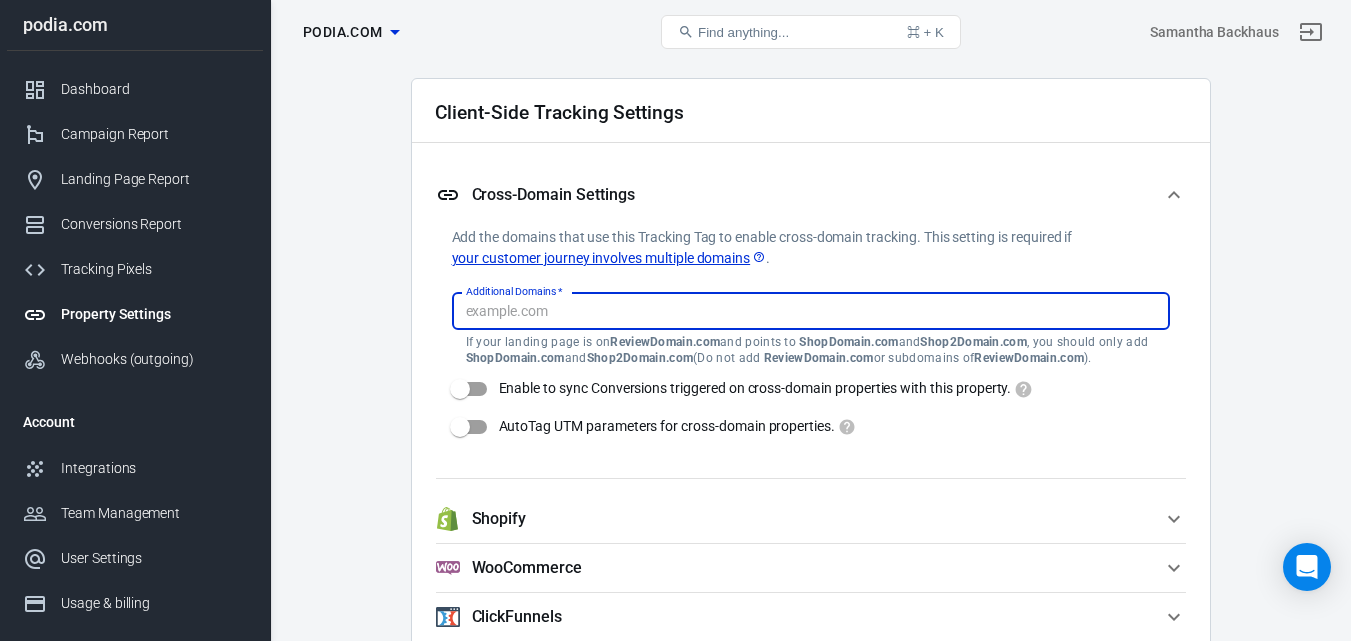 click on "Additional Domains   *" at bounding box center (809, 311) 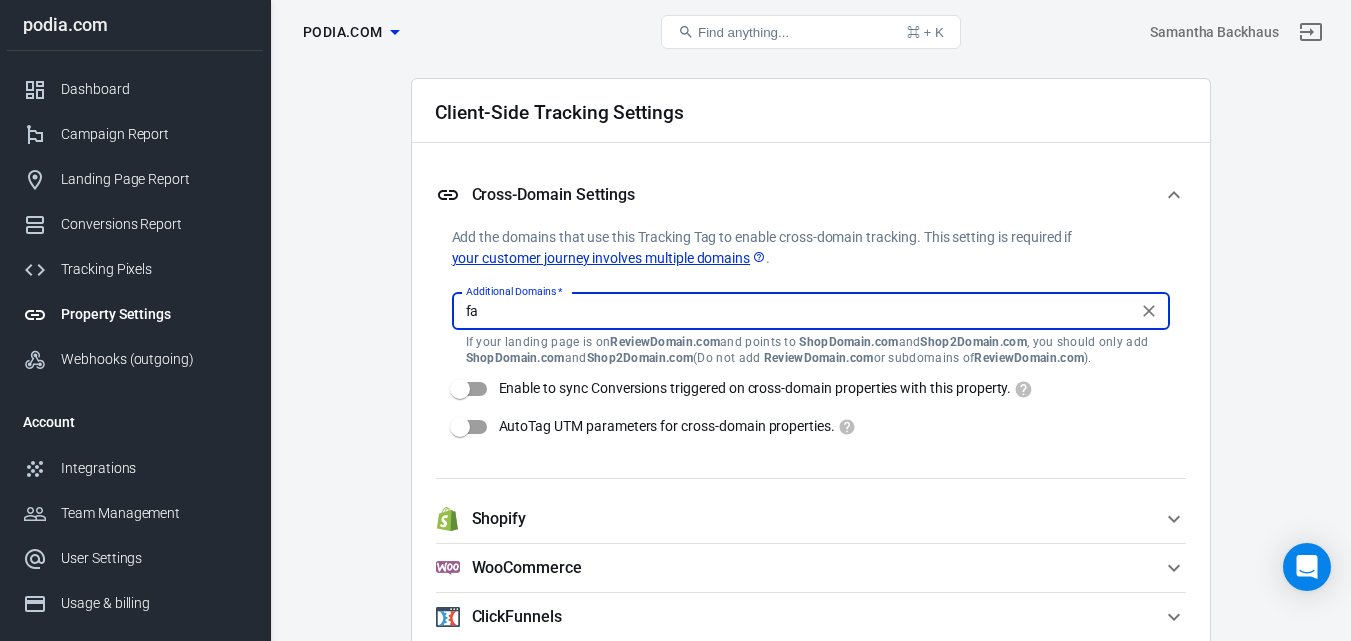 type on "f" 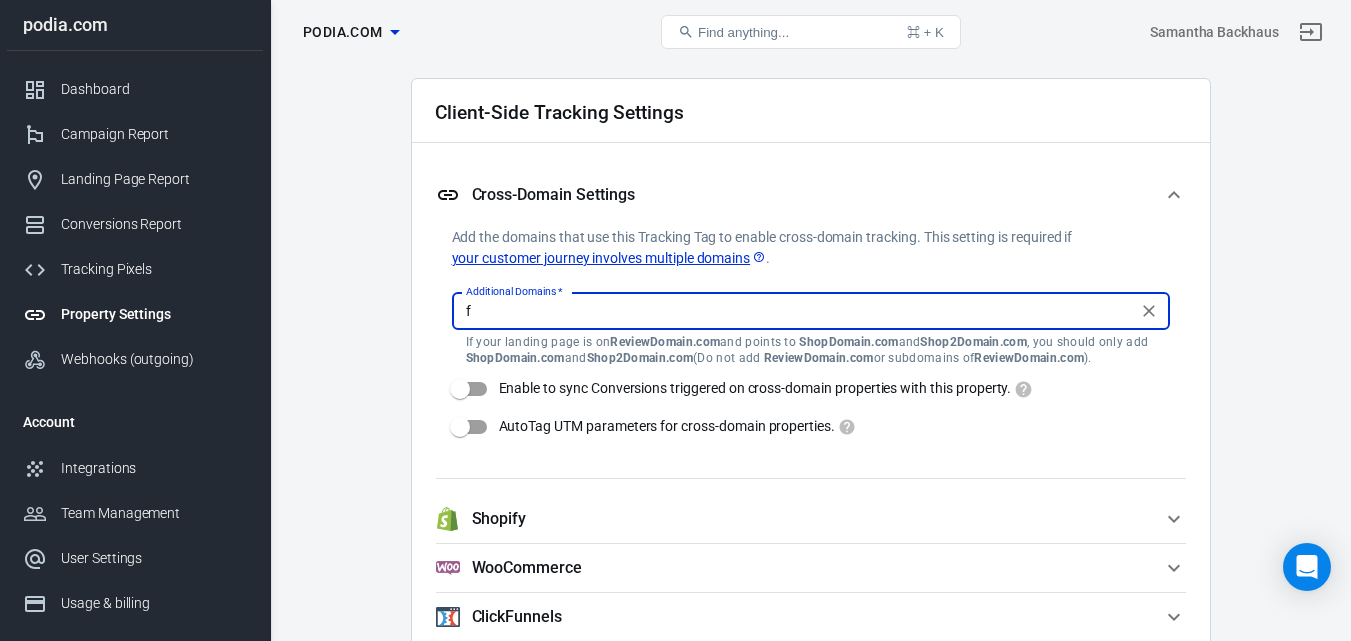 type 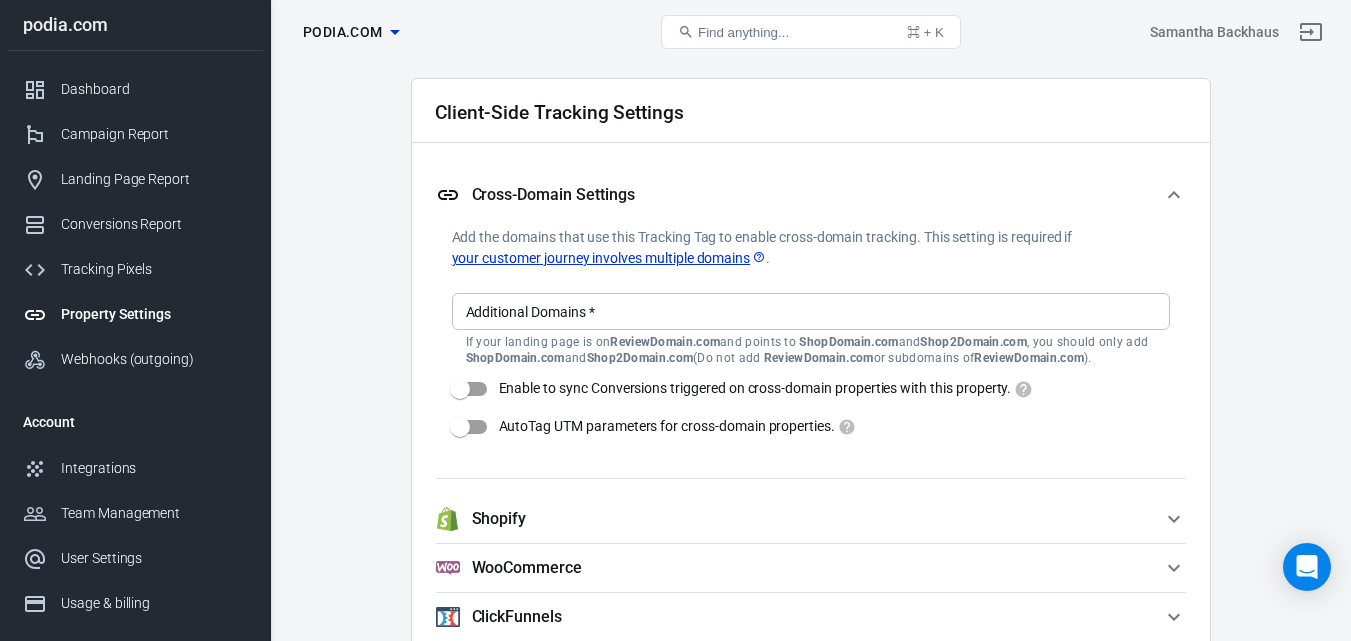 click 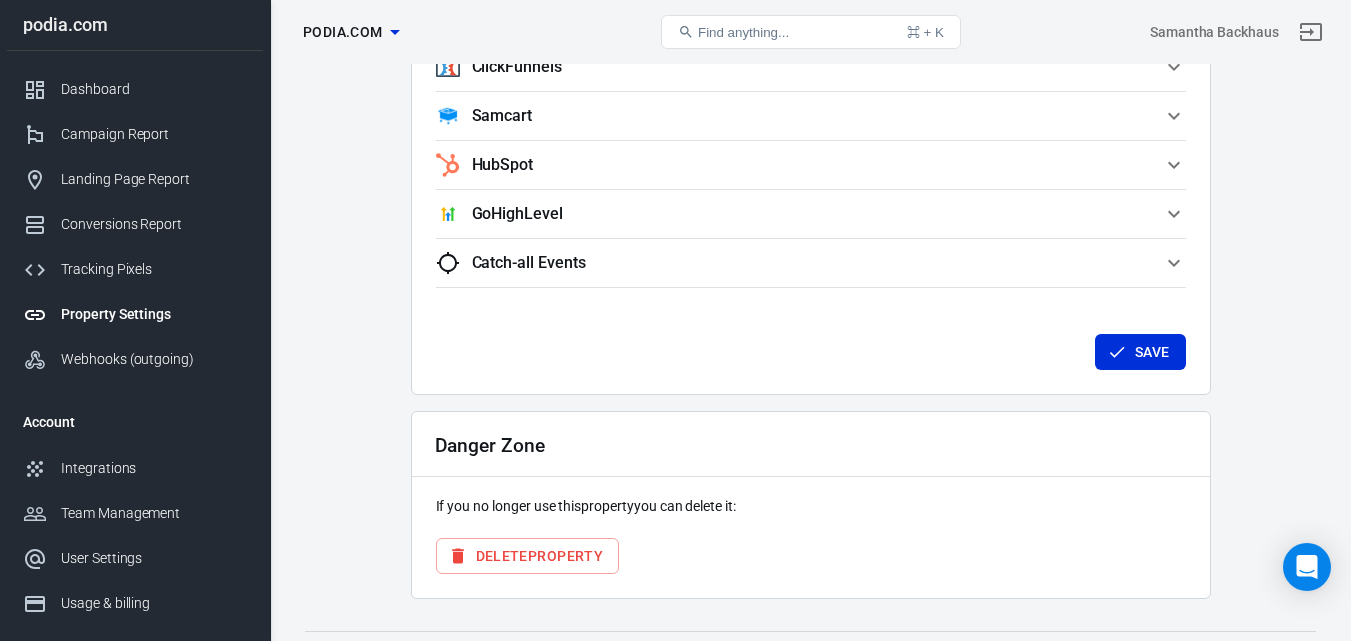 scroll, scrollTop: 2042, scrollLeft: 0, axis: vertical 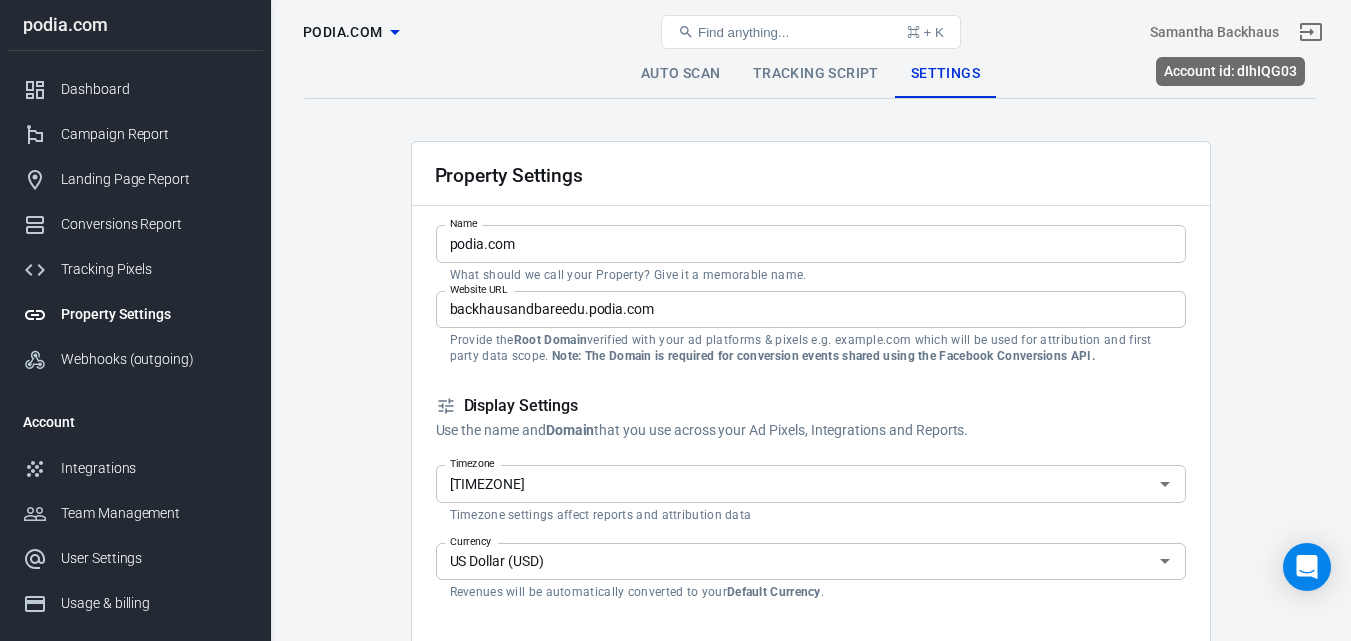 click on "Samantha Backhaus" at bounding box center (1214, 32) 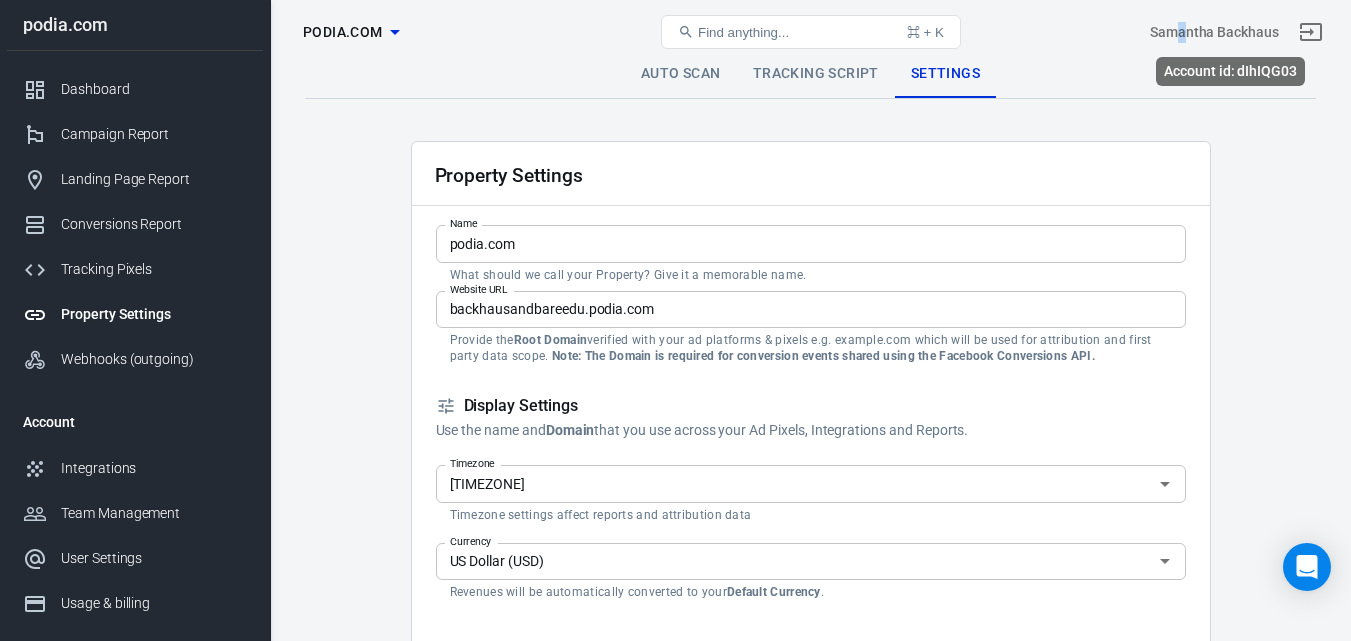 drag, startPoint x: 1190, startPoint y: 42, endPoint x: 1199, endPoint y: 32, distance: 13.453624 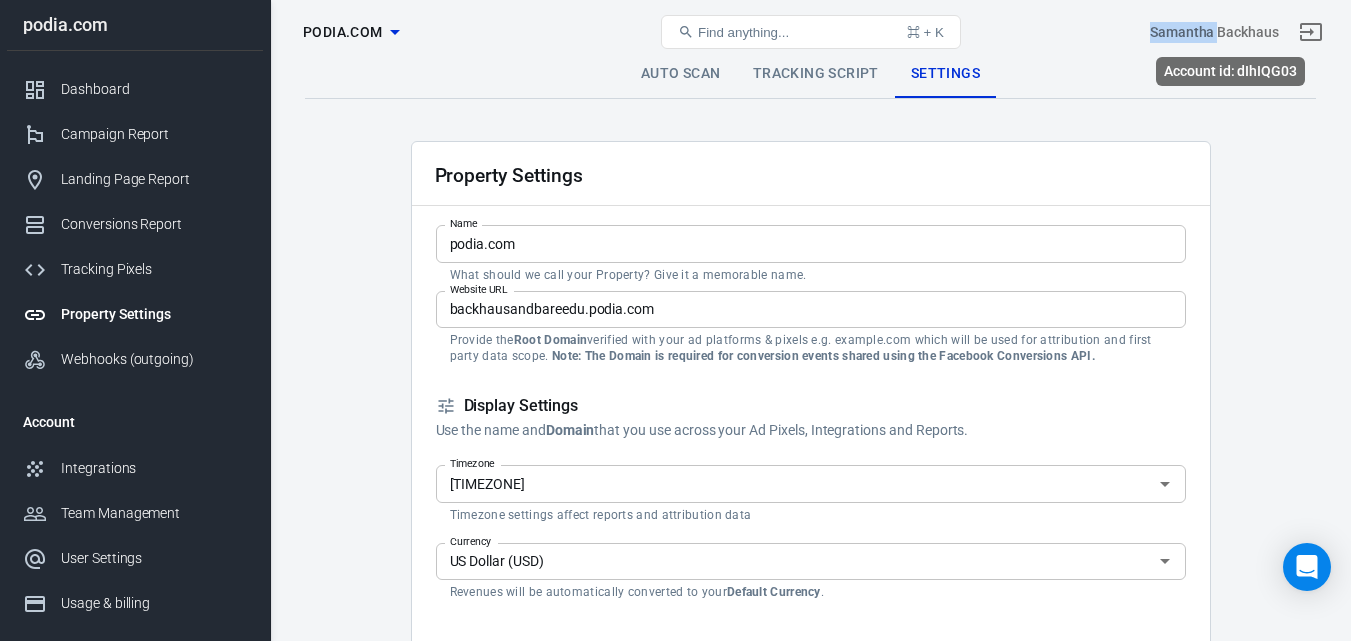 click on "Samantha Backhaus" at bounding box center (1214, 32) 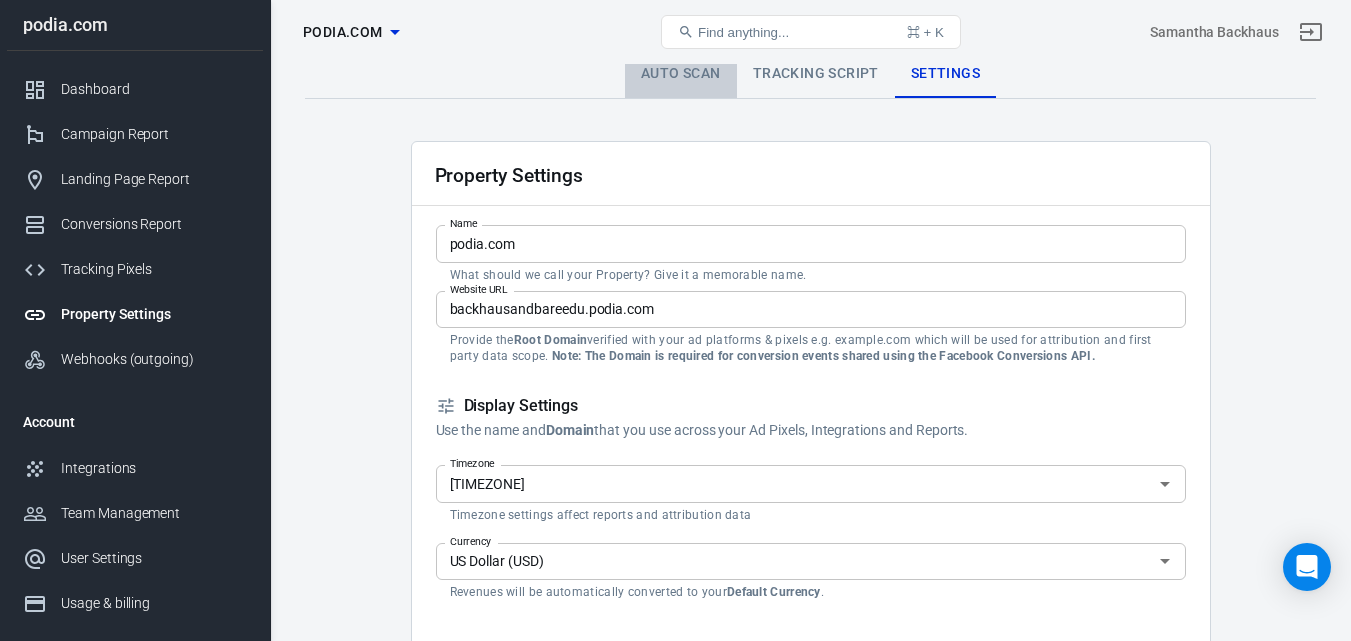 click on "Auto Scan" at bounding box center (681, 74) 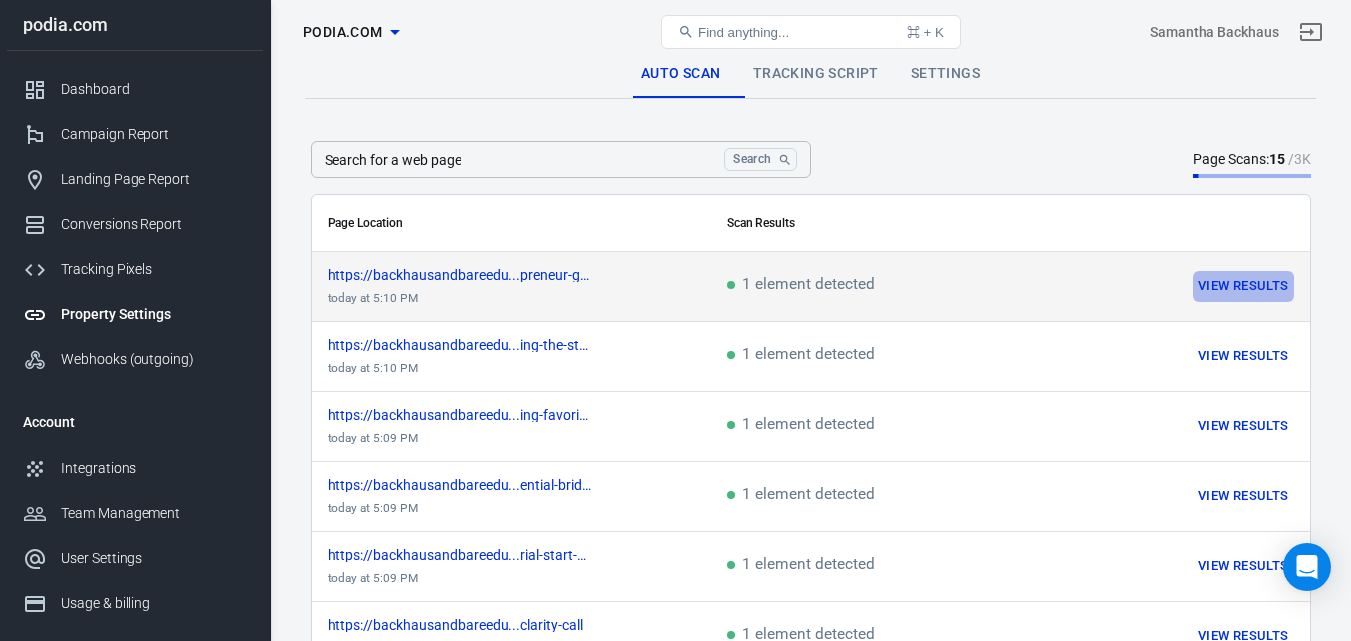 click on "View Results" at bounding box center (1243, 286) 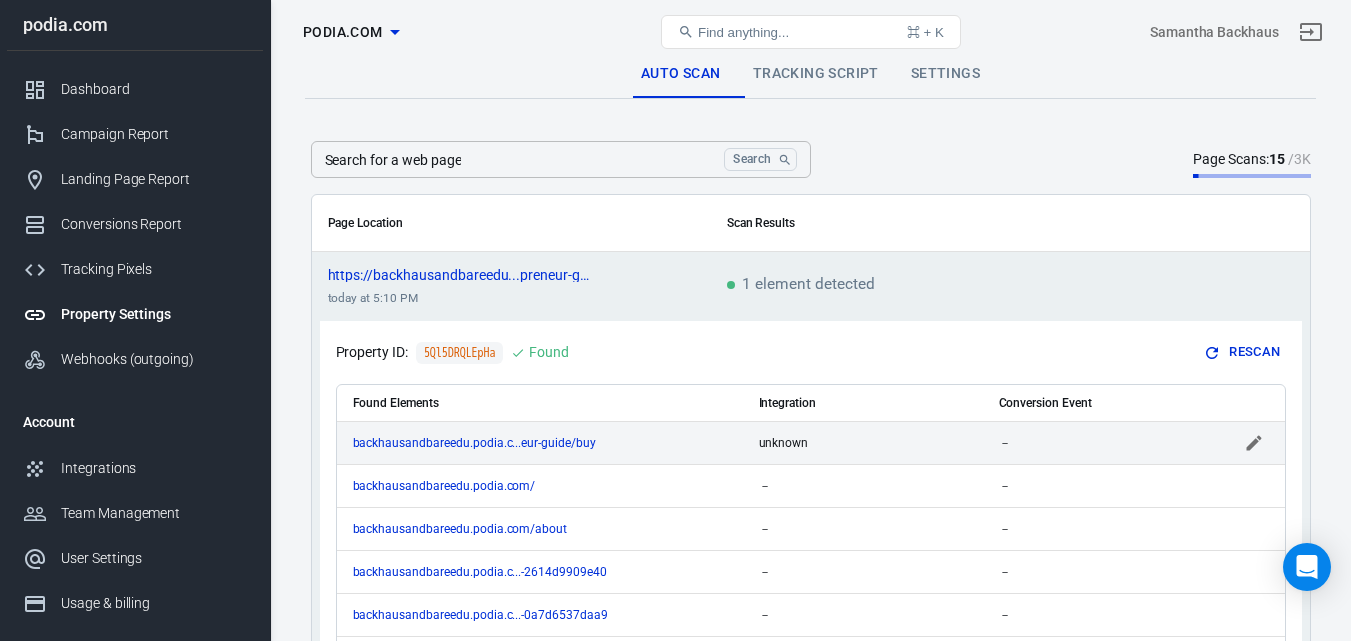 click on "backhausandbareedu.podia.c...eur-guide/buy" at bounding box center [492, 443] 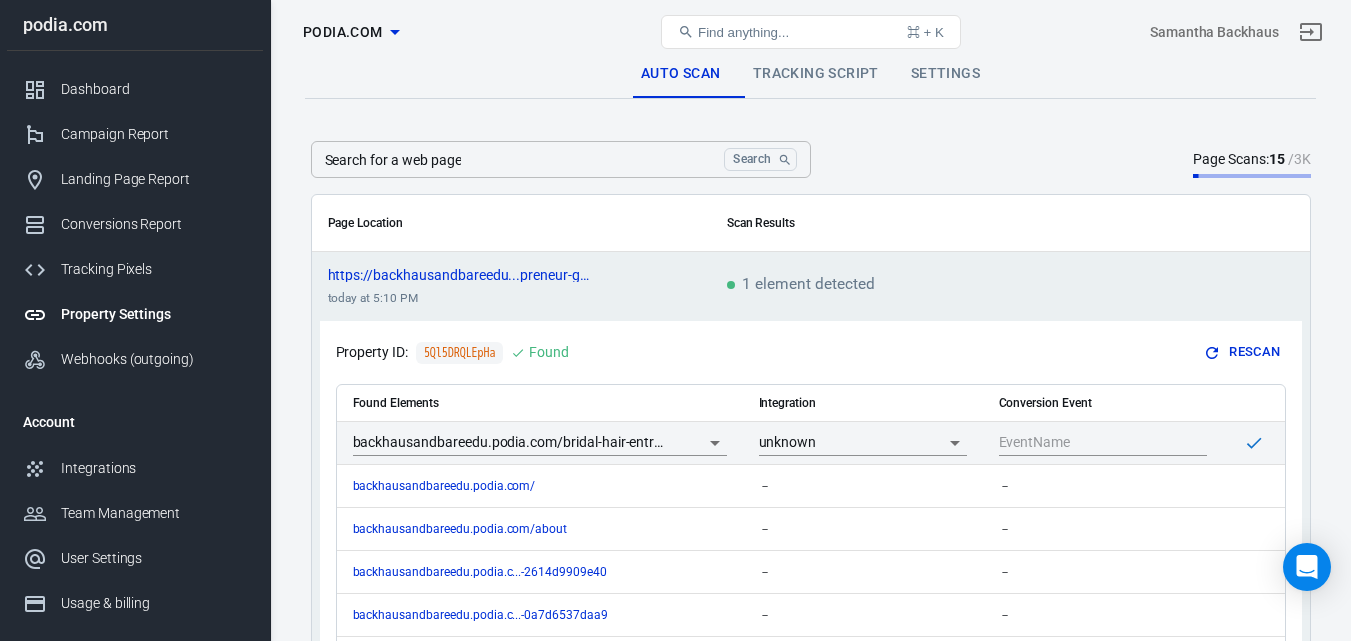 click on "1 element detected" at bounding box center [885, 287] 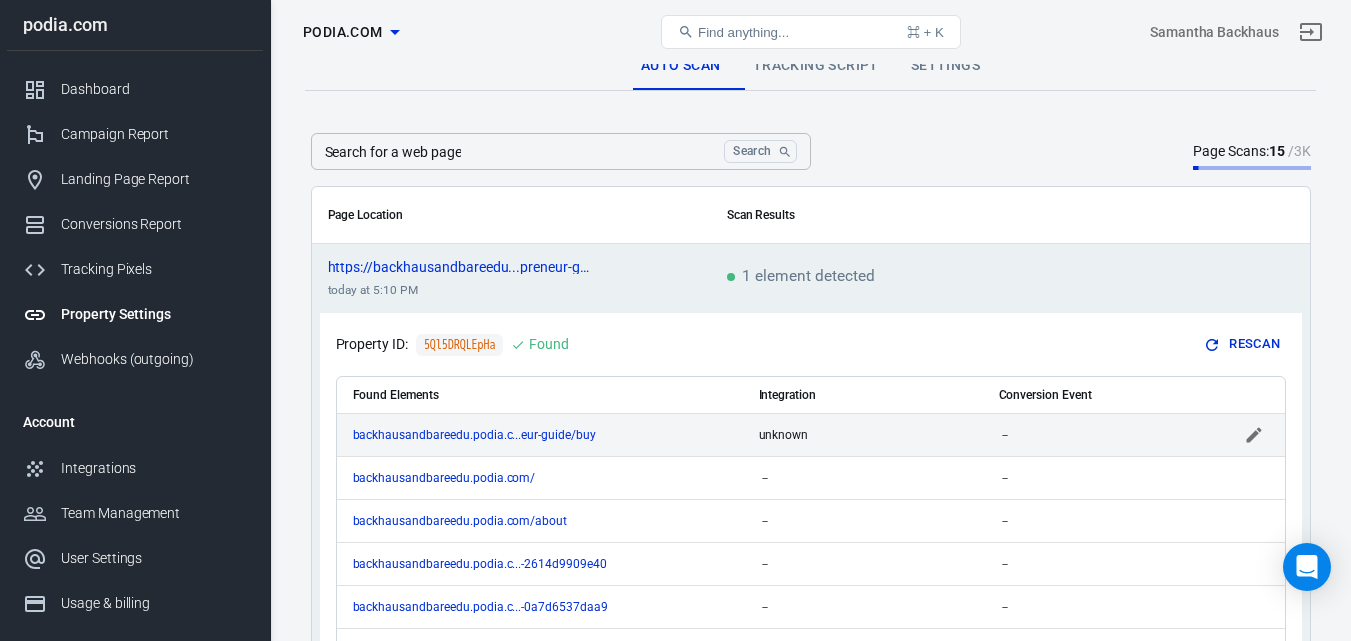 scroll, scrollTop: 0, scrollLeft: 0, axis: both 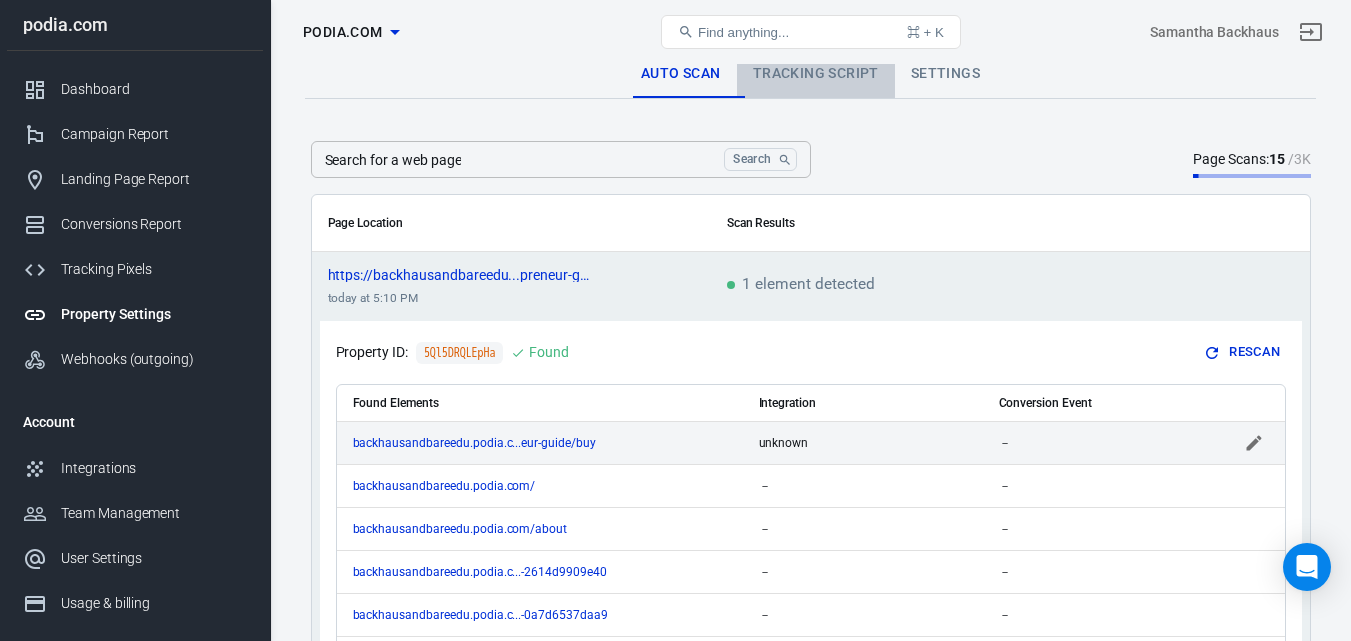 click on "Tracking Script" at bounding box center [816, 74] 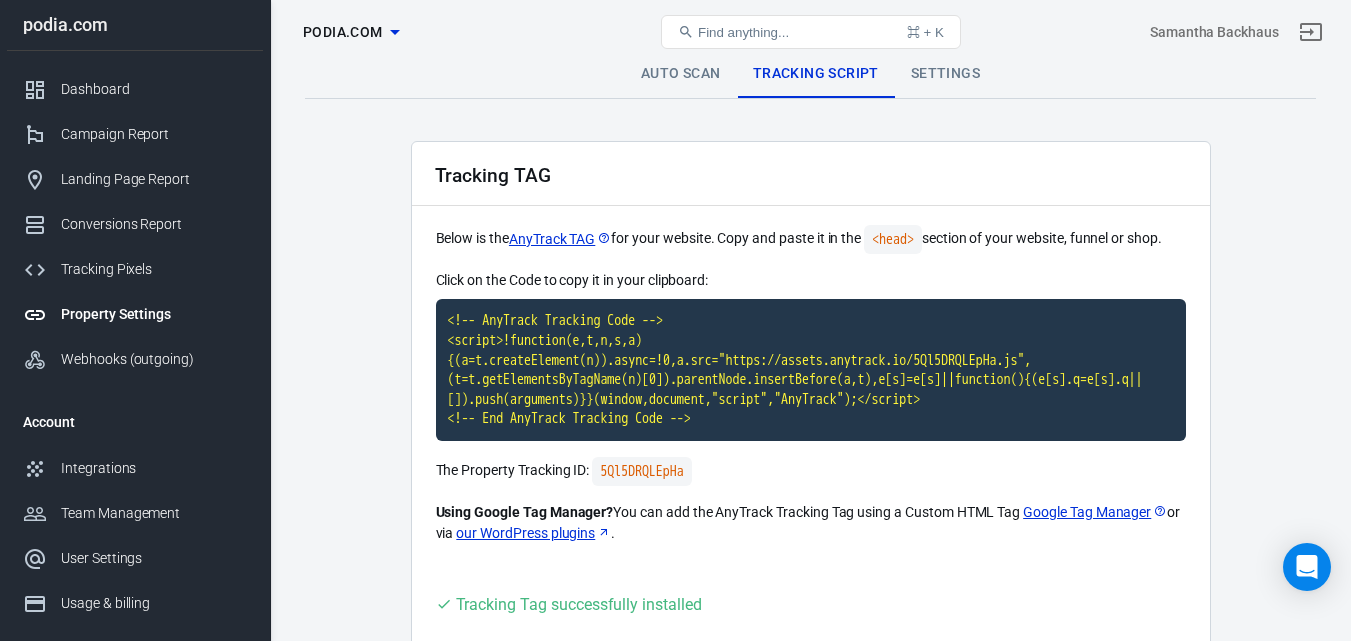 click on "Settings" at bounding box center [945, 74] 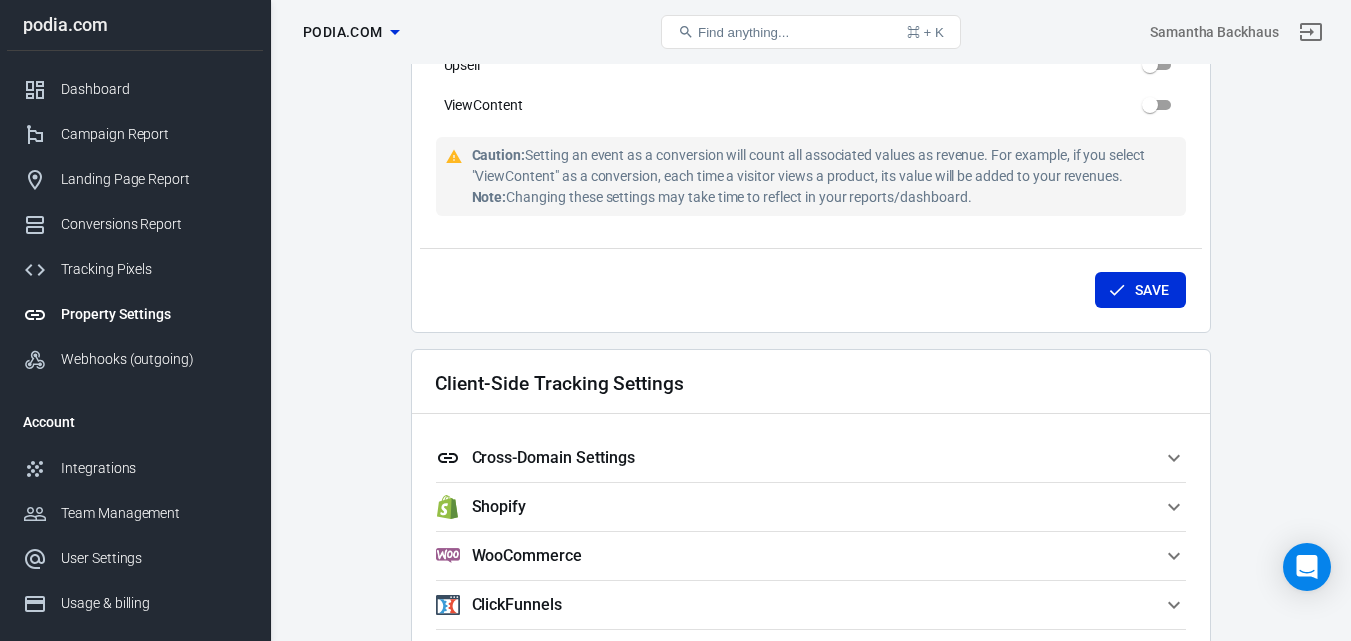 scroll, scrollTop: 1500, scrollLeft: 0, axis: vertical 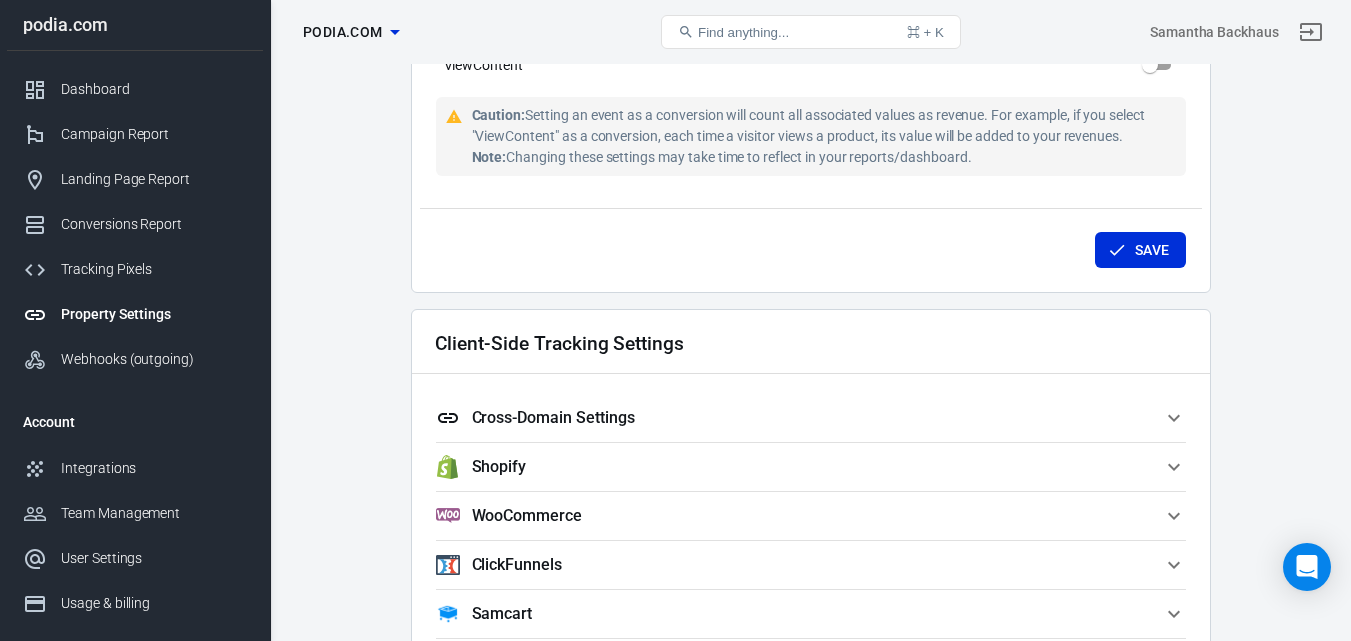 drag, startPoint x: 1288, startPoint y: 459, endPoint x: 1261, endPoint y: 593, distance: 136.69308 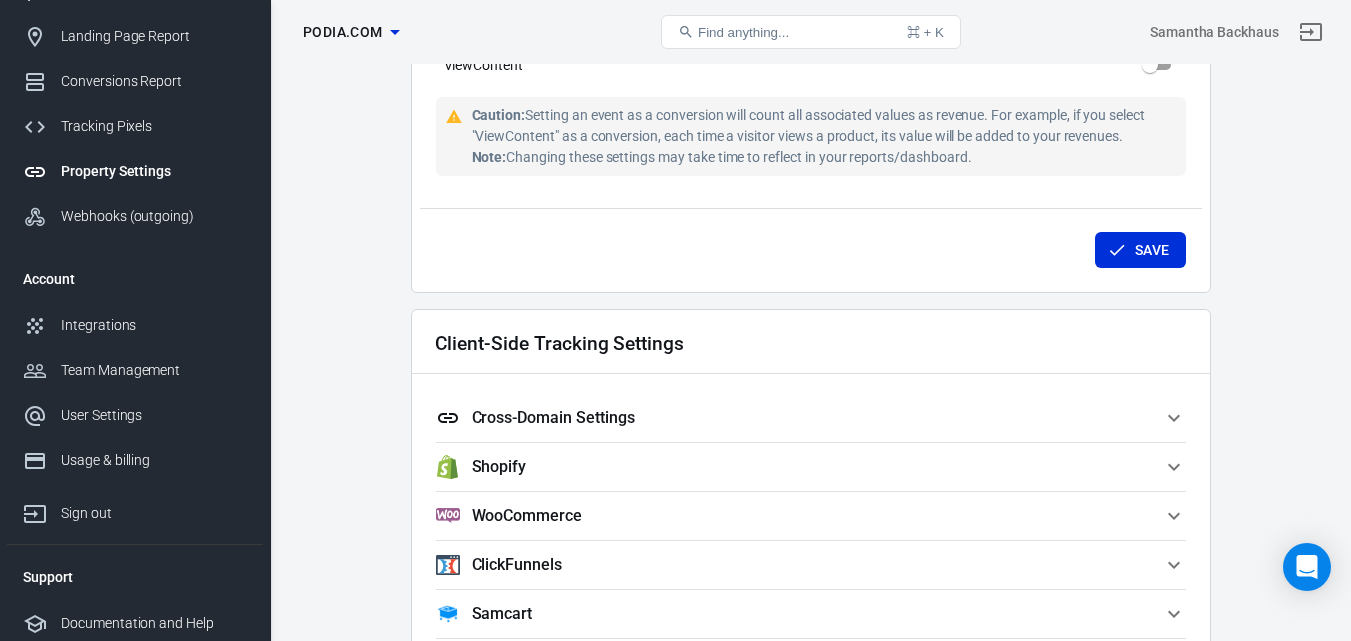 scroll, scrollTop: 148, scrollLeft: 0, axis: vertical 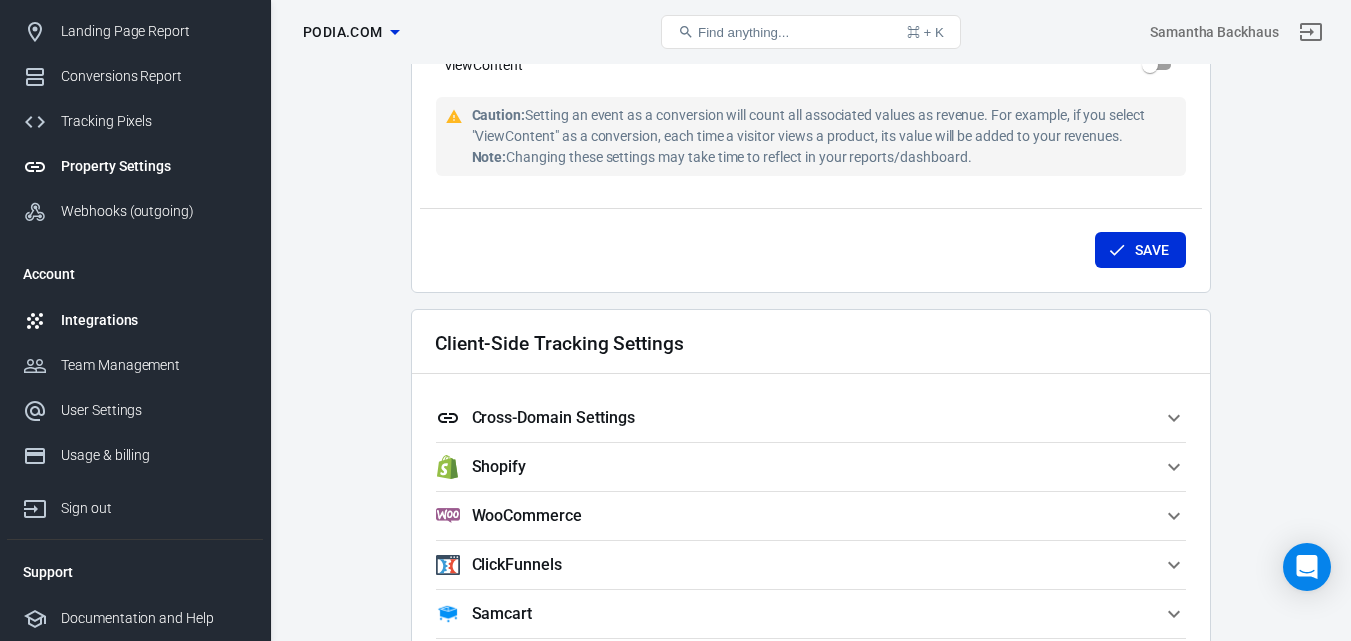 click on "Integrations" at bounding box center (154, 320) 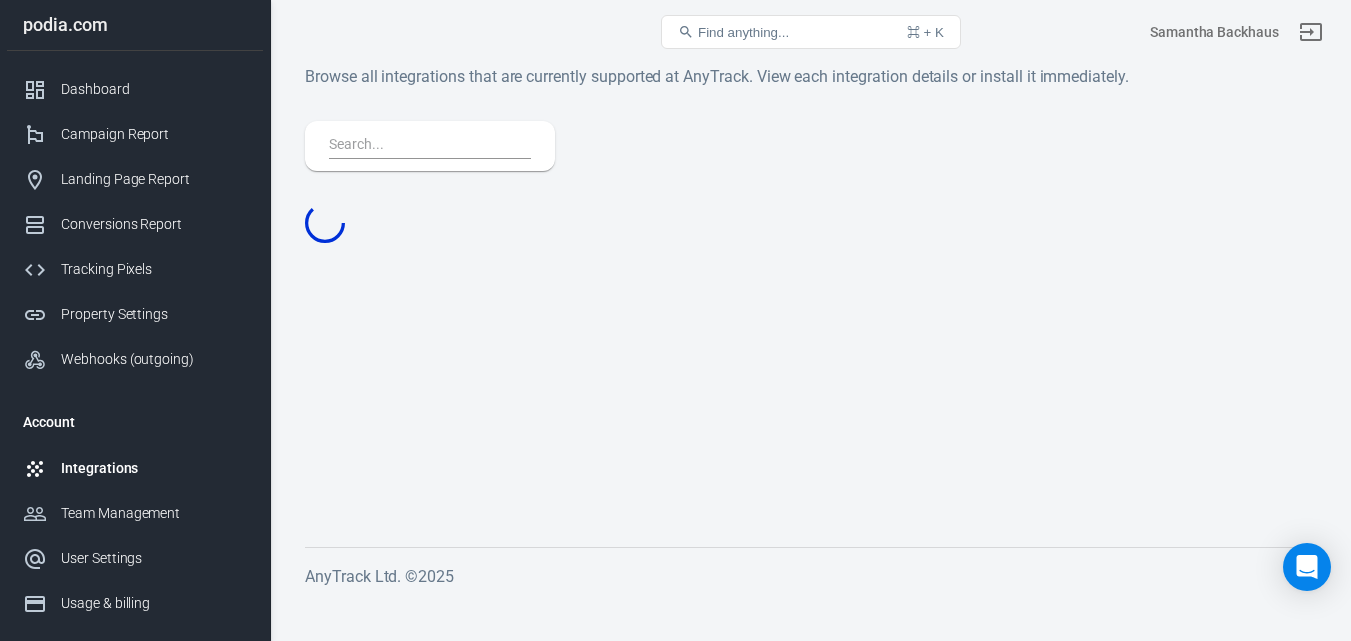 scroll, scrollTop: 0, scrollLeft: 0, axis: both 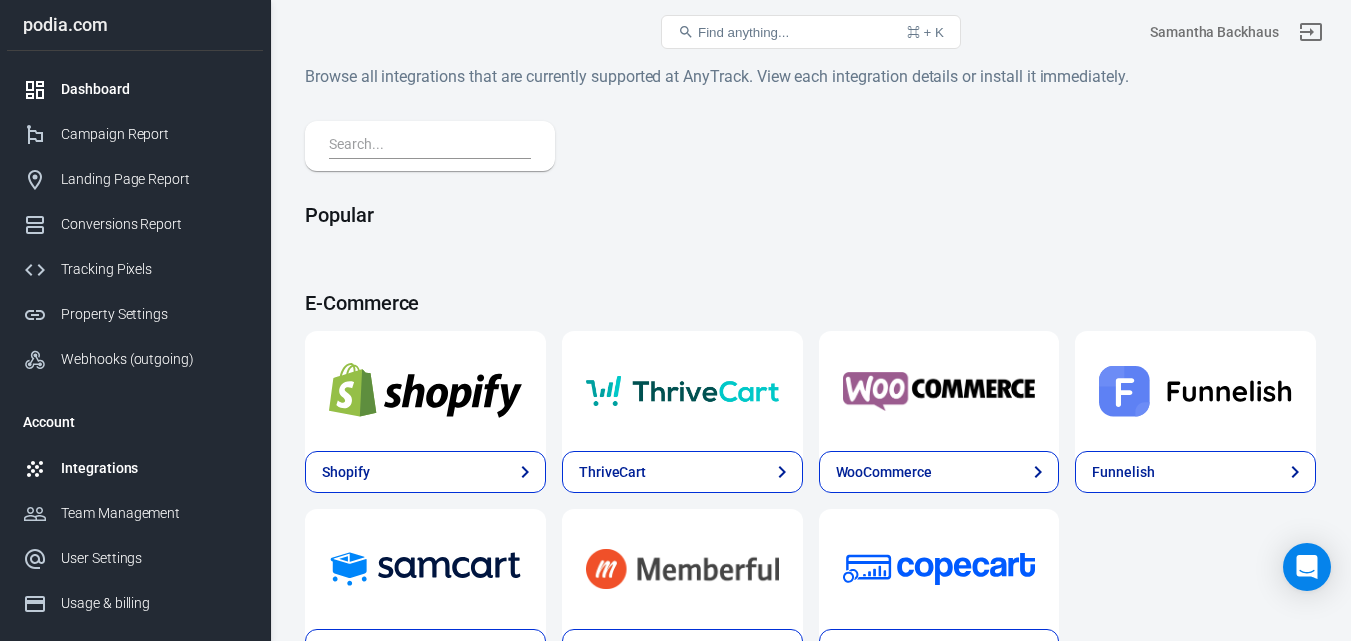 click on "Dashboard" at bounding box center (154, 89) 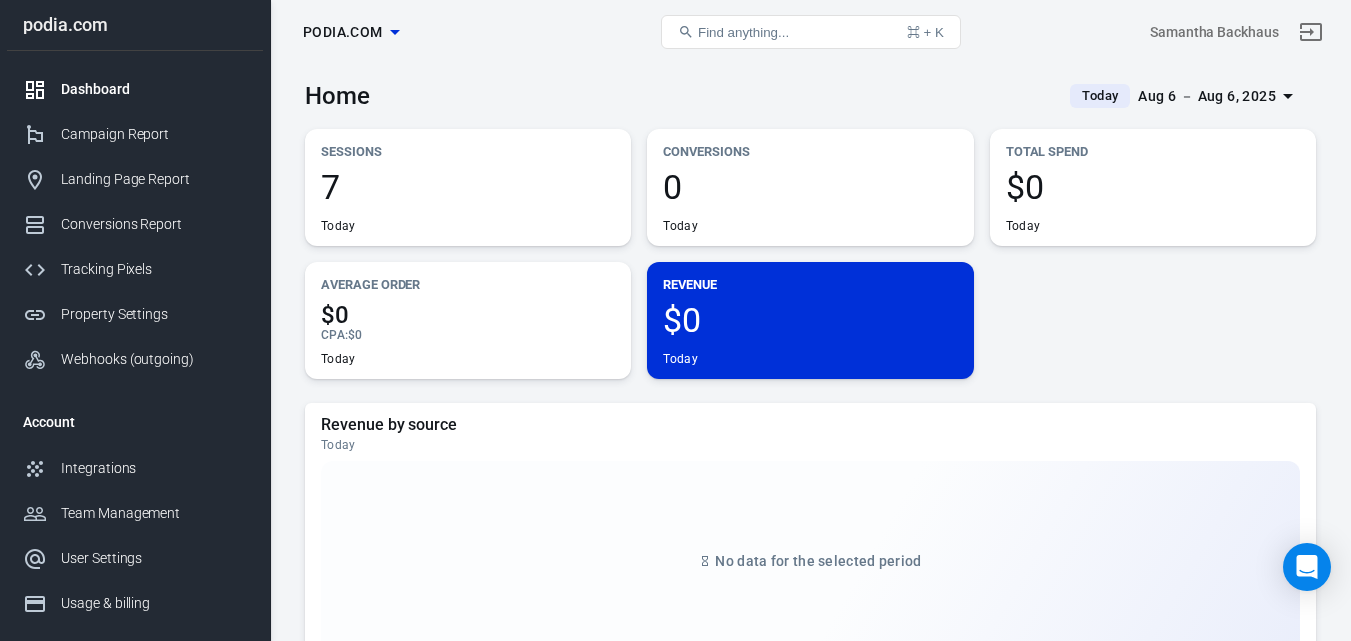 click on "Dashboard" at bounding box center (154, 89) 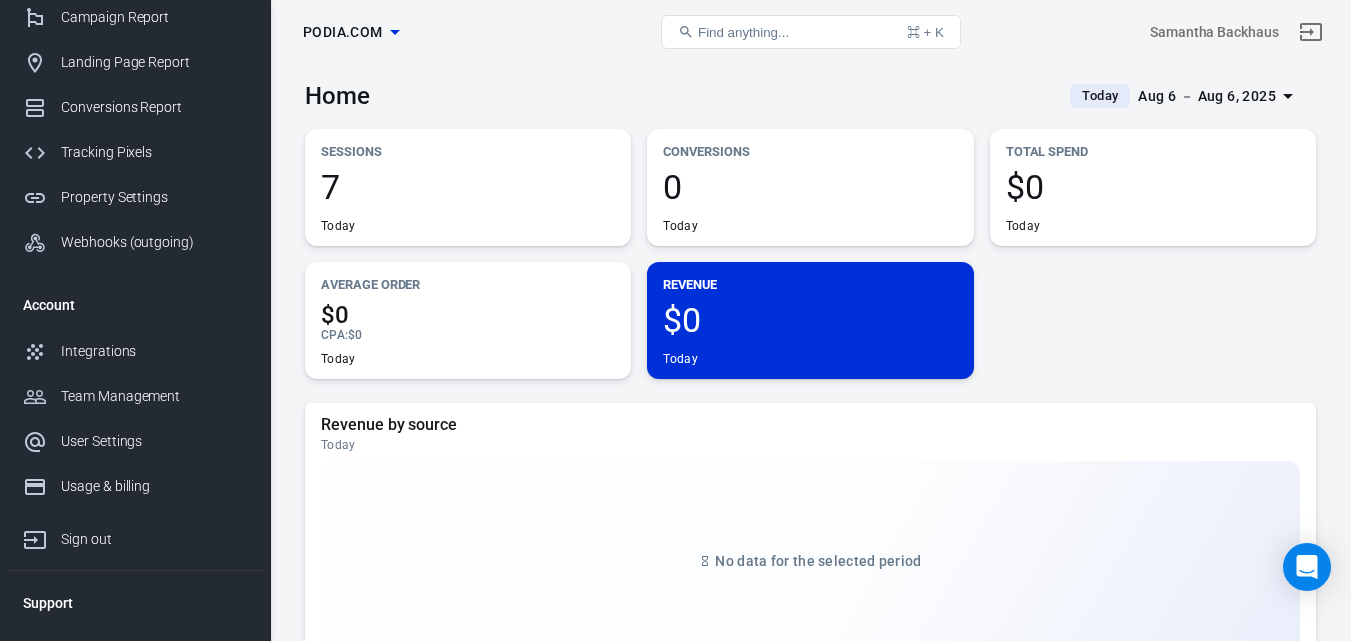 scroll, scrollTop: 148, scrollLeft: 0, axis: vertical 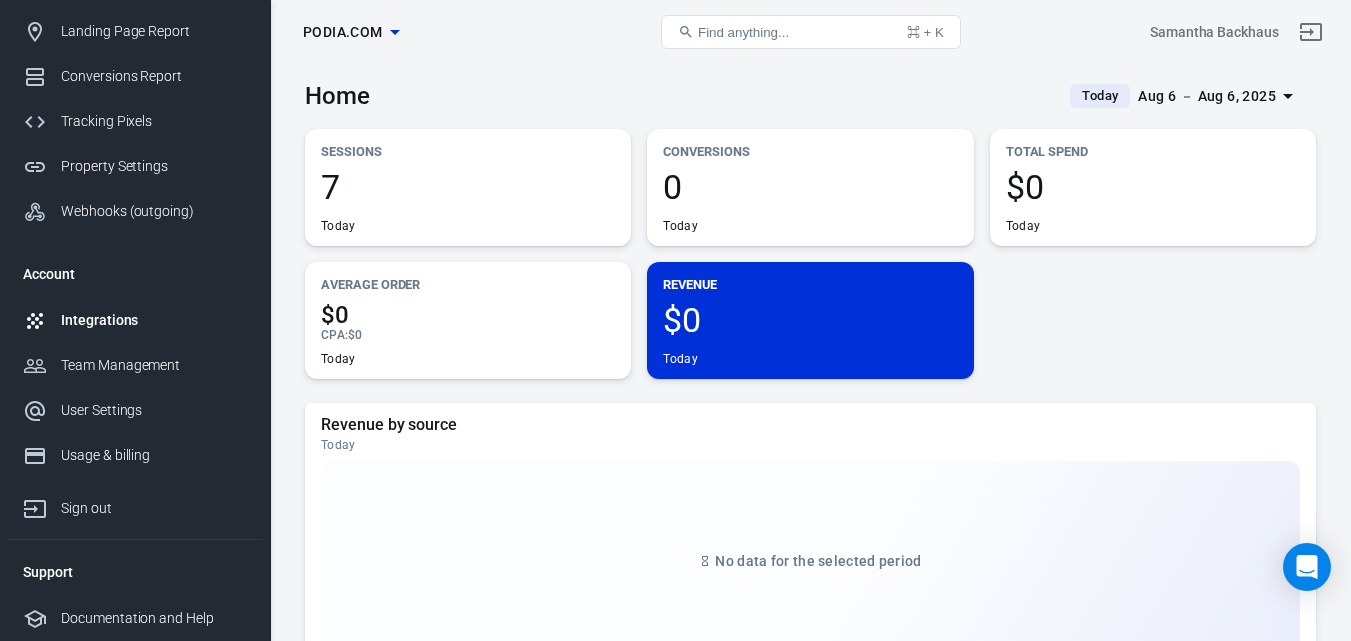 click on "Integrations" at bounding box center (135, 320) 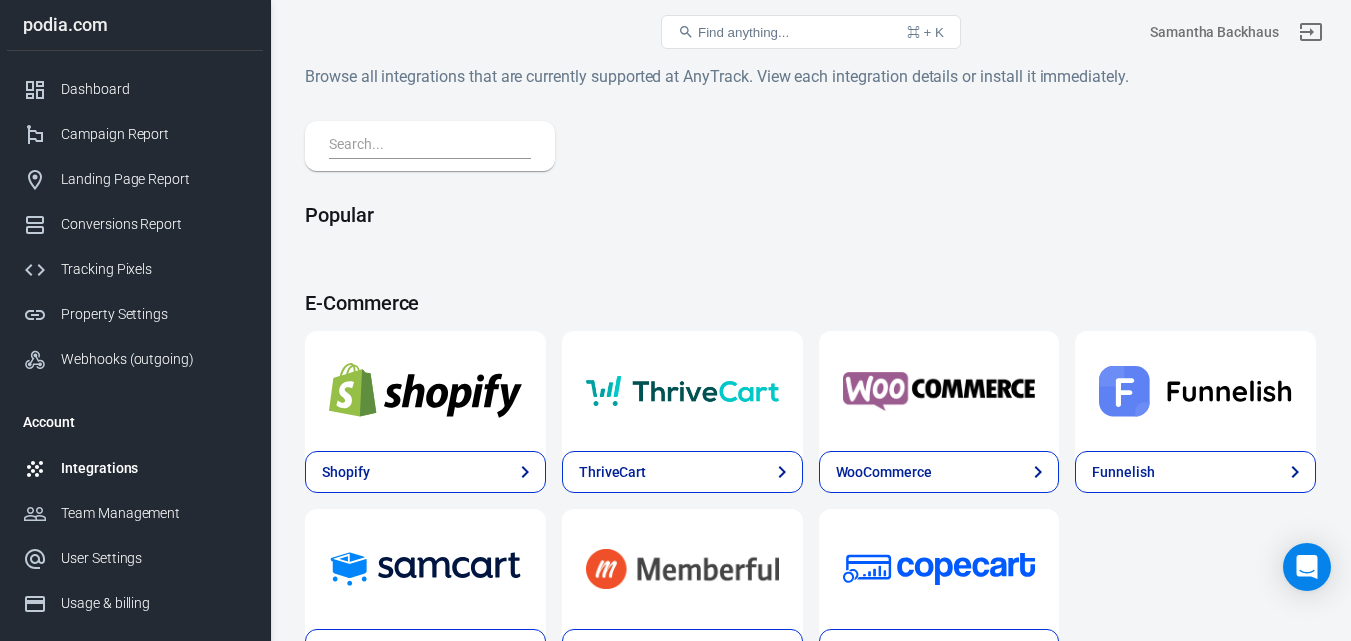 scroll, scrollTop: 148, scrollLeft: 0, axis: vertical 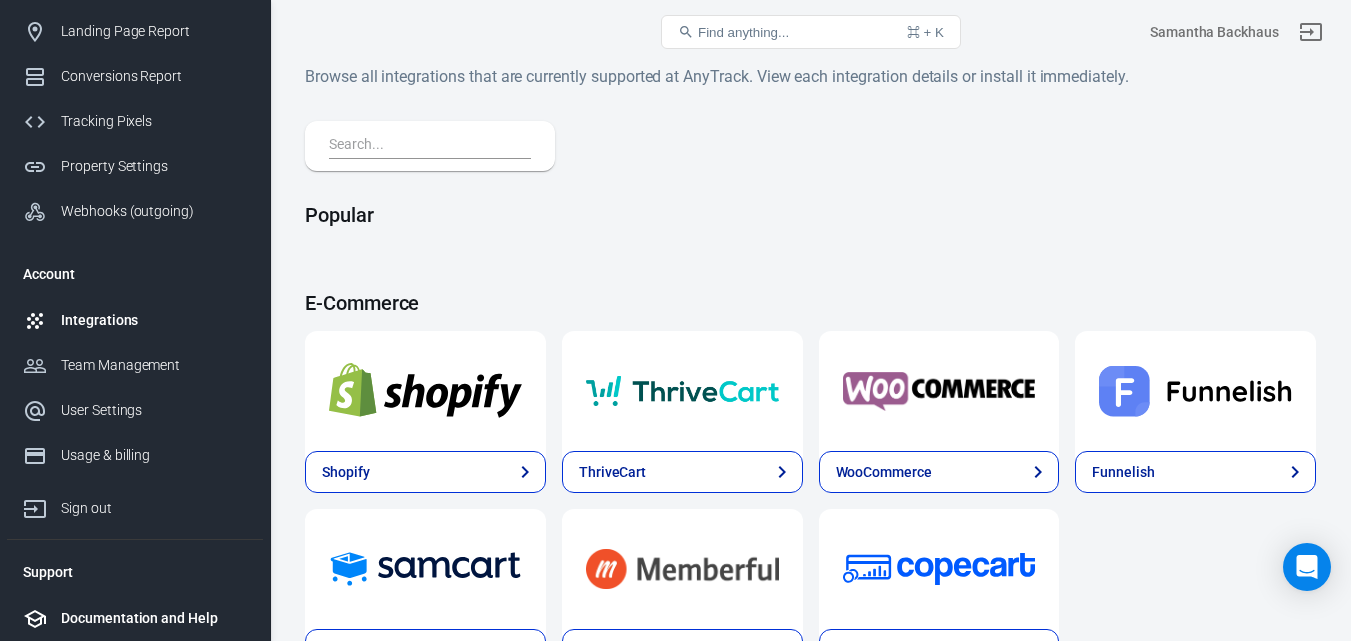 click on "Documentation and Help" at bounding box center [154, 618] 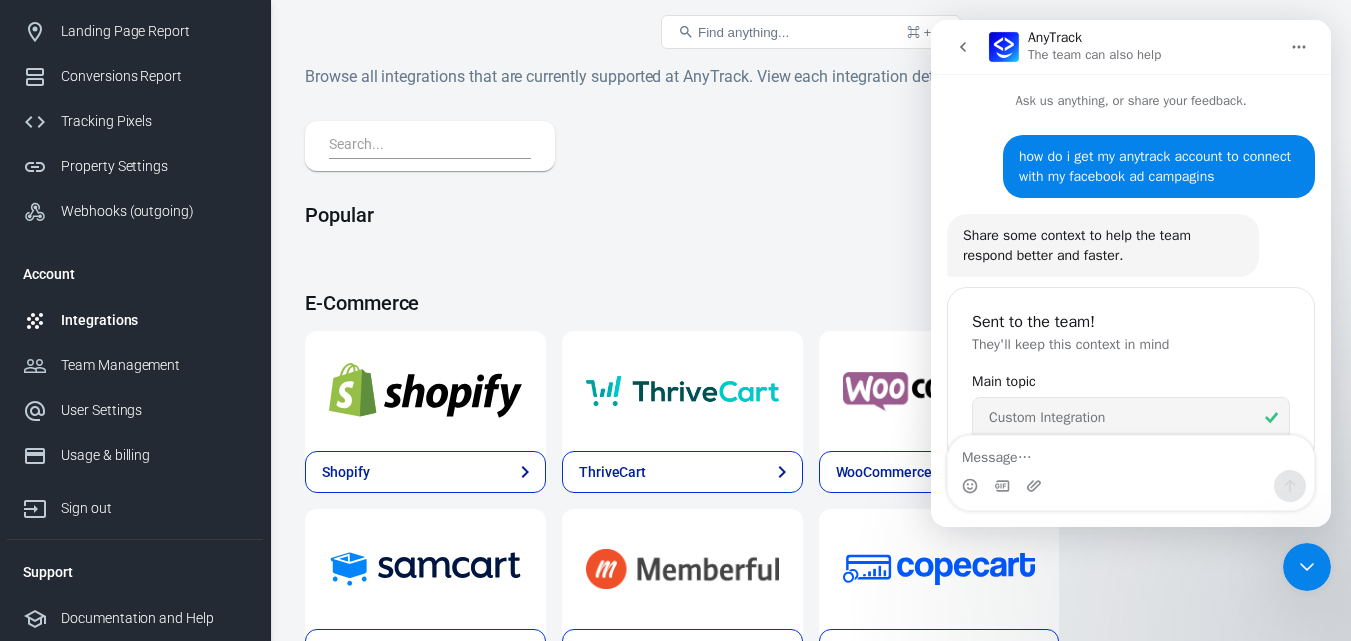 scroll, scrollTop: 0, scrollLeft: 0, axis: both 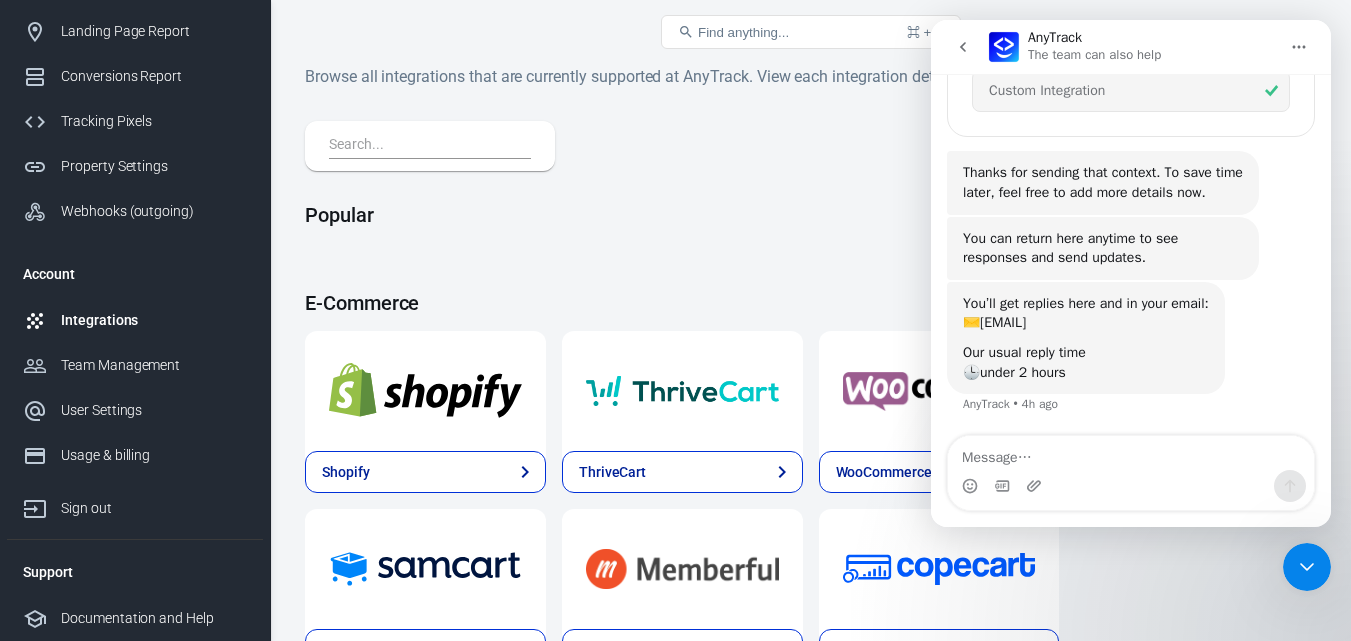 click on "You’ll get replies here and in your email: ✉️  [EMAIL]" at bounding box center [1086, 313] 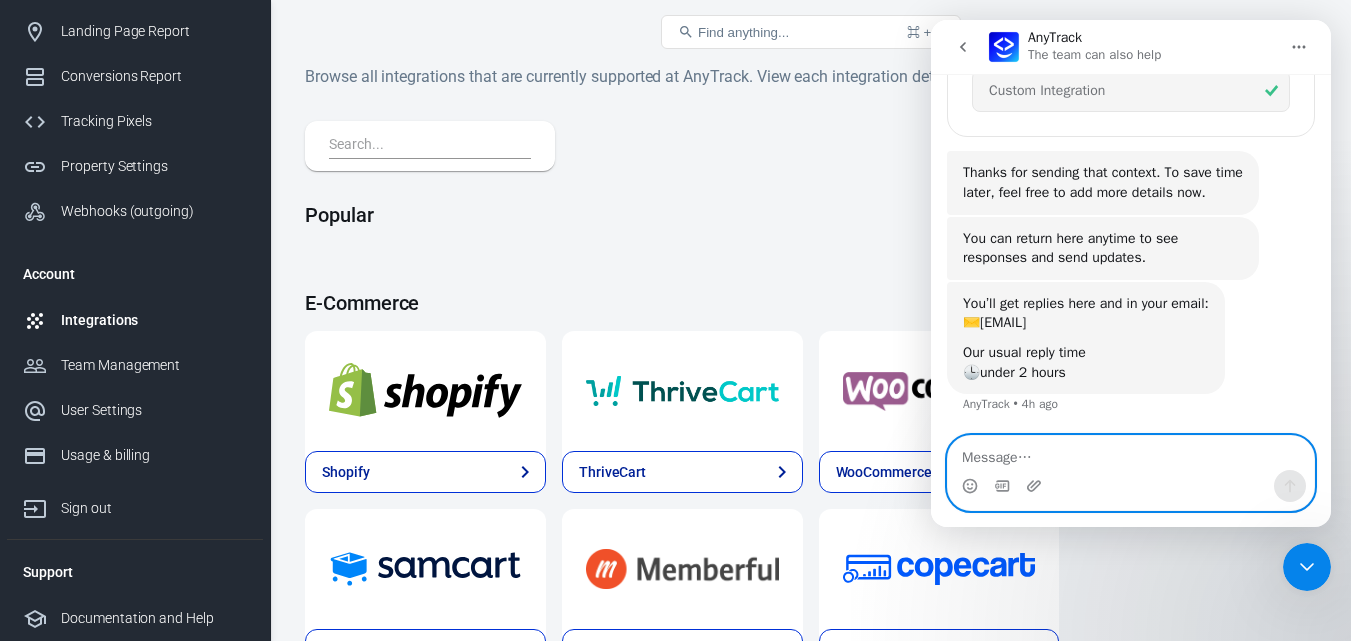 click at bounding box center (1131, 453) 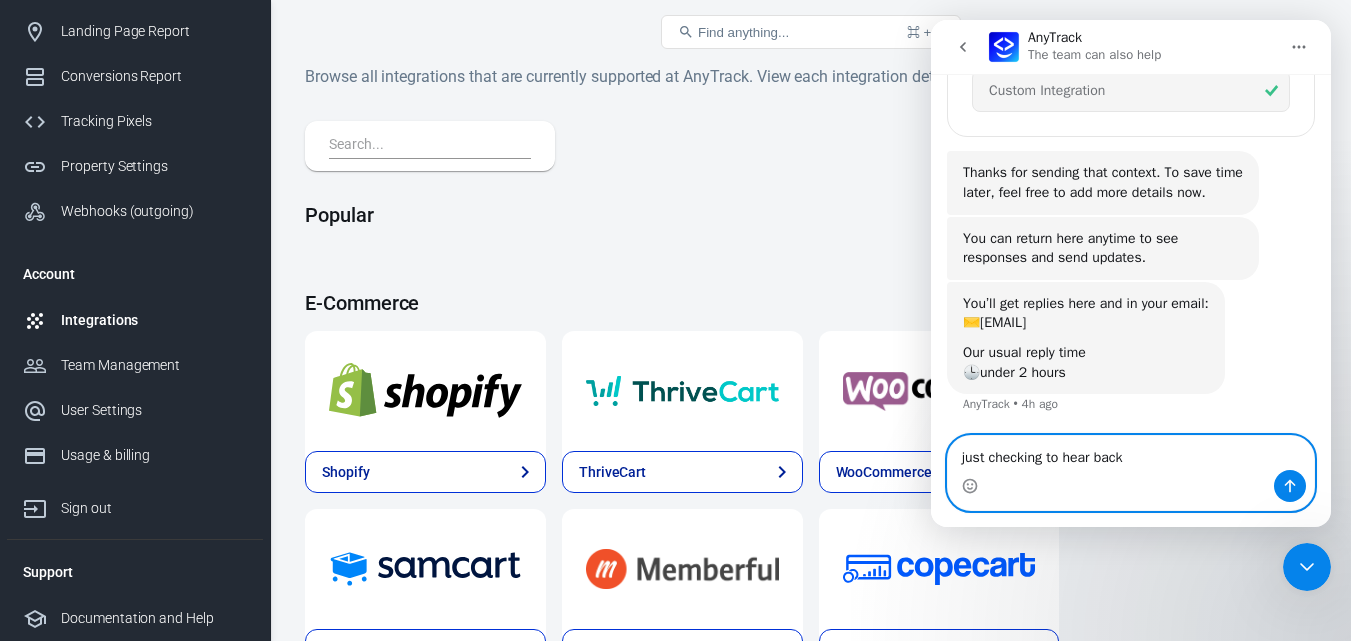 type on "just checking to hear back" 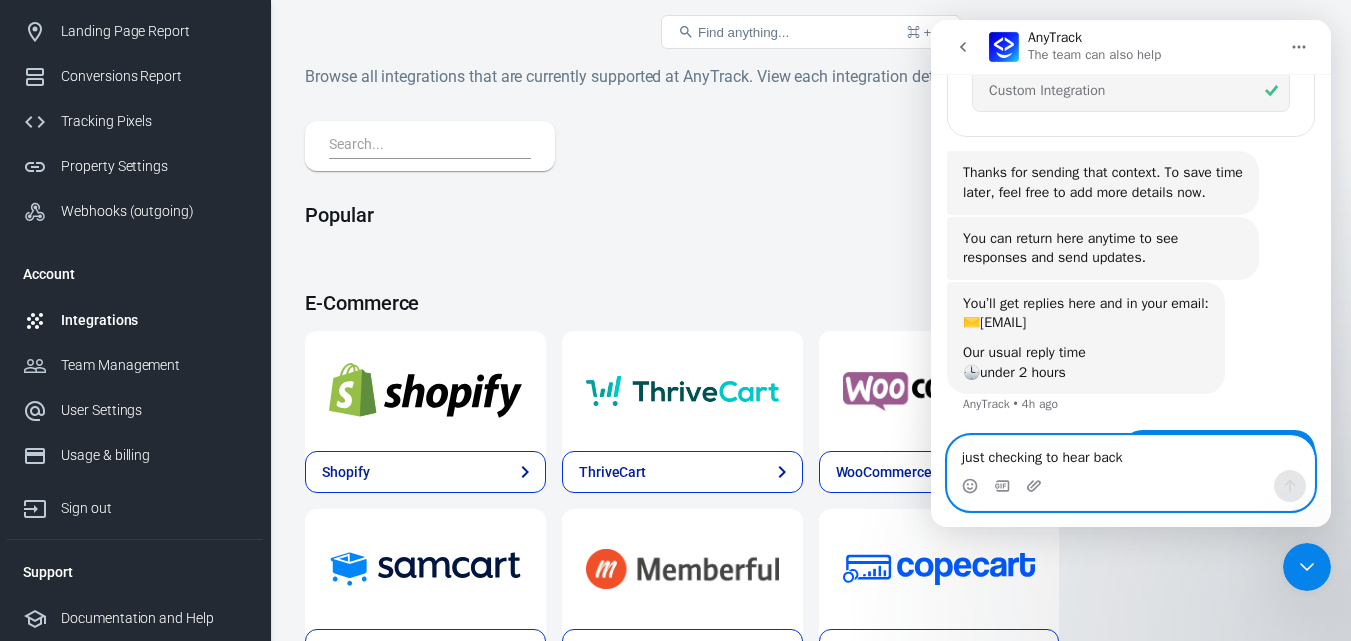 type 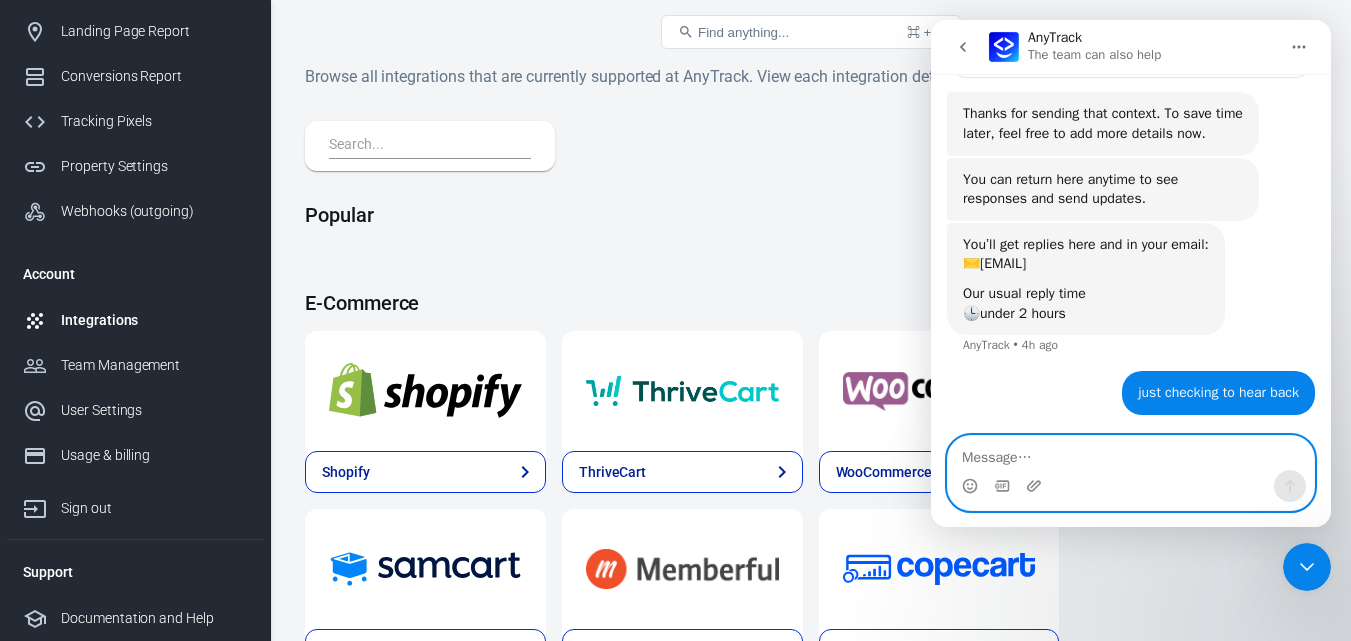 scroll, scrollTop: 387, scrollLeft: 0, axis: vertical 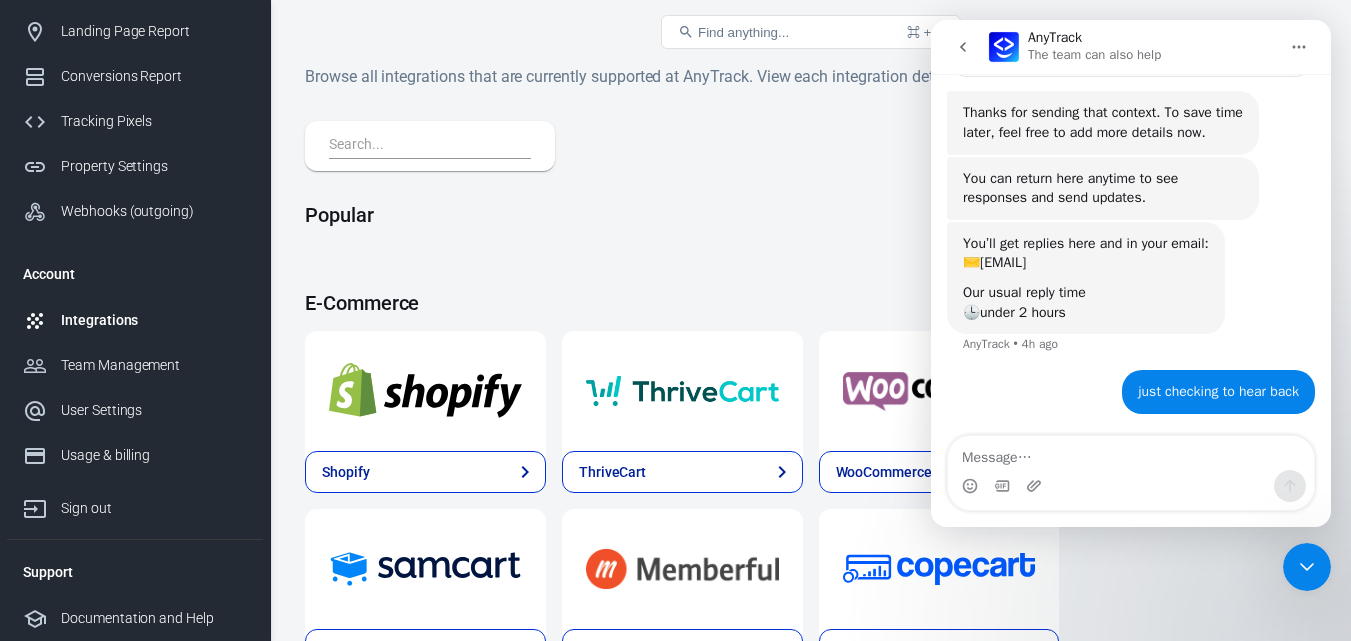 click on "The team can also help" at bounding box center [1094, 55] 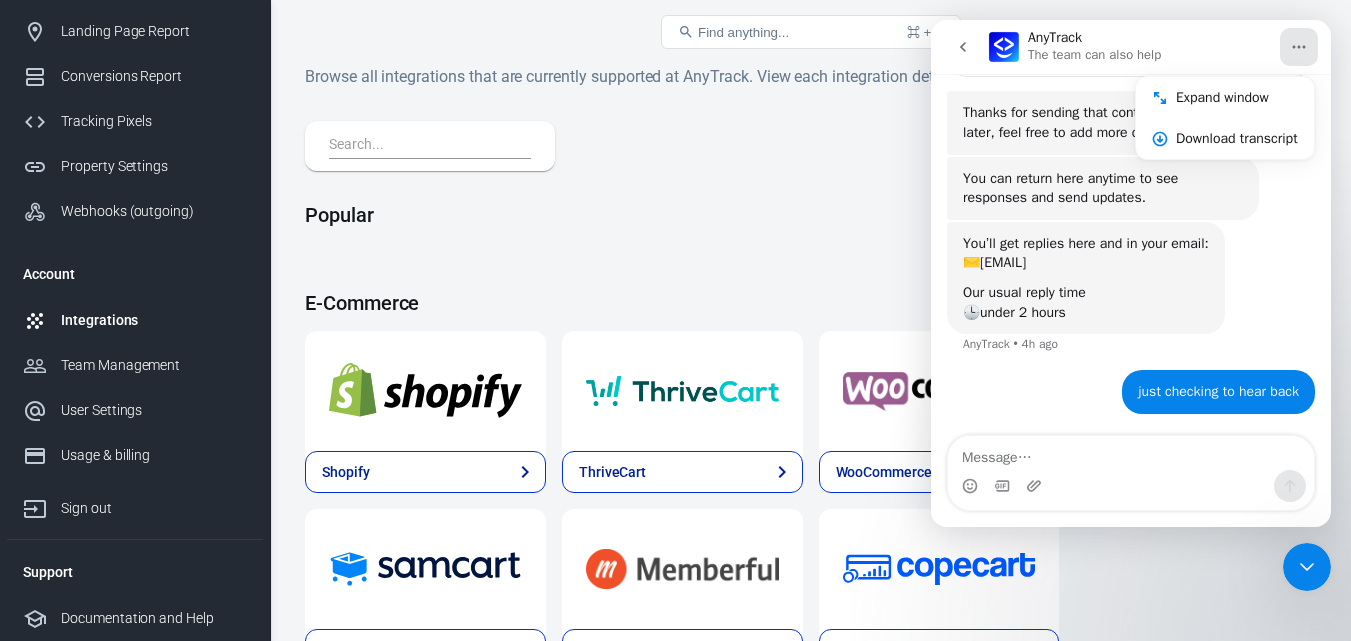 click on "AnyTrack The team can also help" at bounding box center (1133, 47) 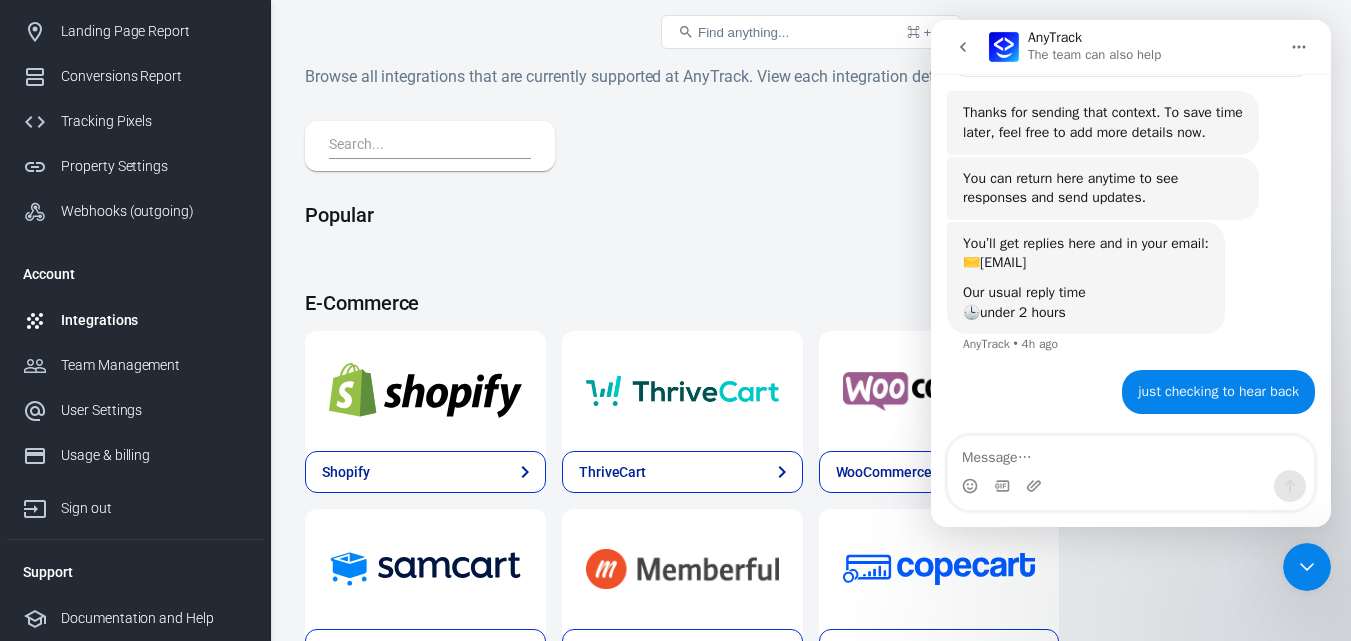 click at bounding box center (963, 47) 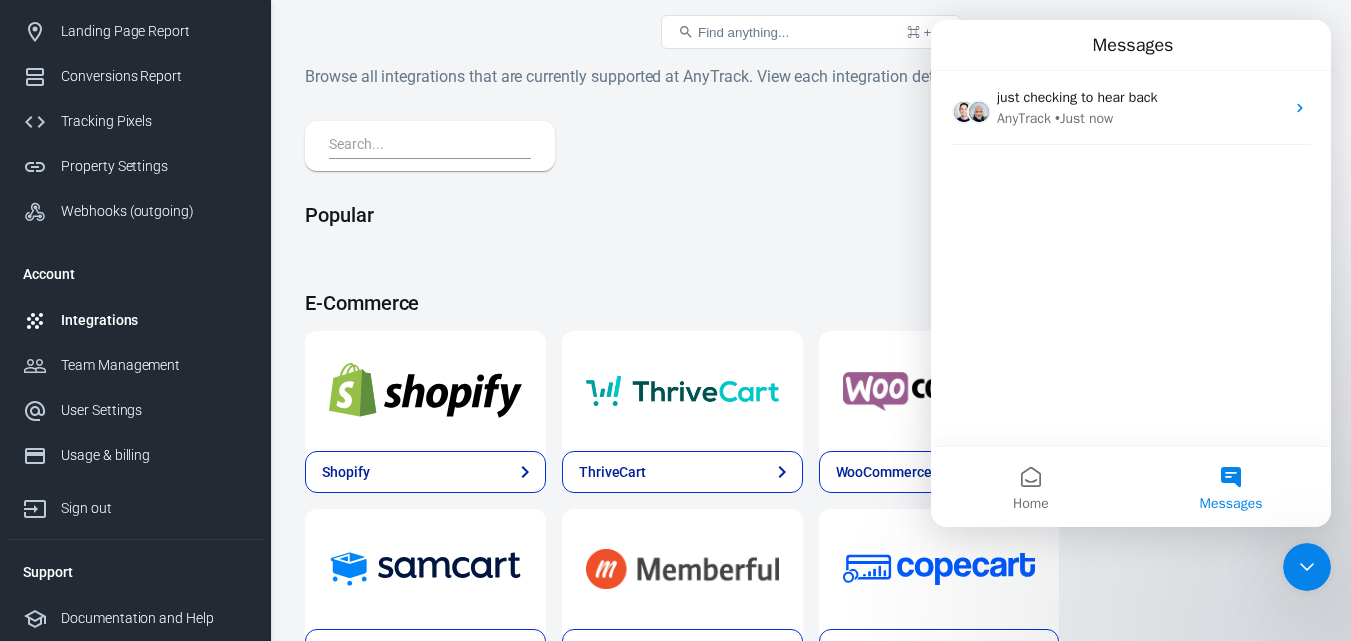 click on "Messages" at bounding box center [1131, 45] 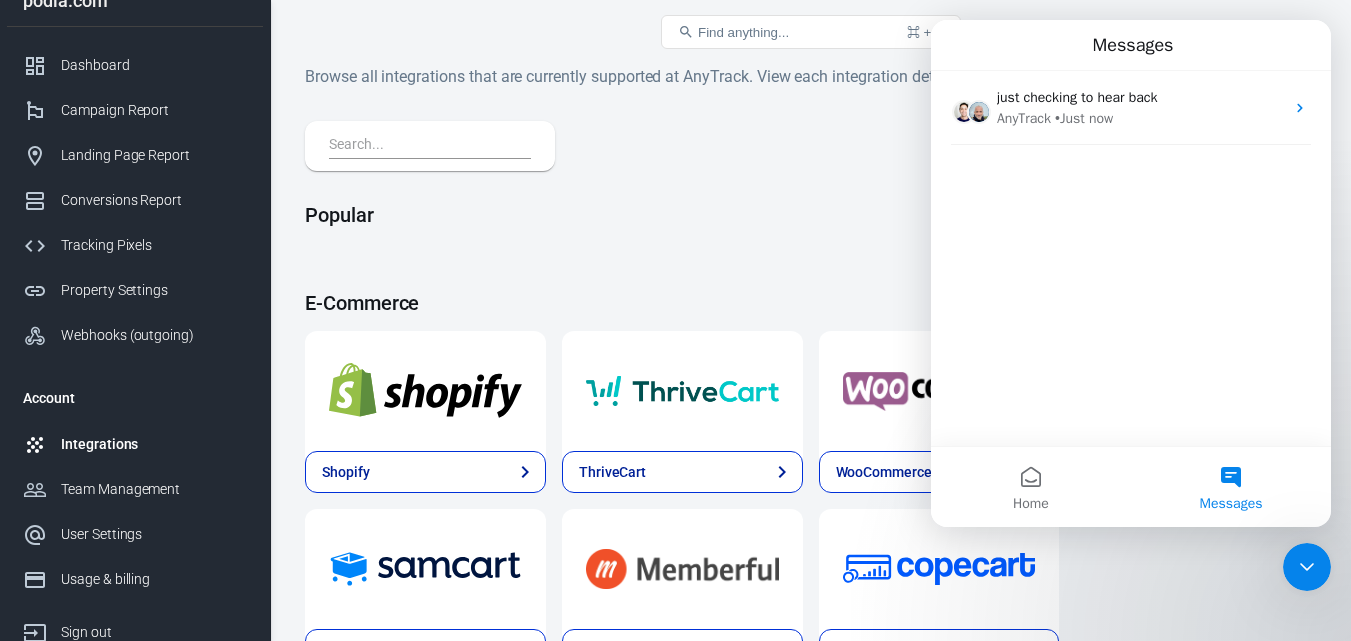 scroll, scrollTop: 0, scrollLeft: 0, axis: both 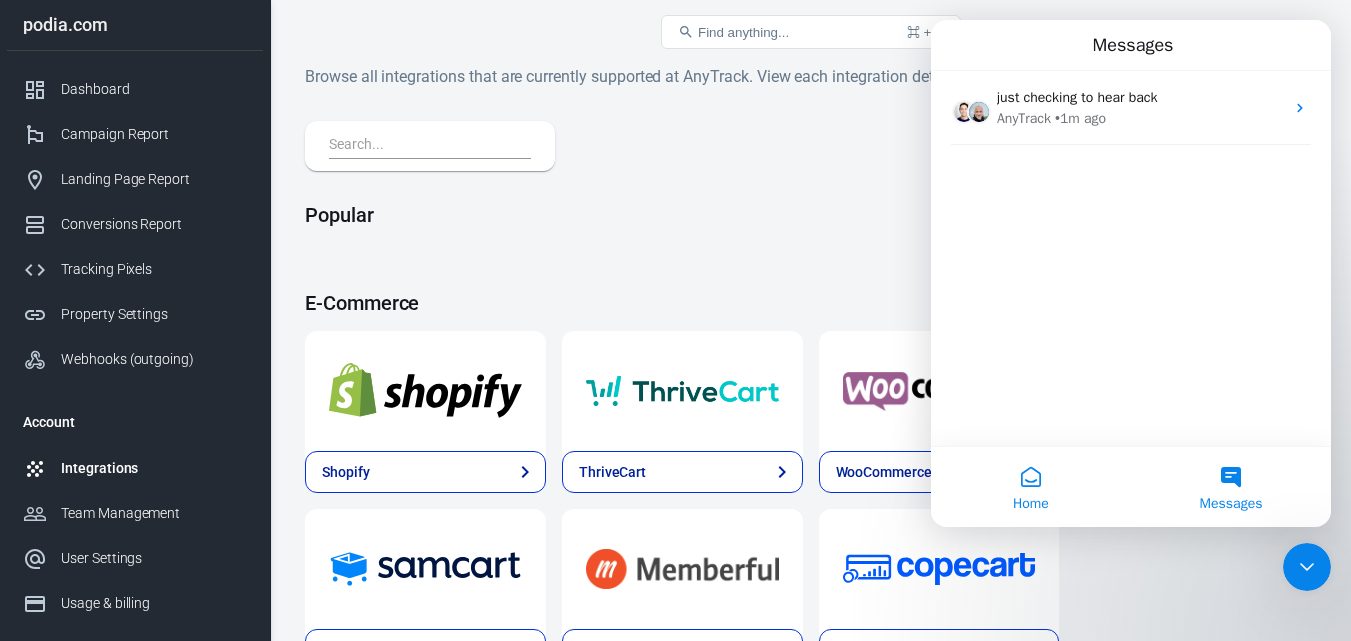 click on "Home" at bounding box center [1031, 487] 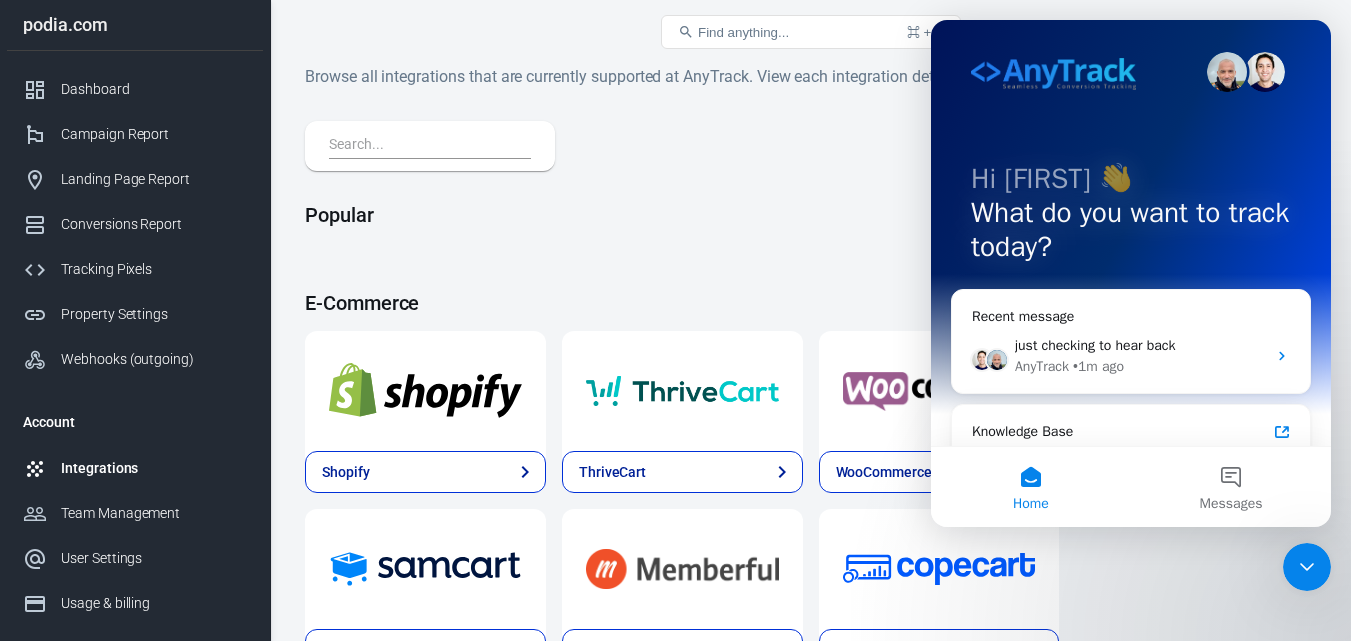 click on "Popular E-Commerce Shopify ThriveCart WooCommerce Funnelish Samcart Memberful Copecart Affiliate Network ClickBank Impact Amazon Associates CJ ShareASale Awin Digistore24 Partnerize Rakuten PepperJam FlexOffers Show All Lead Generation ClickFunnels GoHighLevel Calendly LeadsHook Elementor Typeform LeadByte Phonexa Unbounce ZeroParallel Systeme.io Affiliate Software Everflow Cake HasOffers / Tune Tune Cellxpert Affise Tapfiliate Post Affiliate Pro HitPath Refersion iDevAffiliate CellXPert Fiverr AffPower HasOffers NordVPN Affiliaxe Grammarly Olavivo TradingView CyberGhost Puremium Modaramo Media FocusAtWill IncomeAccess Kindred Affiliates William Hill Michigan Lottery Coral Bingo ActiveWins Golden Nugget Fanduel Gala Partners Twinspires Affiliates StarsAffiliateClub Merkur Partners Show All Cake Monetise InsparX Others Custom AnyTrack Maxbounty Maxweb TimeOne WordPress MyLead PayKickstart BuyGoods AffScale Skimlinks Show All" at bounding box center [810, 2464] 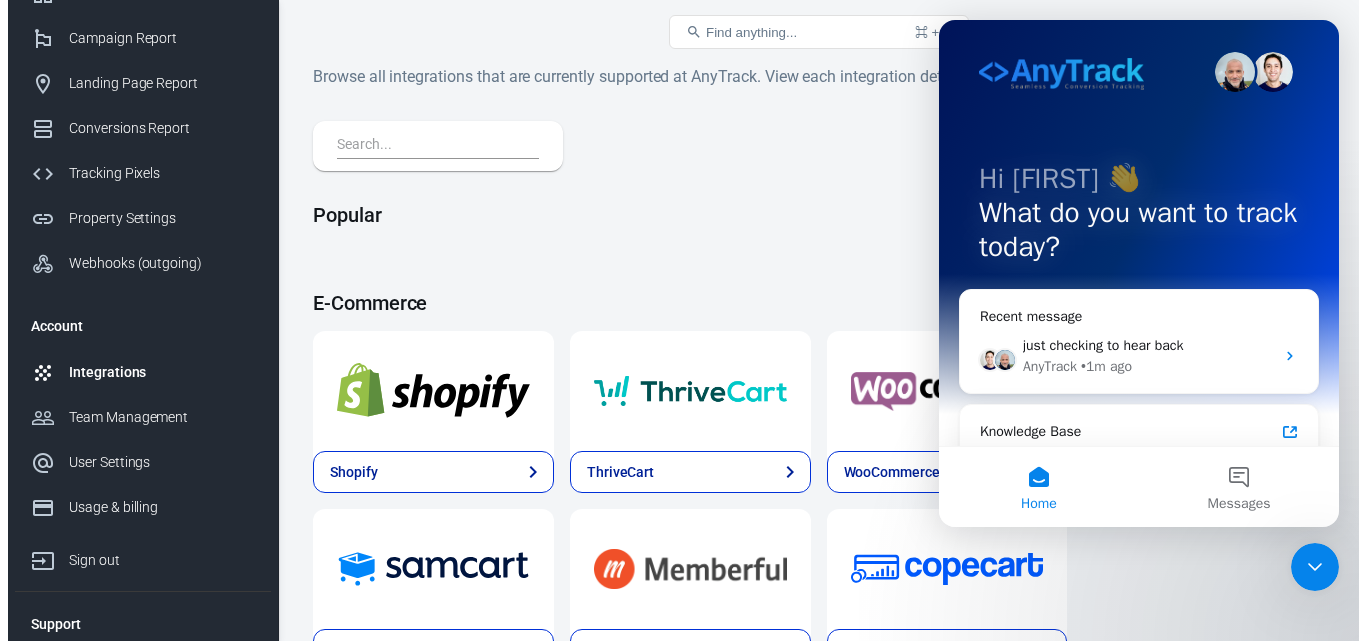 scroll, scrollTop: 148, scrollLeft: 0, axis: vertical 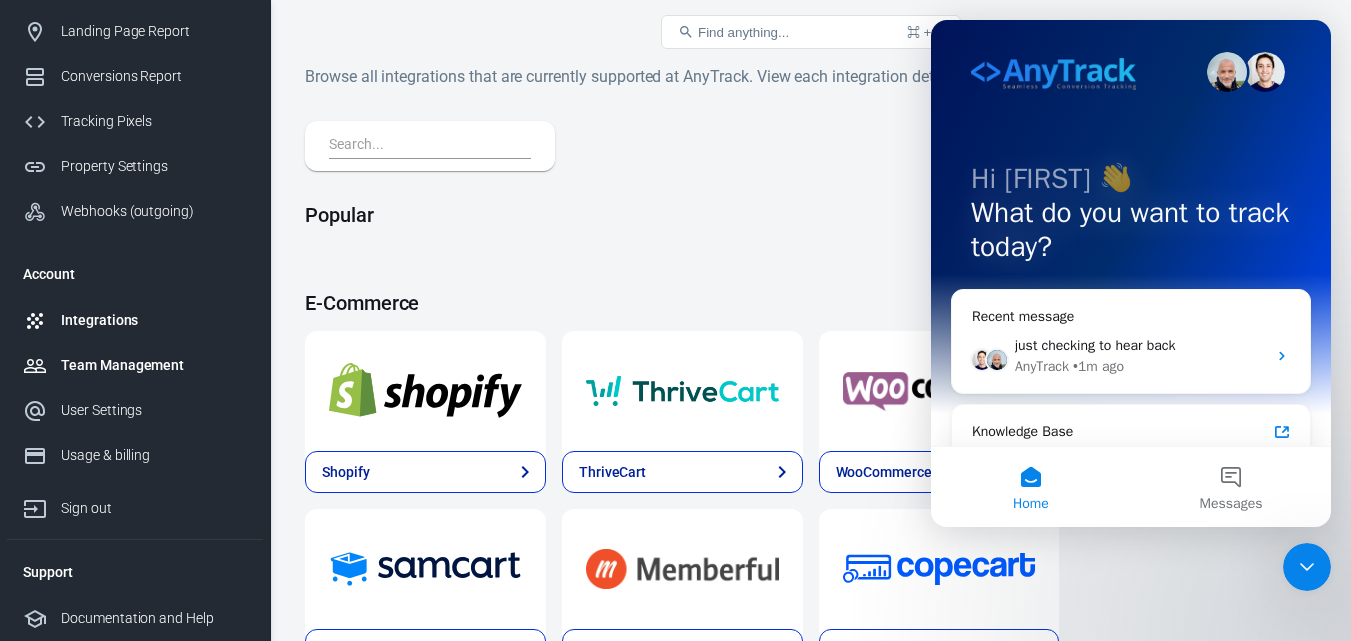 click on "Team Management" at bounding box center (154, 365) 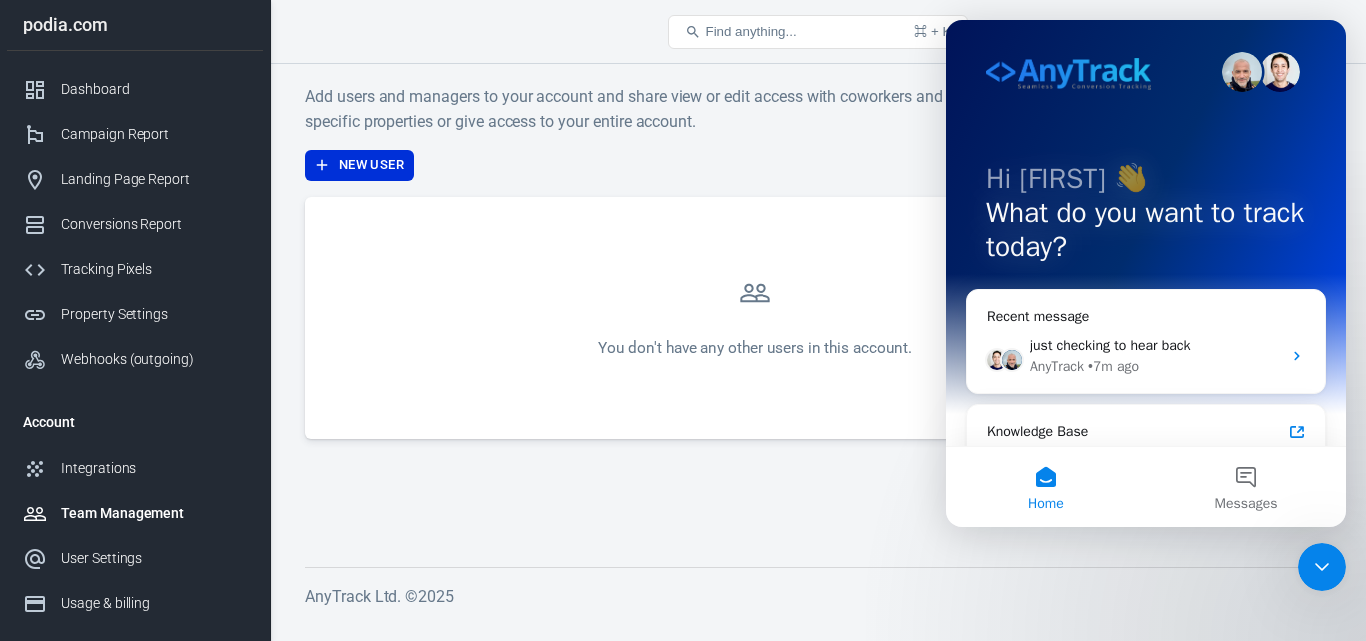 click on "New User" at bounding box center (755, 165) 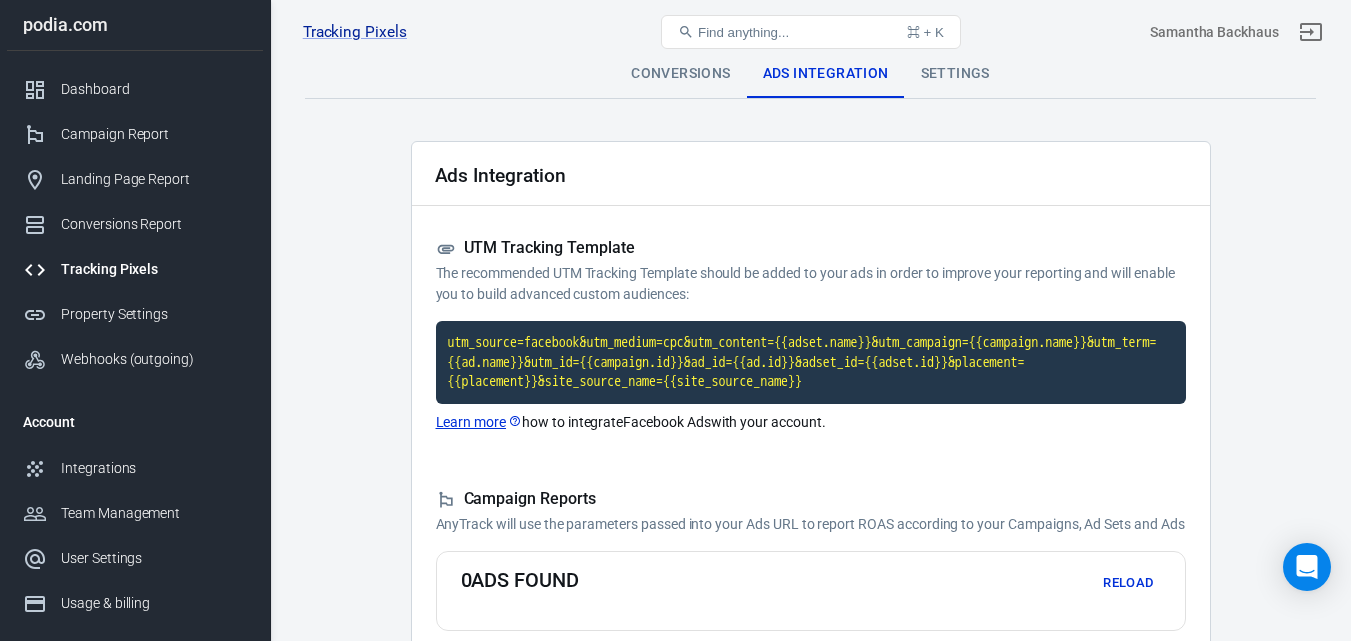 scroll, scrollTop: 24, scrollLeft: 0, axis: vertical 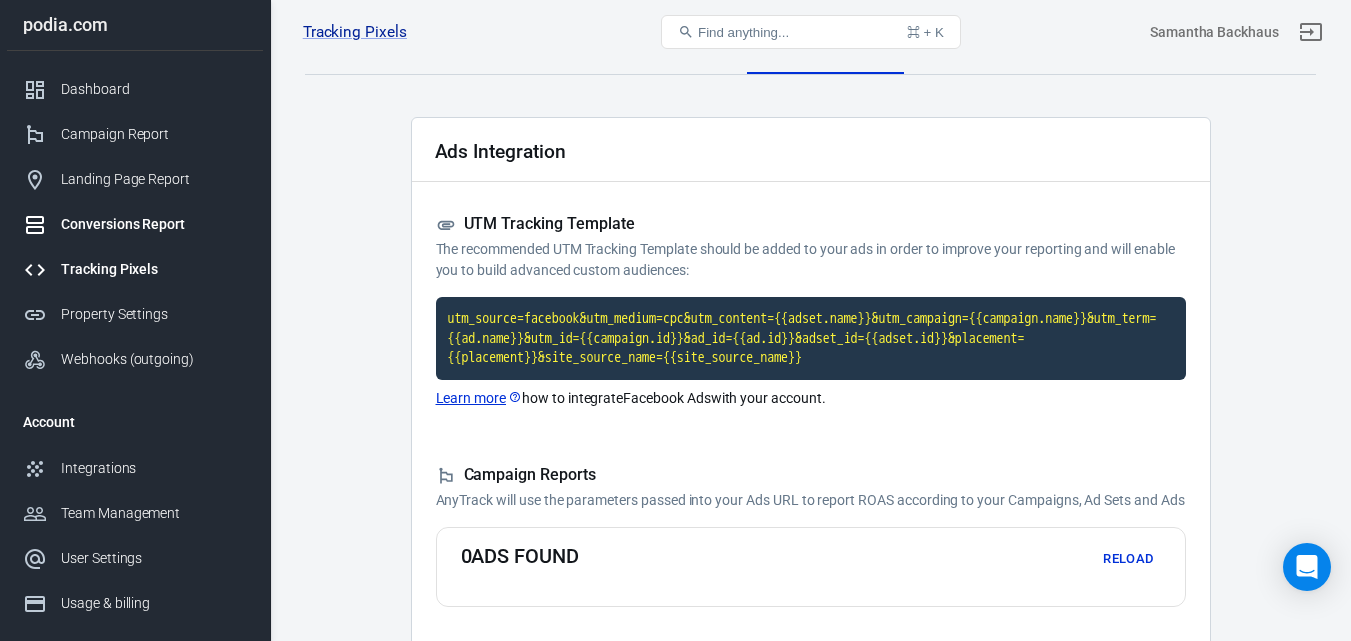 click on "Conversions Report" at bounding box center [154, 224] 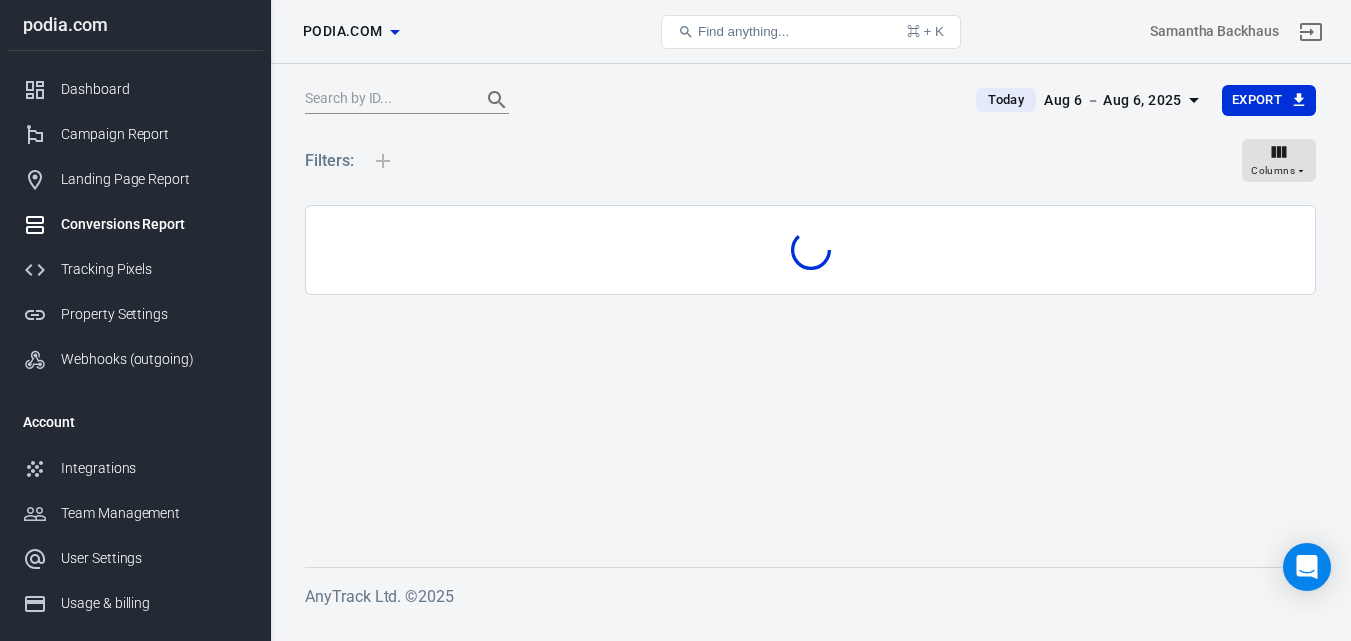 scroll, scrollTop: 0, scrollLeft: 0, axis: both 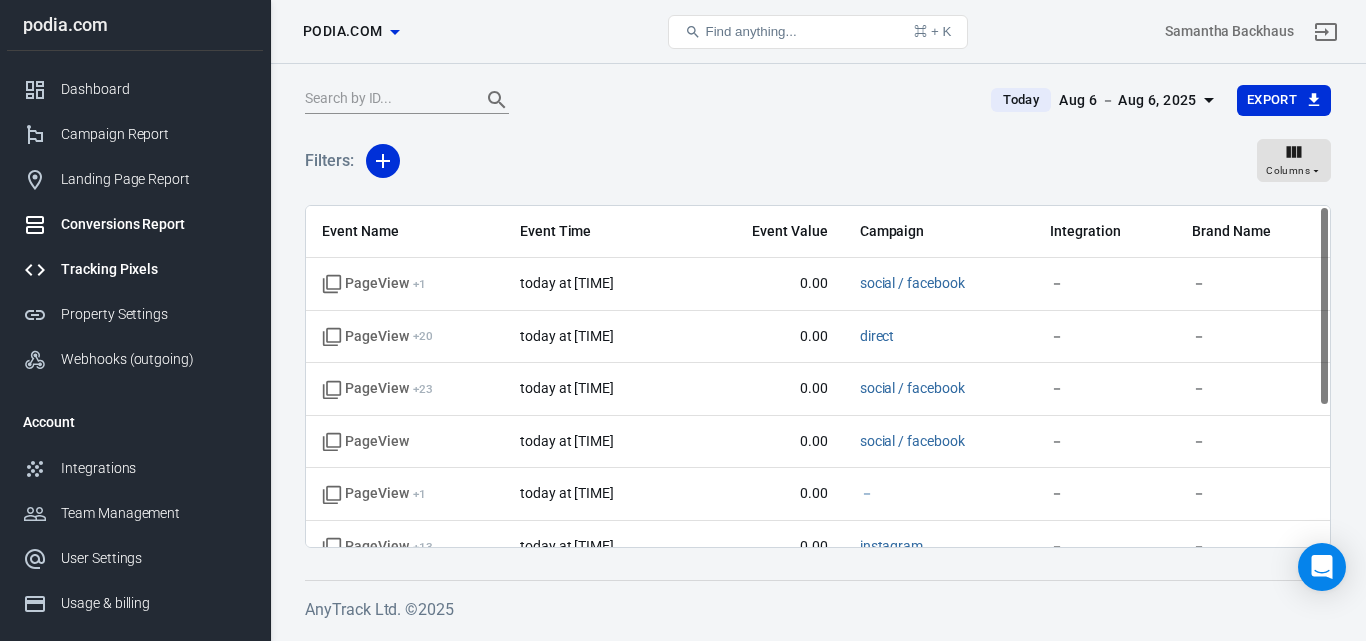 click on "Tracking Pixels" at bounding box center [154, 269] 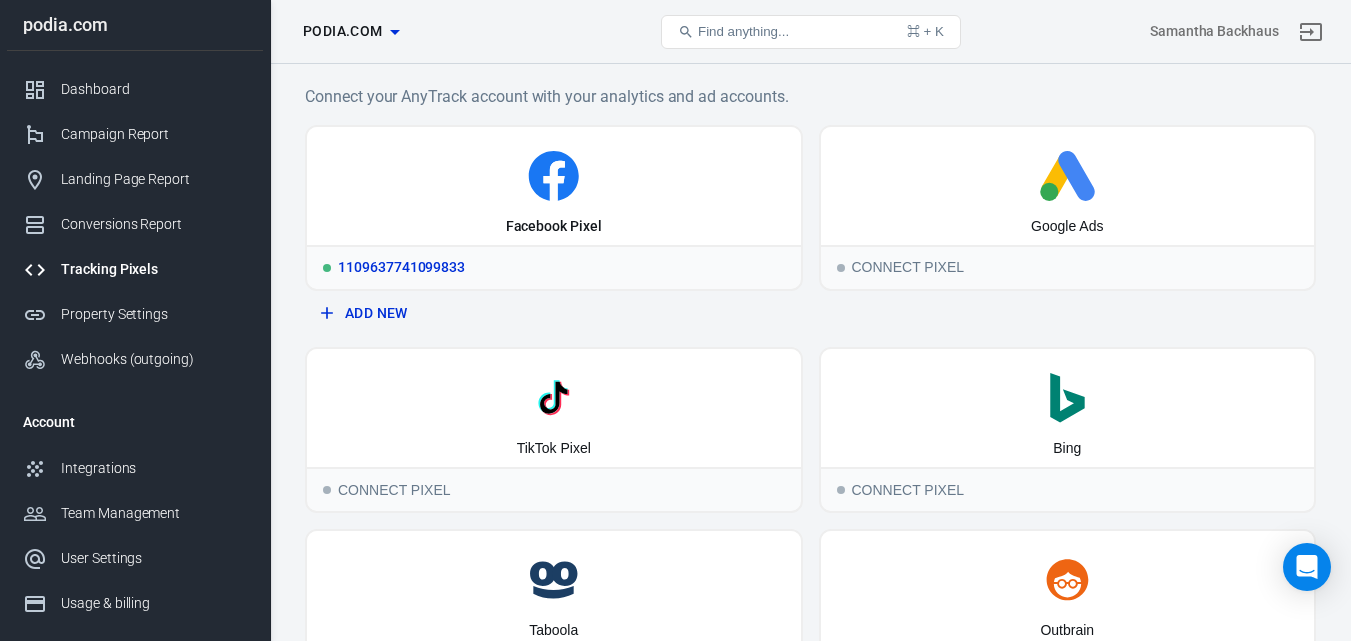 click on "1109637741099833" at bounding box center (554, 267) 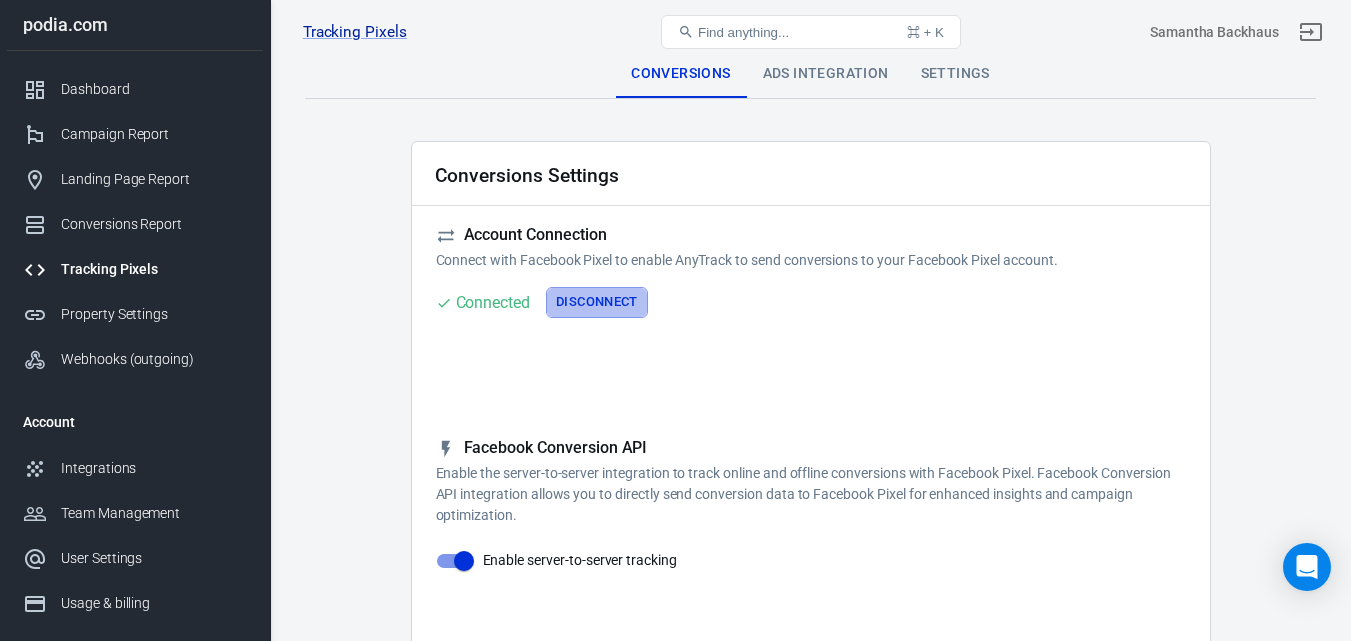 click on "Disconnect" at bounding box center (597, 302) 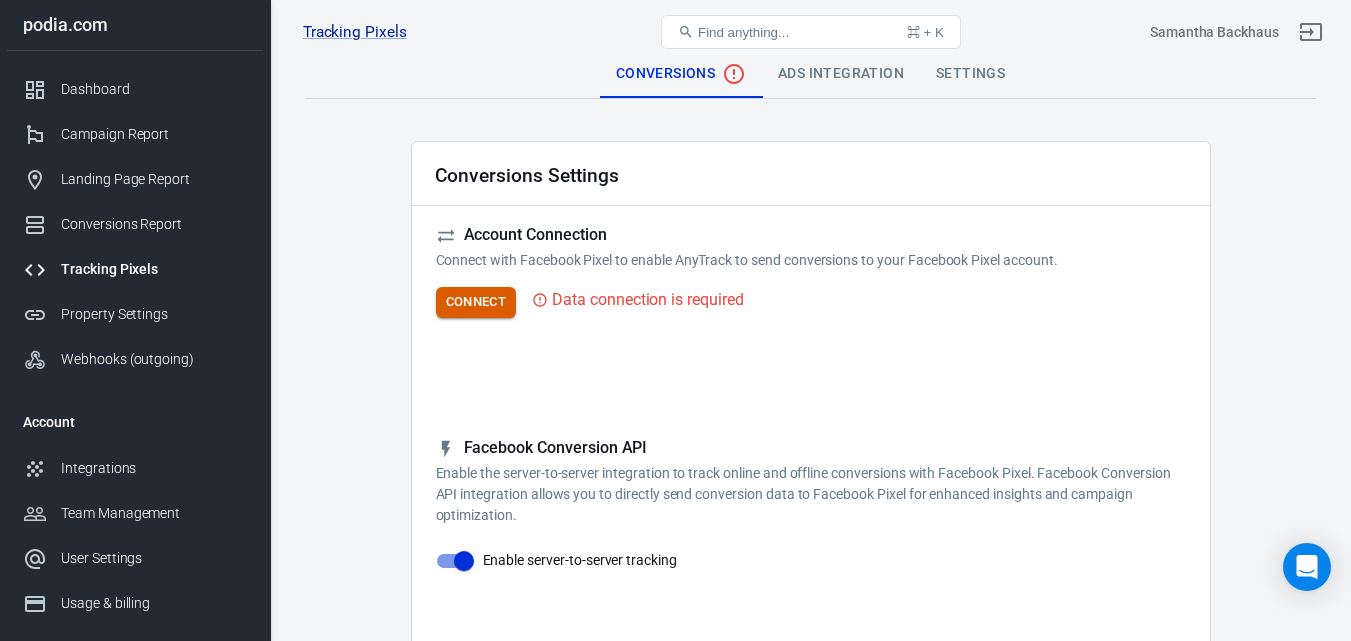 click on "Connect" at bounding box center (476, 302) 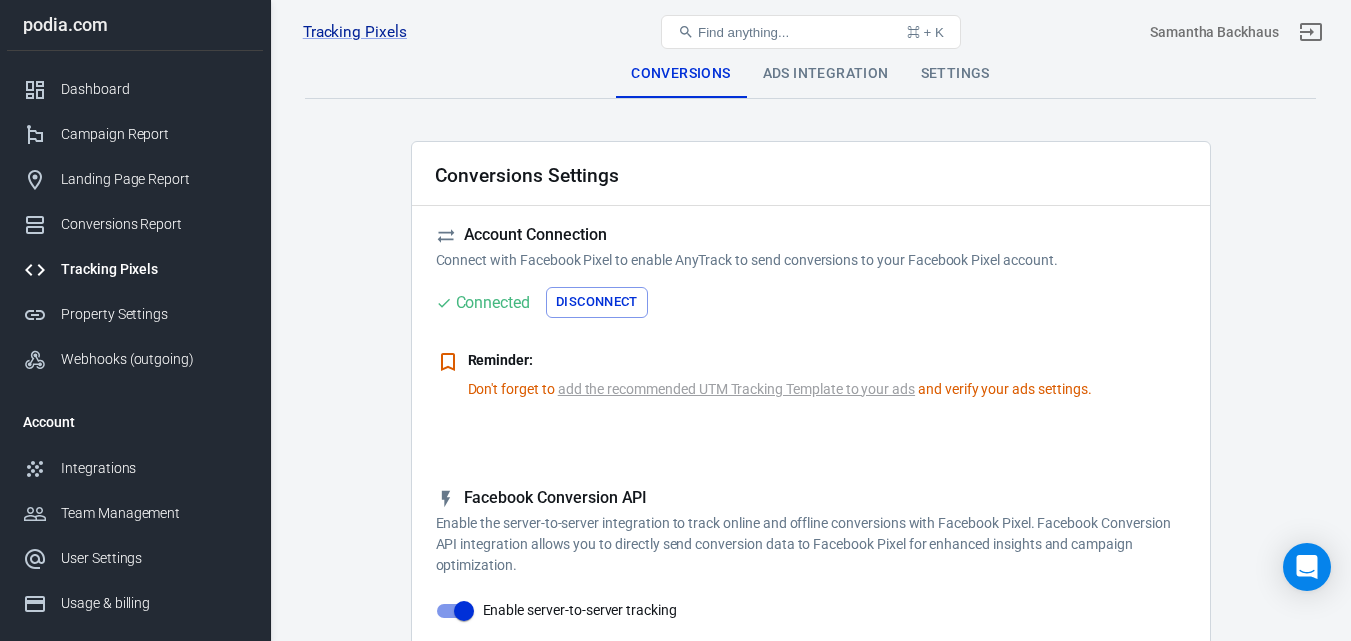 click on "Don't forget to   add the recommended UTM Tracking Template to your ads   and verify your ads settings." at bounding box center (780, 389) 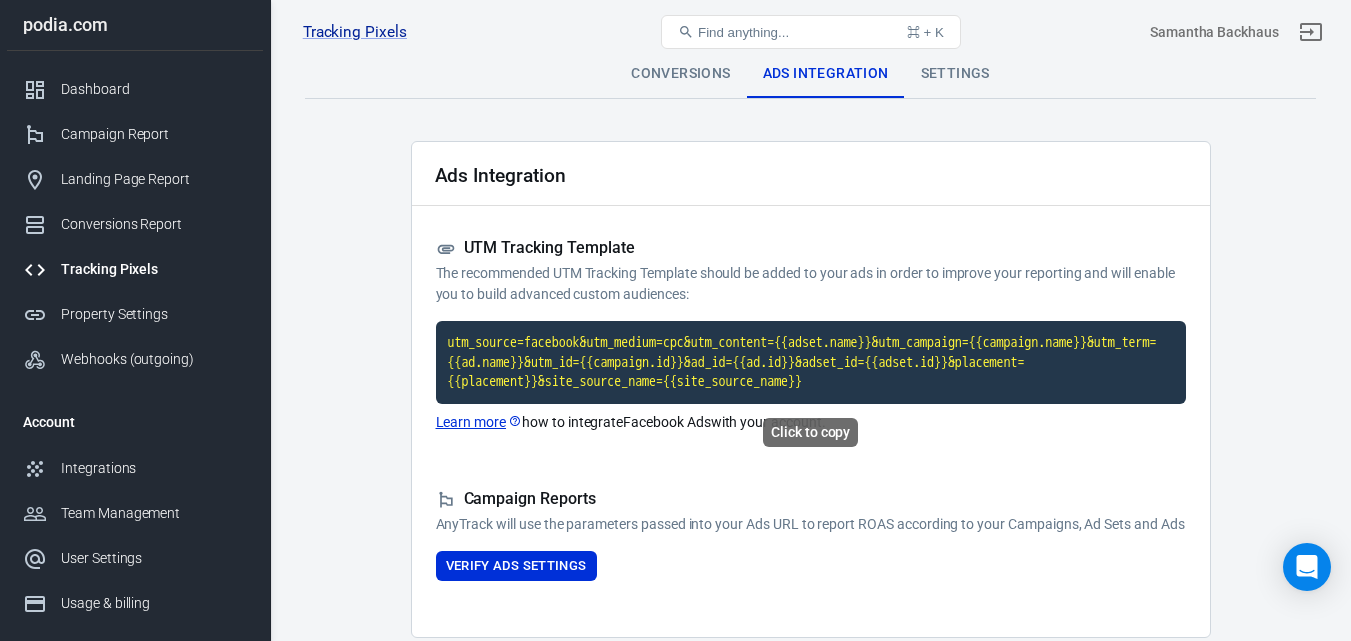 click on "utm_source=facebook&utm_medium=cpc&utm_content={{adset.name}}&utm_campaign={{campaign.name}}&utm_term={{ad.name}}&utm_id={{campaign.id}}&ad_id={{ad.id}}&adset_id={{adset.id}}&placement={{placement}}&site_source_name={{site_source_name}}" at bounding box center [811, 362] 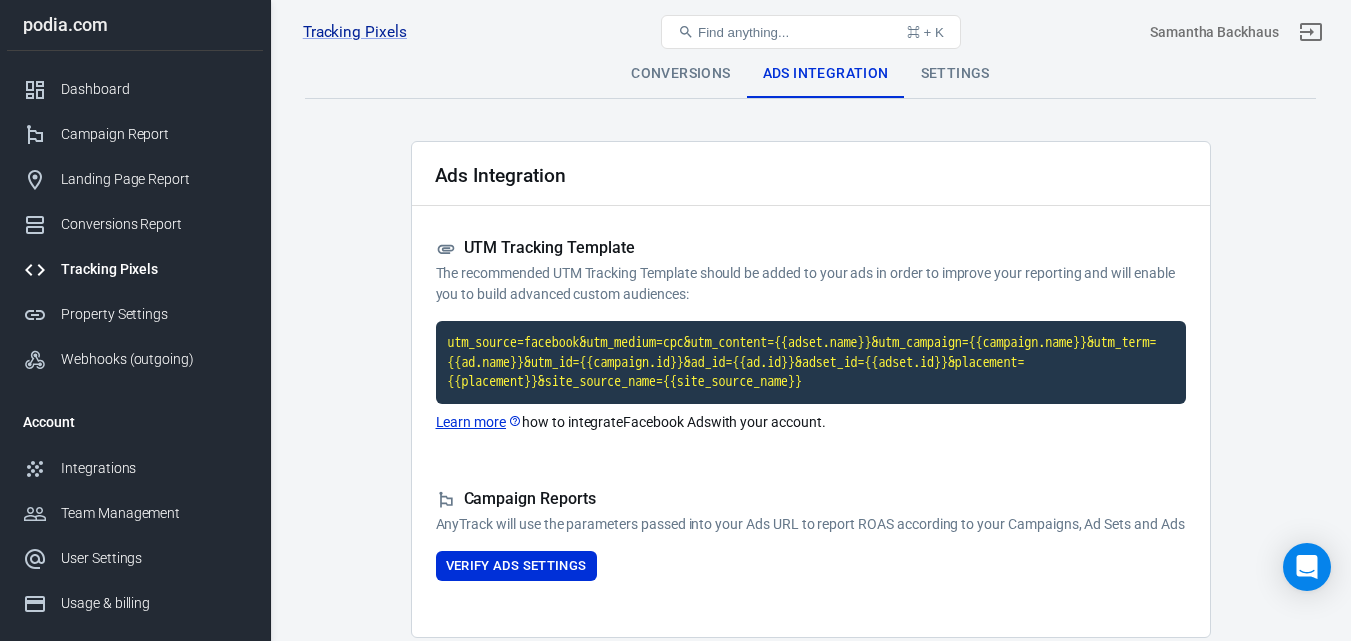 click on "Ads Integration UTM Tracking Template The recommended UTM Tracking Template should be added to your ads in order to improve your reporting and will enable you to build advanced custom audiences: utm_source=facebook&utm_medium=cpc&utm_content={{adset.name}}&utm_campaign={{campaign.name}}&utm_term={{ad.name}}&utm_id={{campaign.id}}&ad_id={{ad.id}}&adset_id={{adset.id}}&placement={{placement}}&site_source_name={{site_source_name}} Learn more    how to integrate  Facebook Ads  with your account. Campaign Reports AnyTrack will use the parameters passed into your Ads URL to report ROAS according to your Campaigns, Ad Sets and Ads Verify Ads Settings" at bounding box center [811, 389] 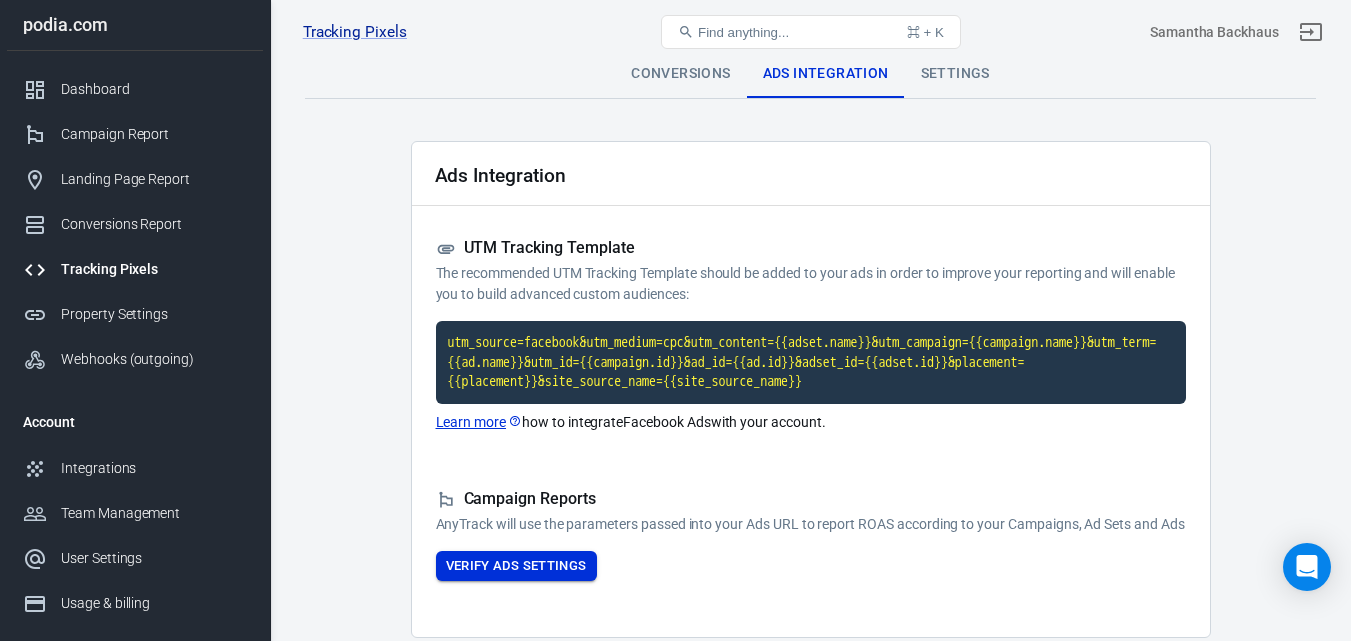 click on "Verify Ads Settings" at bounding box center [516, 566] 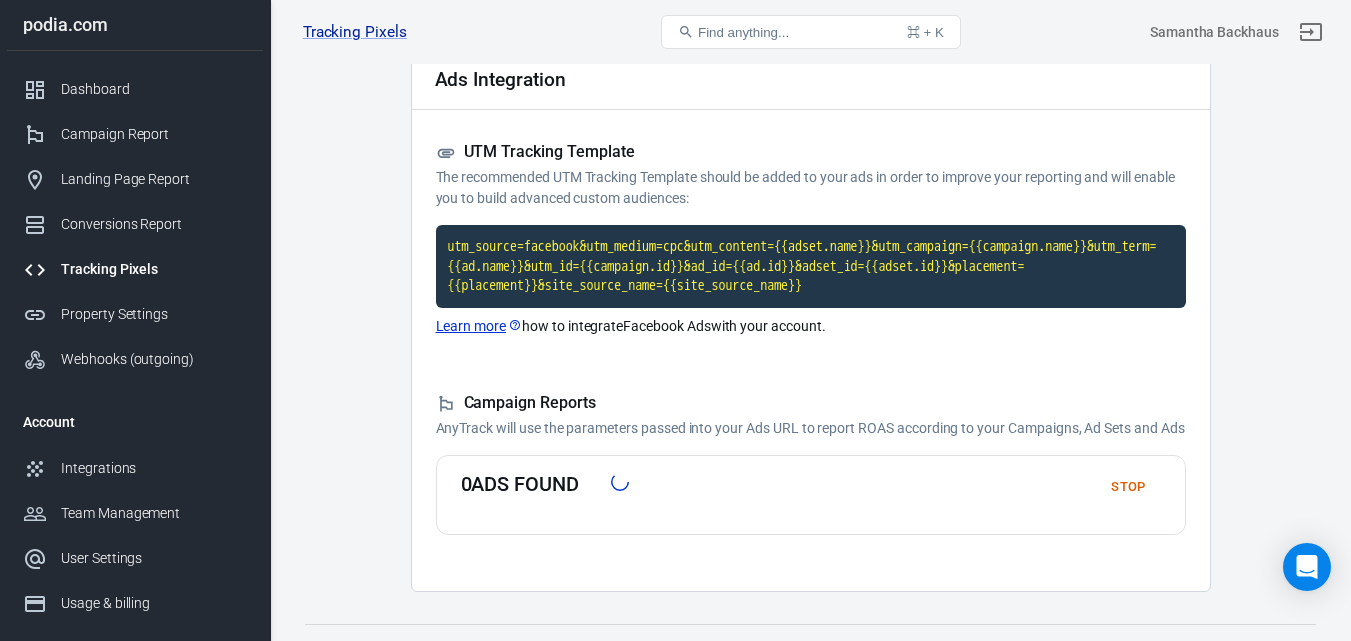 scroll, scrollTop: 146, scrollLeft: 0, axis: vertical 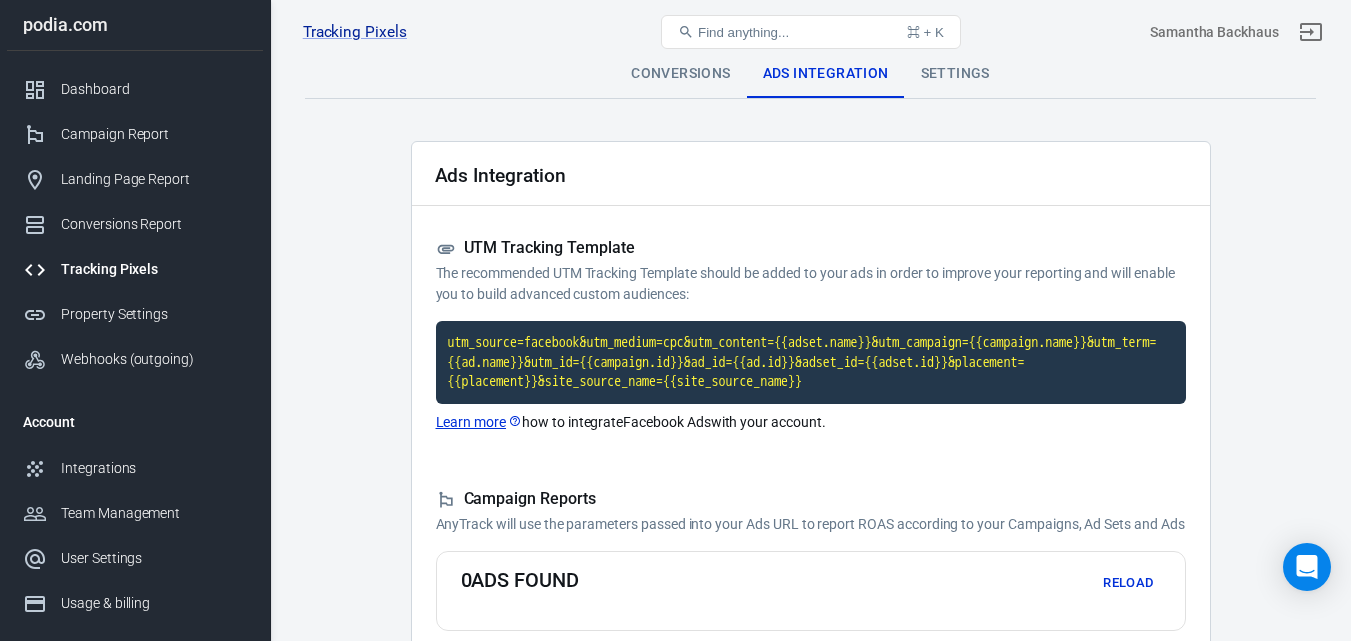 click on "Tracking Pixels" at bounding box center [135, 269] 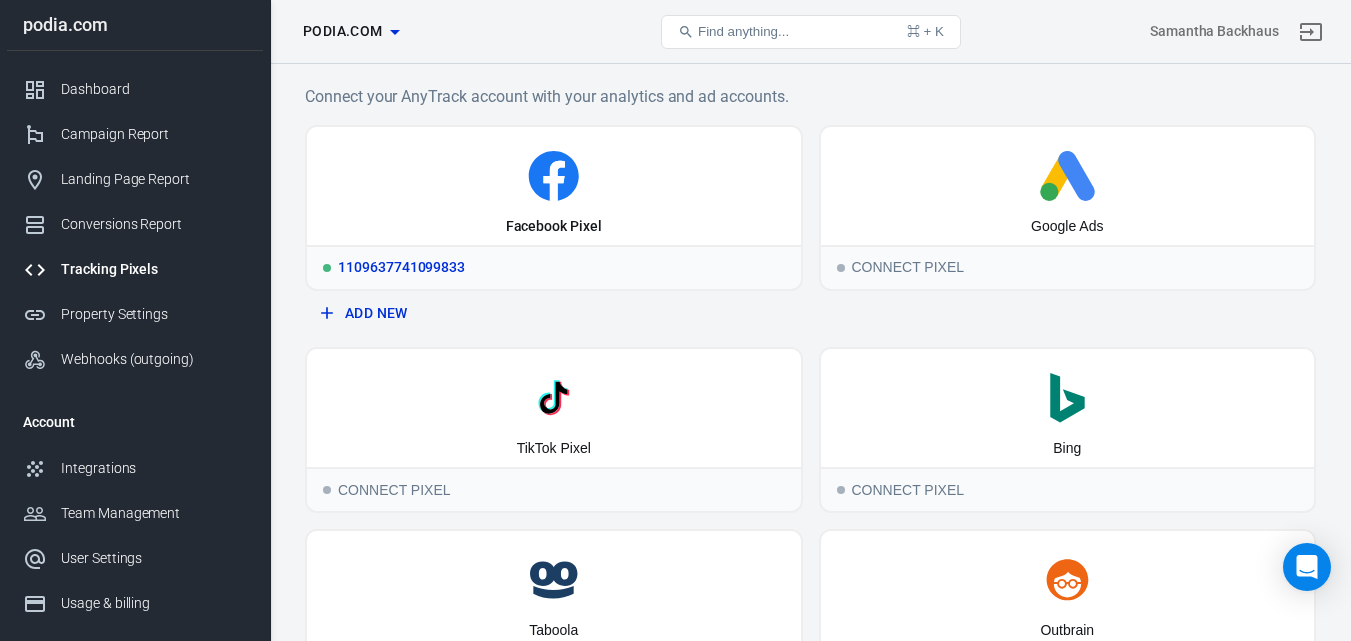 click 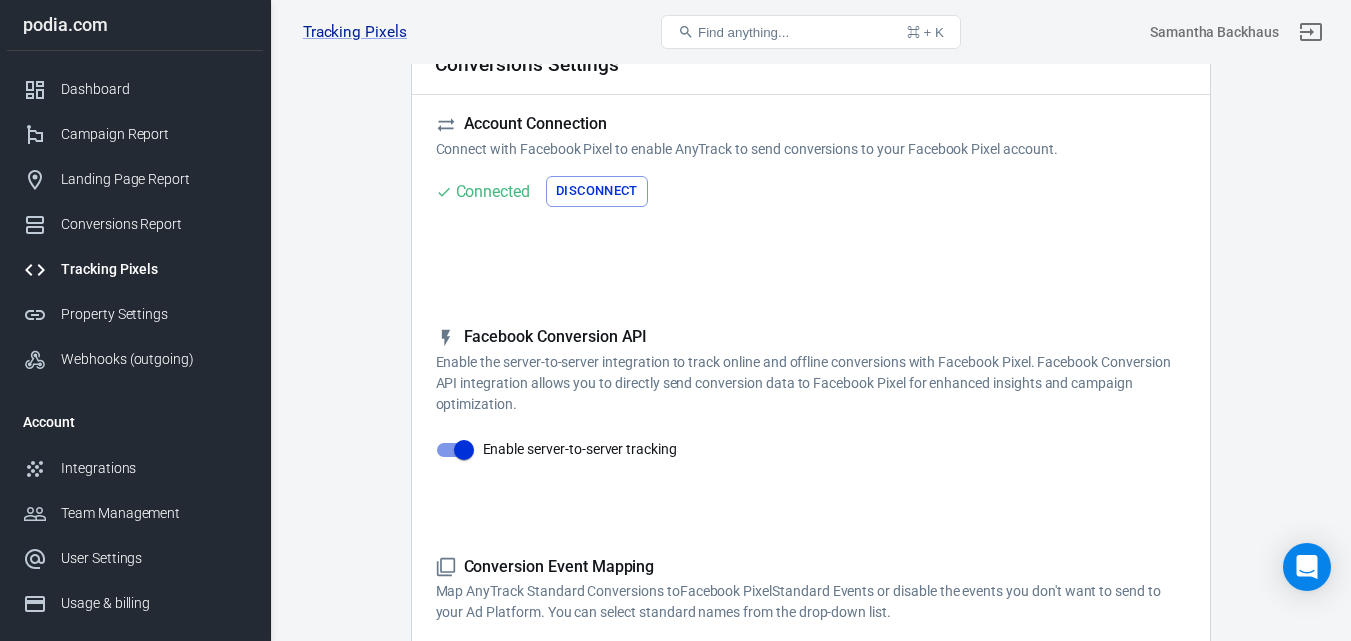 scroll, scrollTop: 0, scrollLeft: 0, axis: both 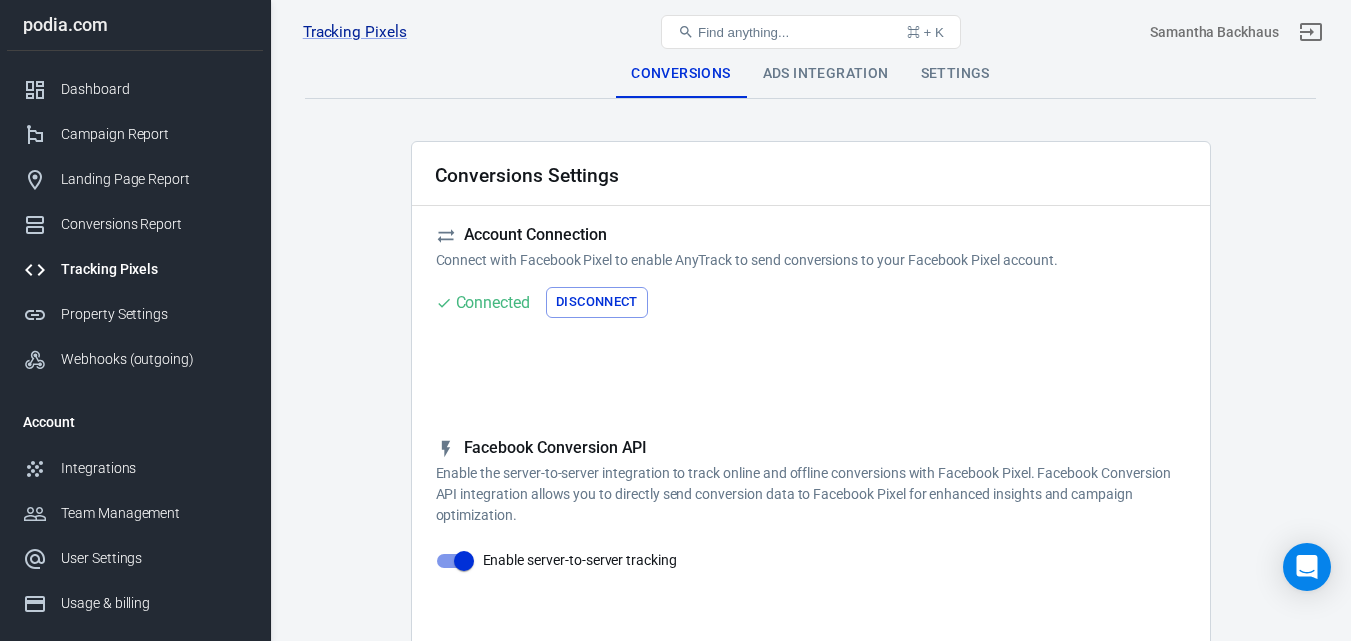 click on "Ads Integration" at bounding box center (826, 74) 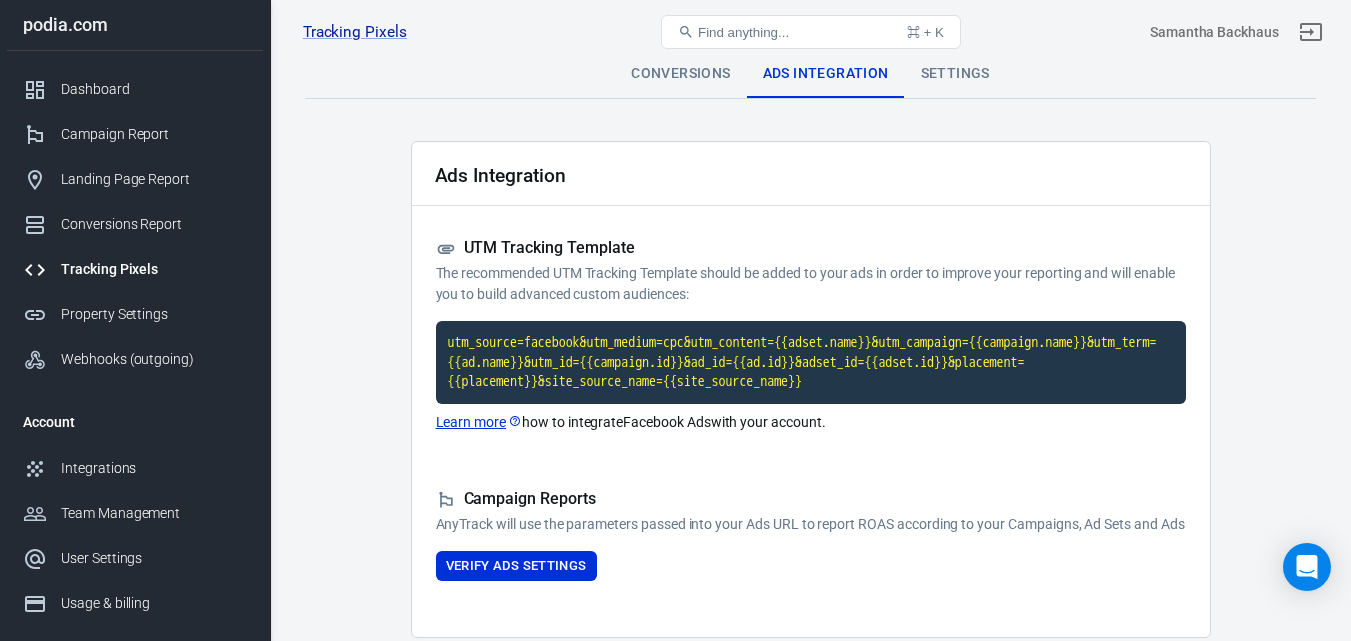 click on "Settings" at bounding box center [955, 74] 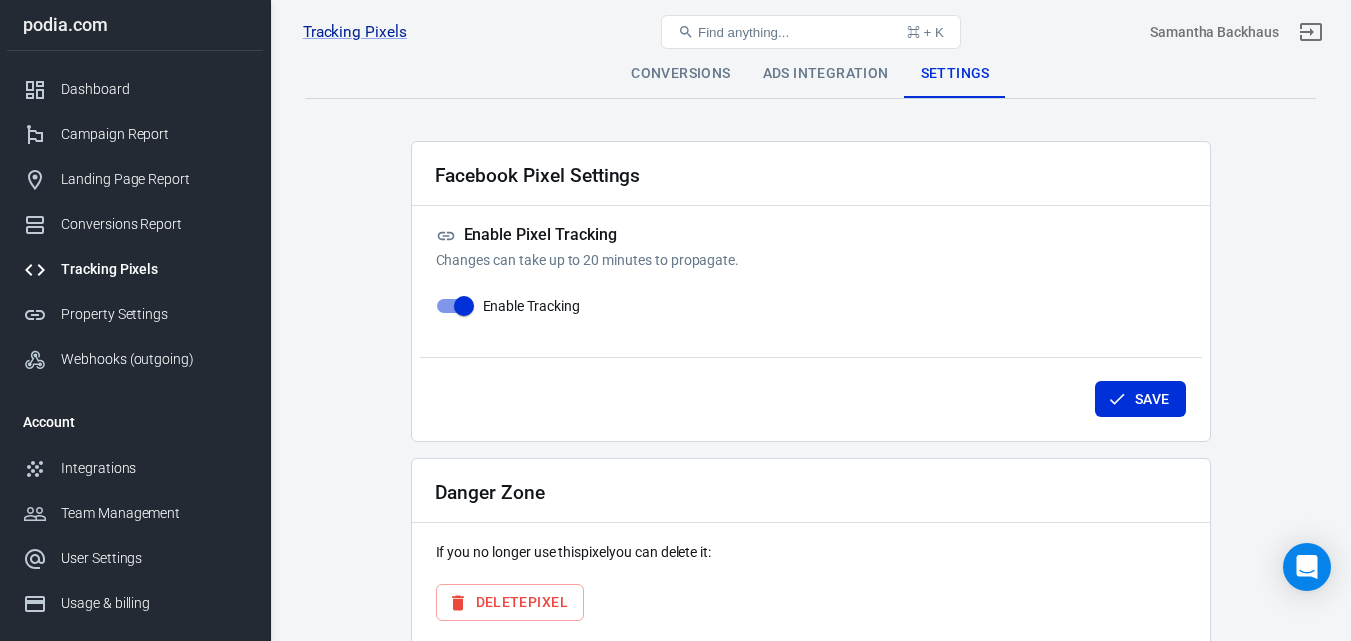 scroll, scrollTop: 91, scrollLeft: 0, axis: vertical 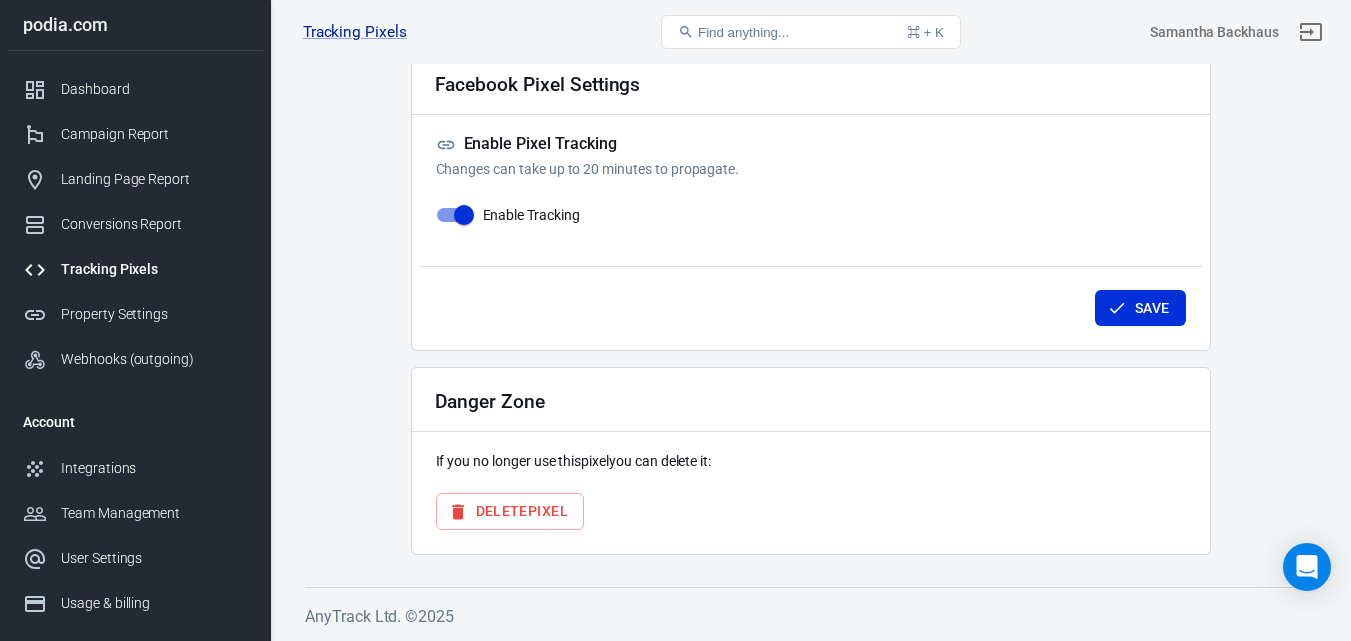 click on "Delete  Pixel" at bounding box center [510, 511] 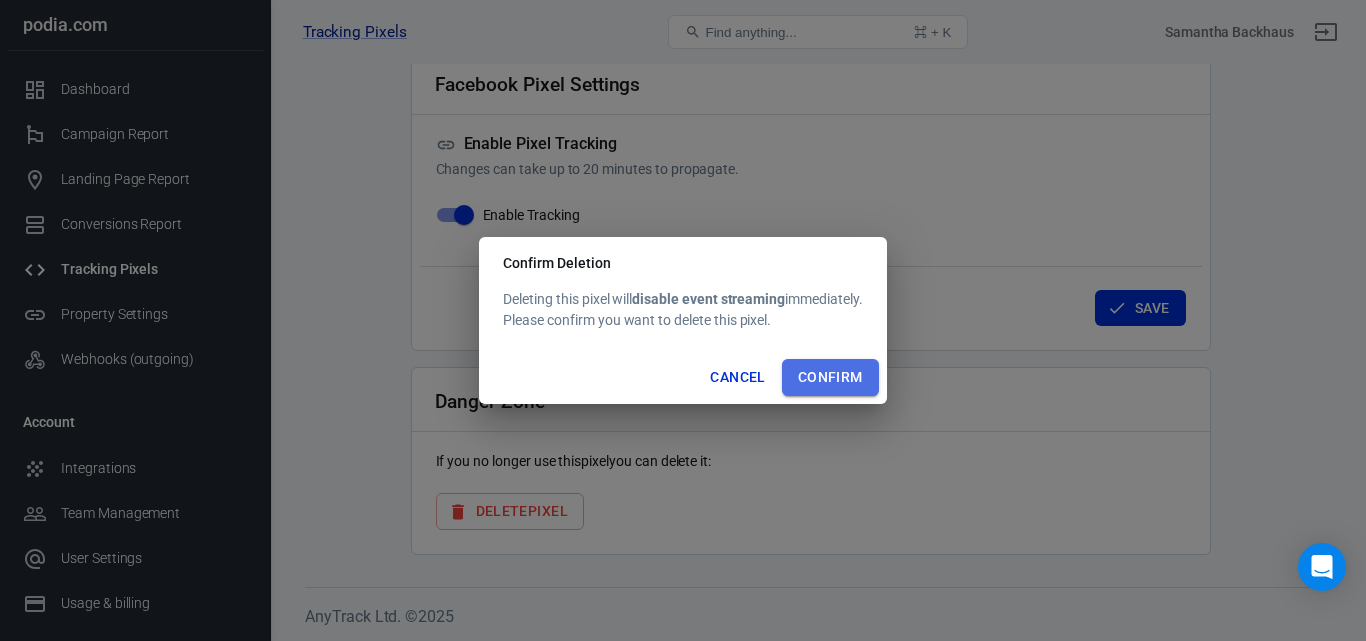 click on "Confirm" at bounding box center [830, 377] 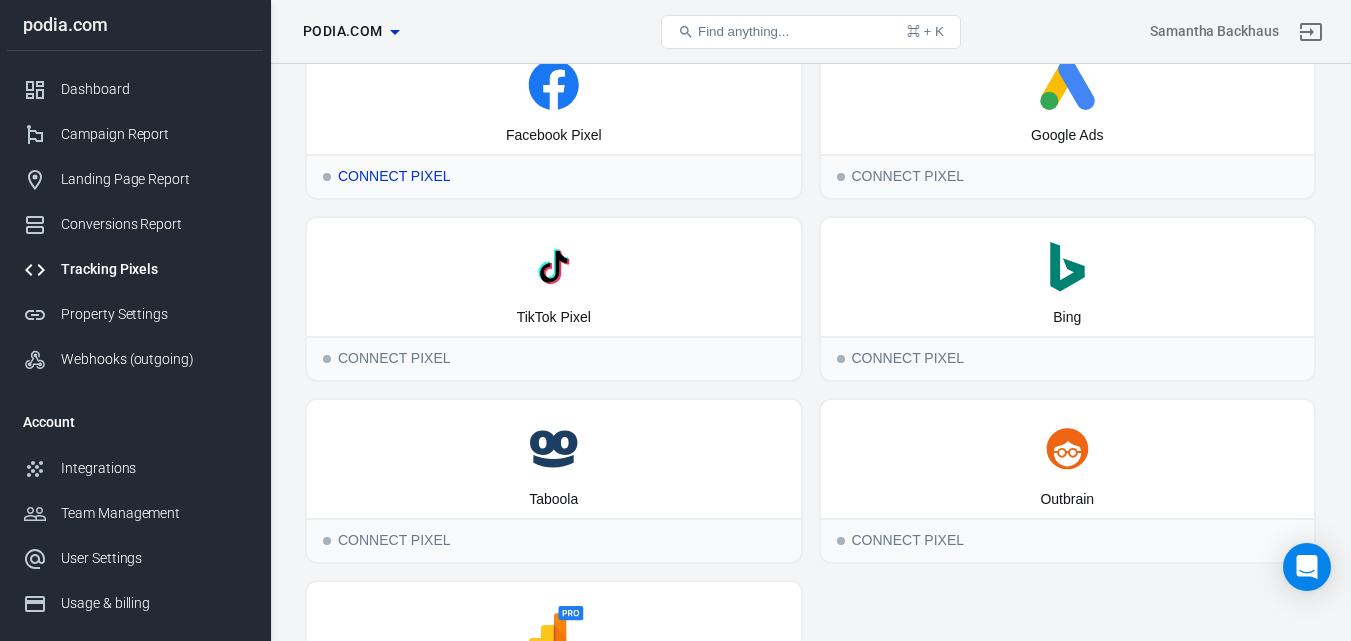 click on "Facebook Pixel" at bounding box center [554, 95] 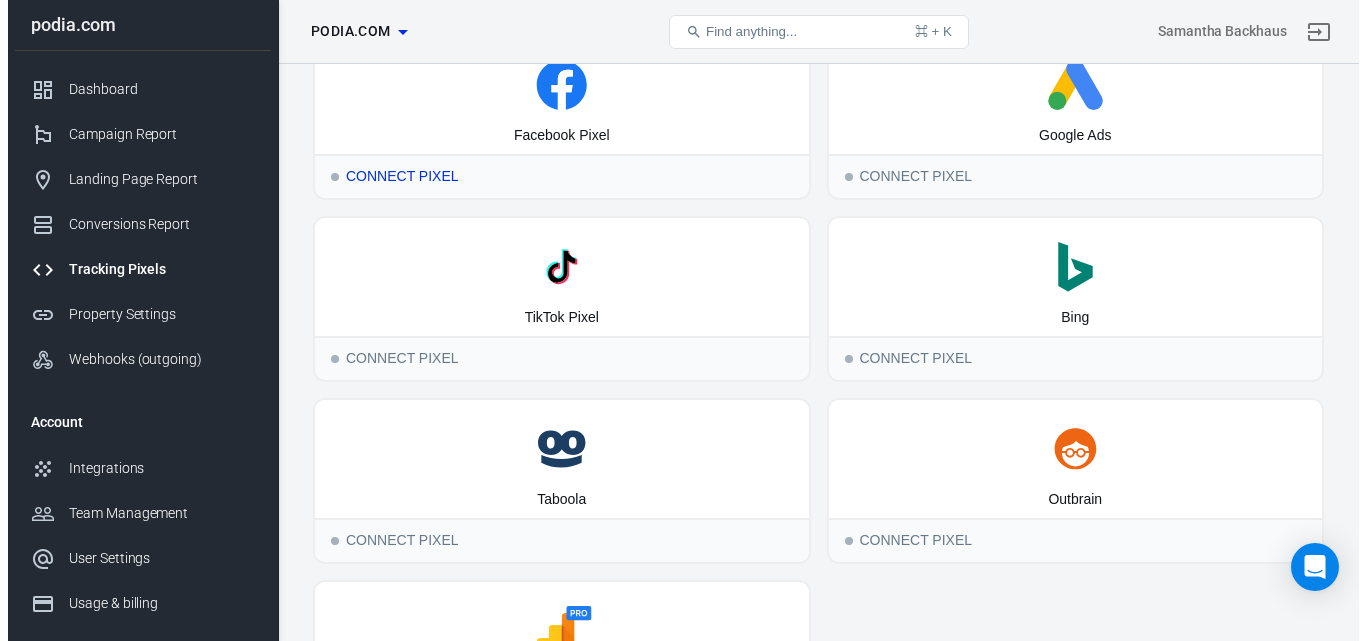 scroll, scrollTop: 0, scrollLeft: 0, axis: both 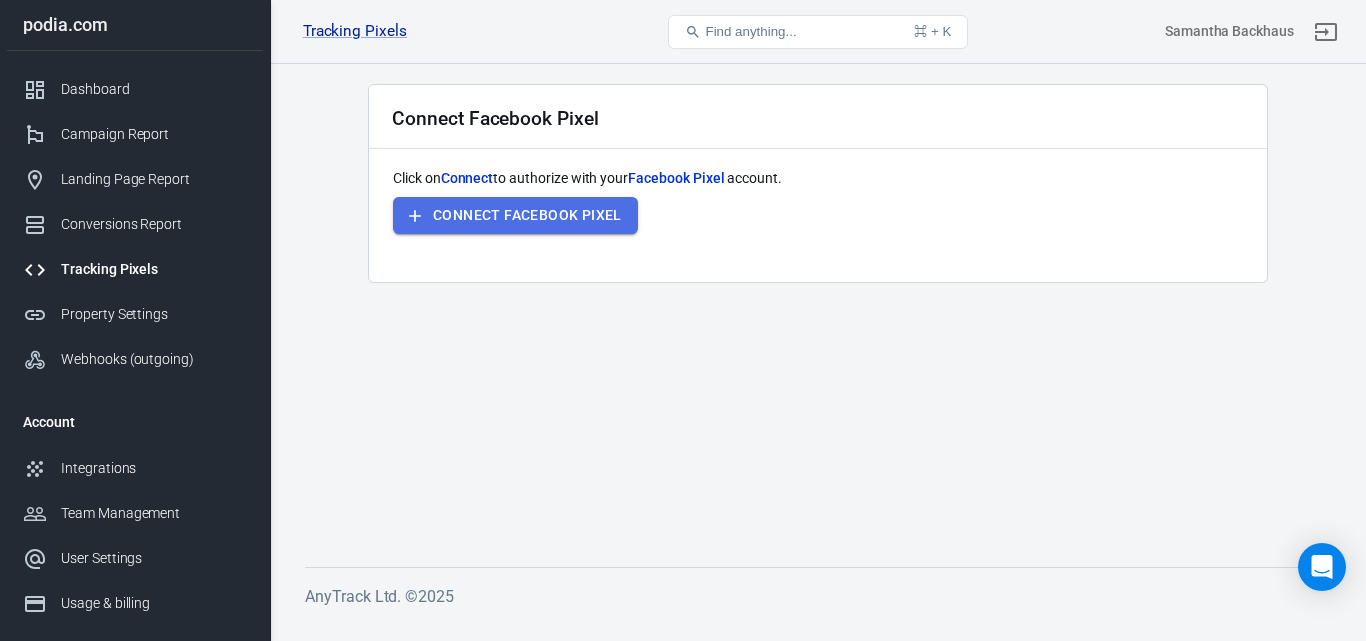 click on "Connect Facebook Pixel" at bounding box center (515, 215) 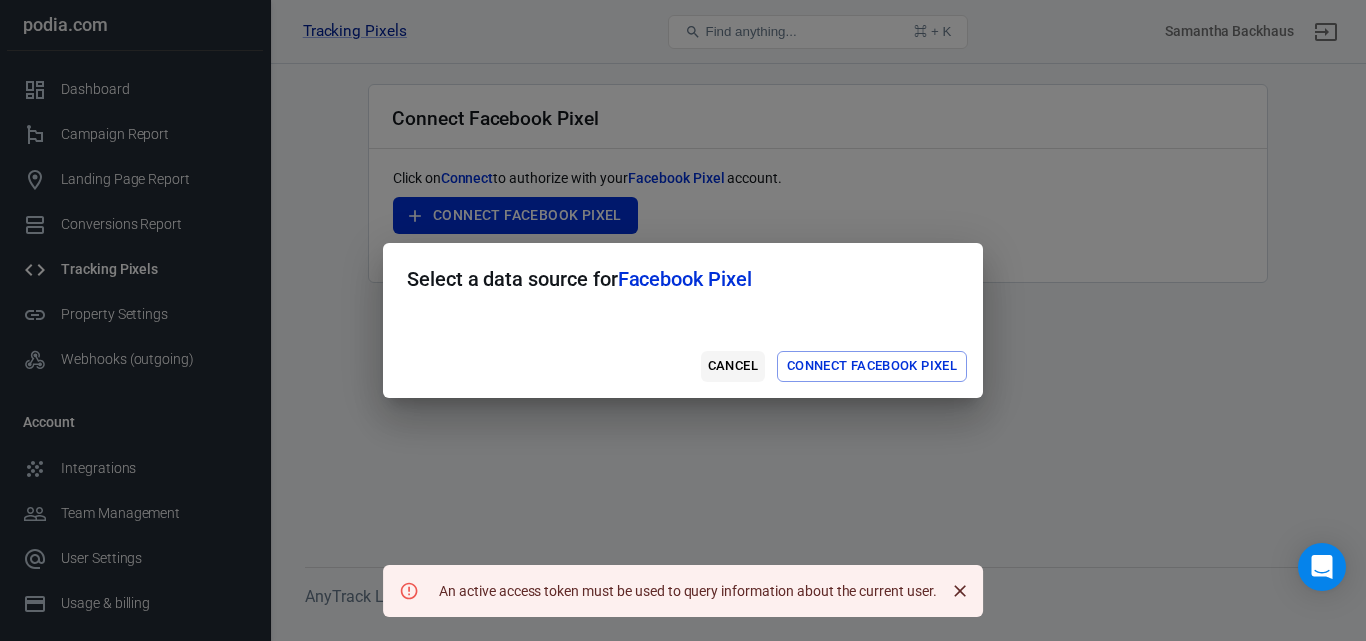 click on "Cancel" at bounding box center (733, 366) 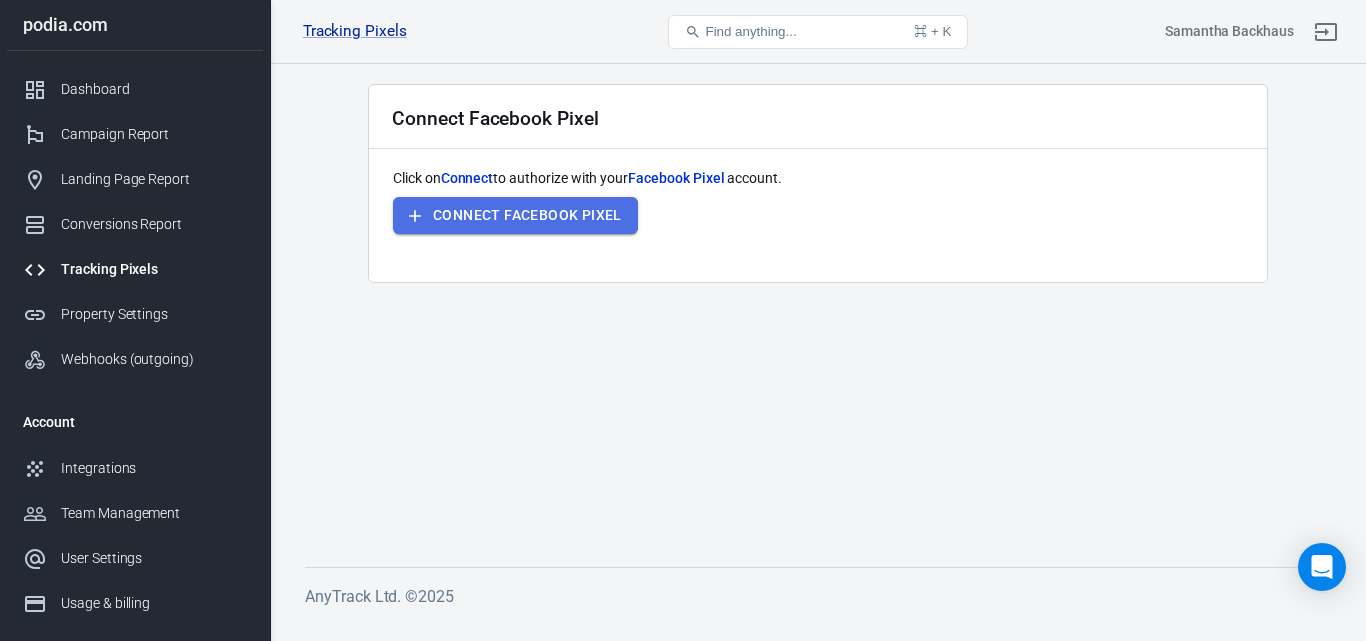 click on "Connect Facebook Pixel" at bounding box center [515, 215] 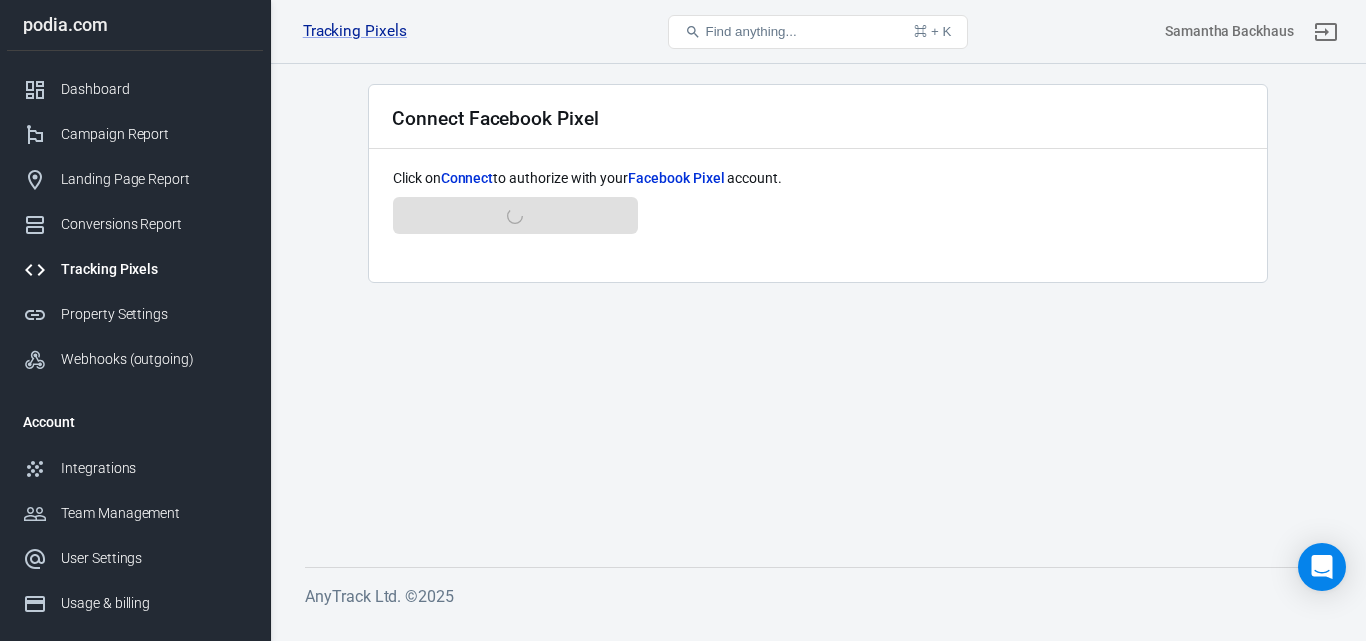 click on "Facebook Pixel" at bounding box center (676, 178) 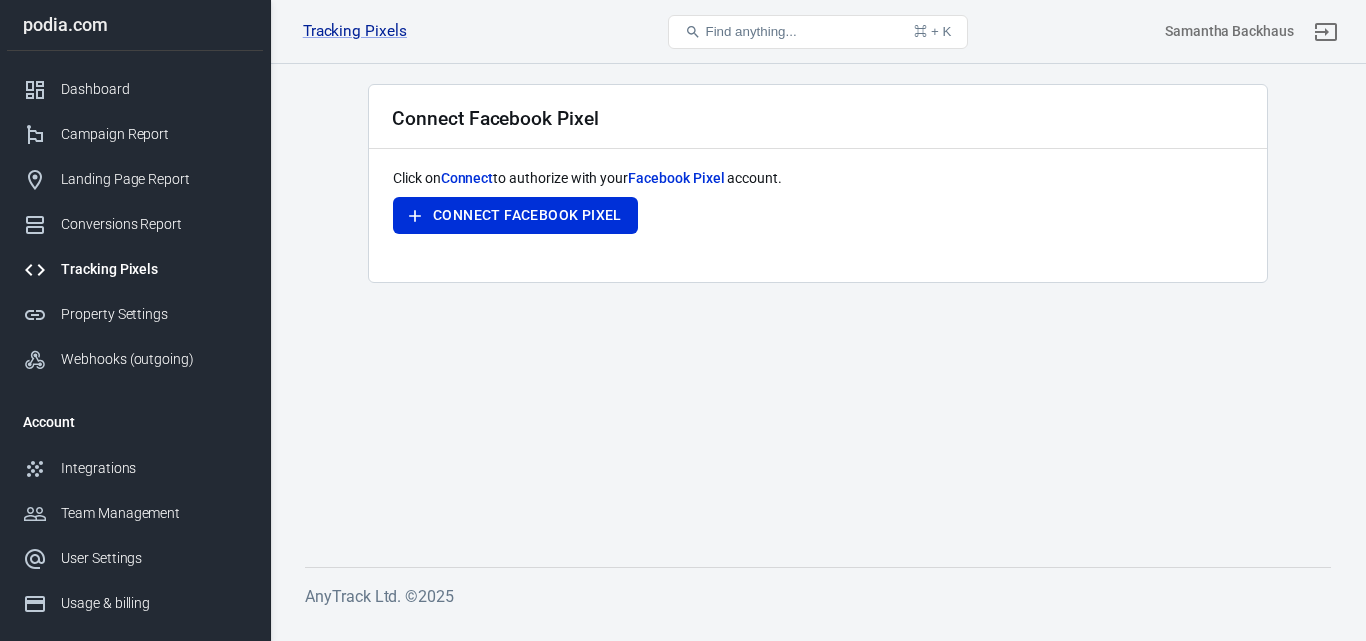 scroll, scrollTop: 0, scrollLeft: 0, axis: both 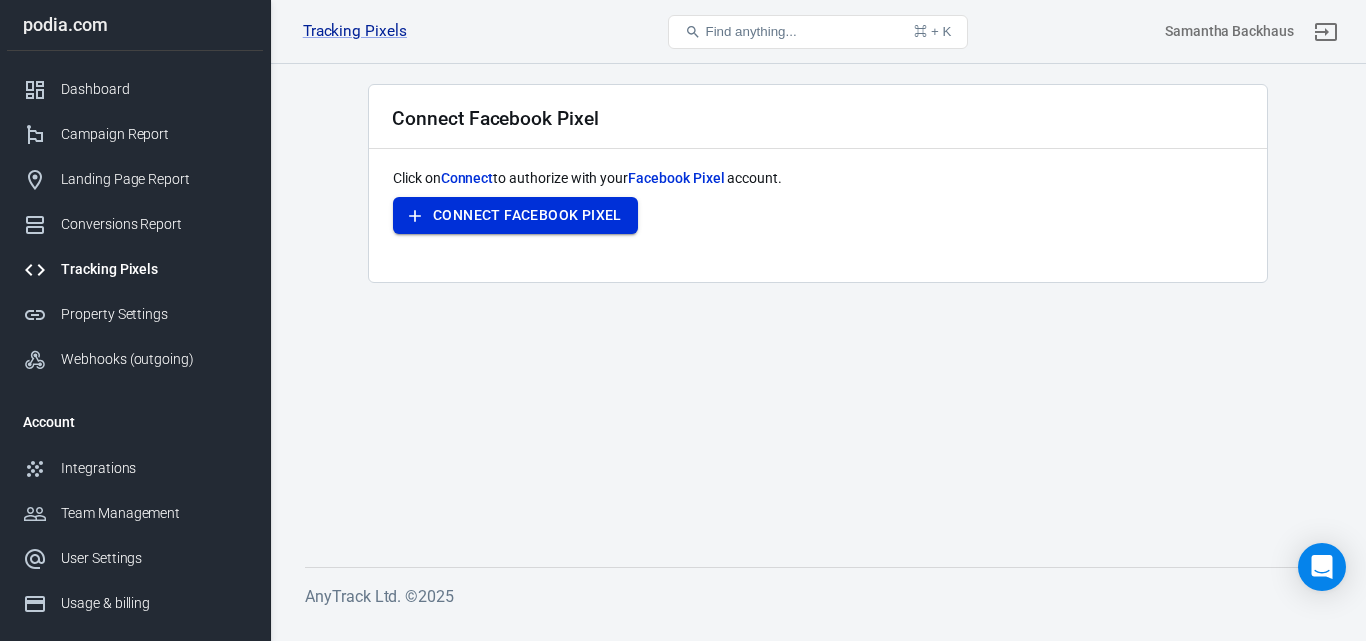 click on "Connect Facebook Pixel" at bounding box center (515, 215) 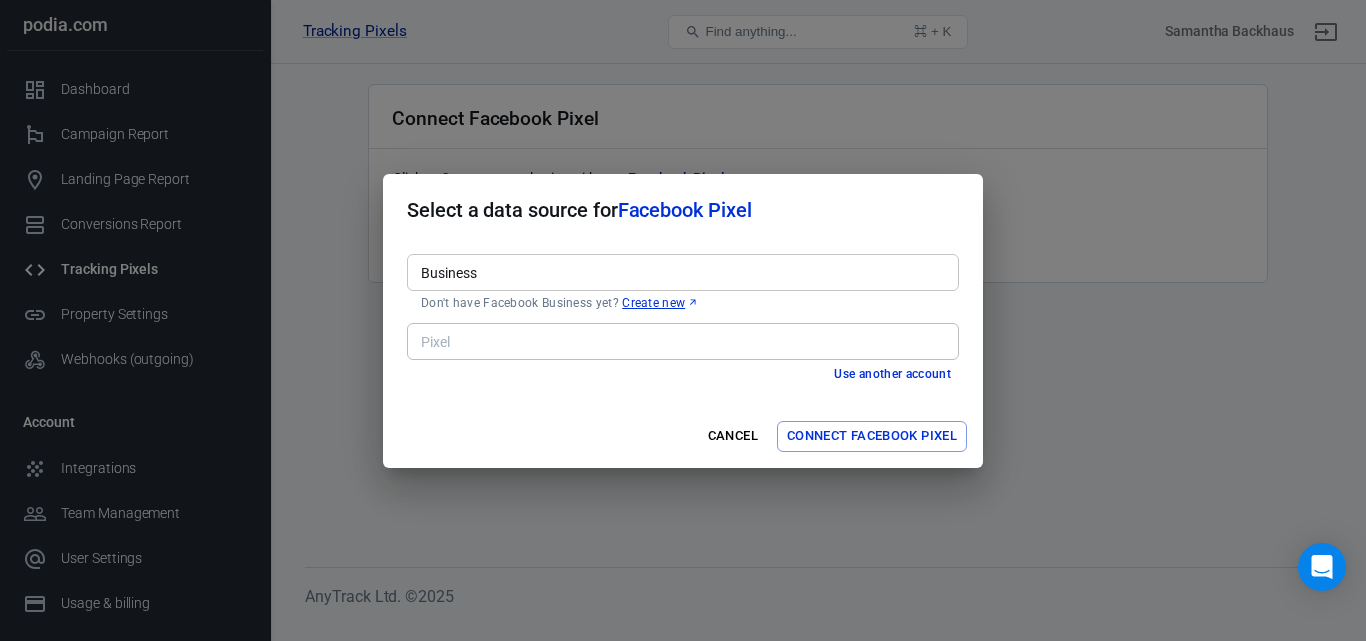 click on "Create new" at bounding box center [660, 303] 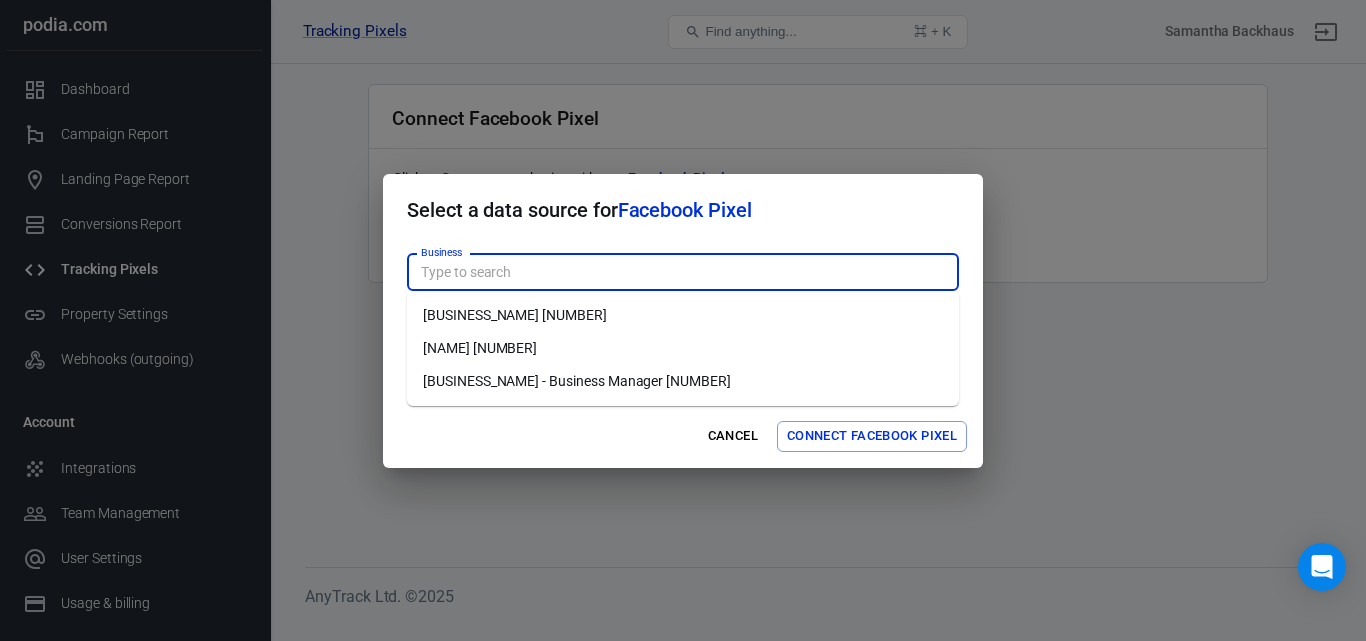 click on "[NAME] [NUMBER]" at bounding box center [683, 348] 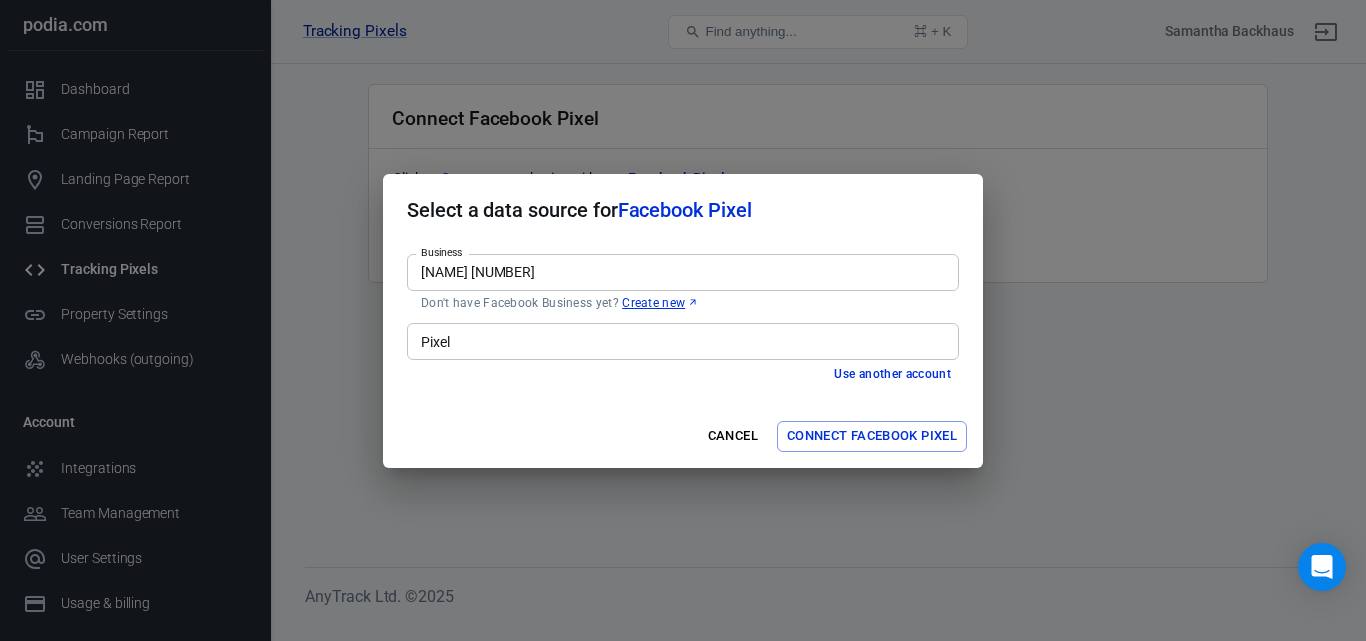 click on "Use another account" at bounding box center (892, 374) 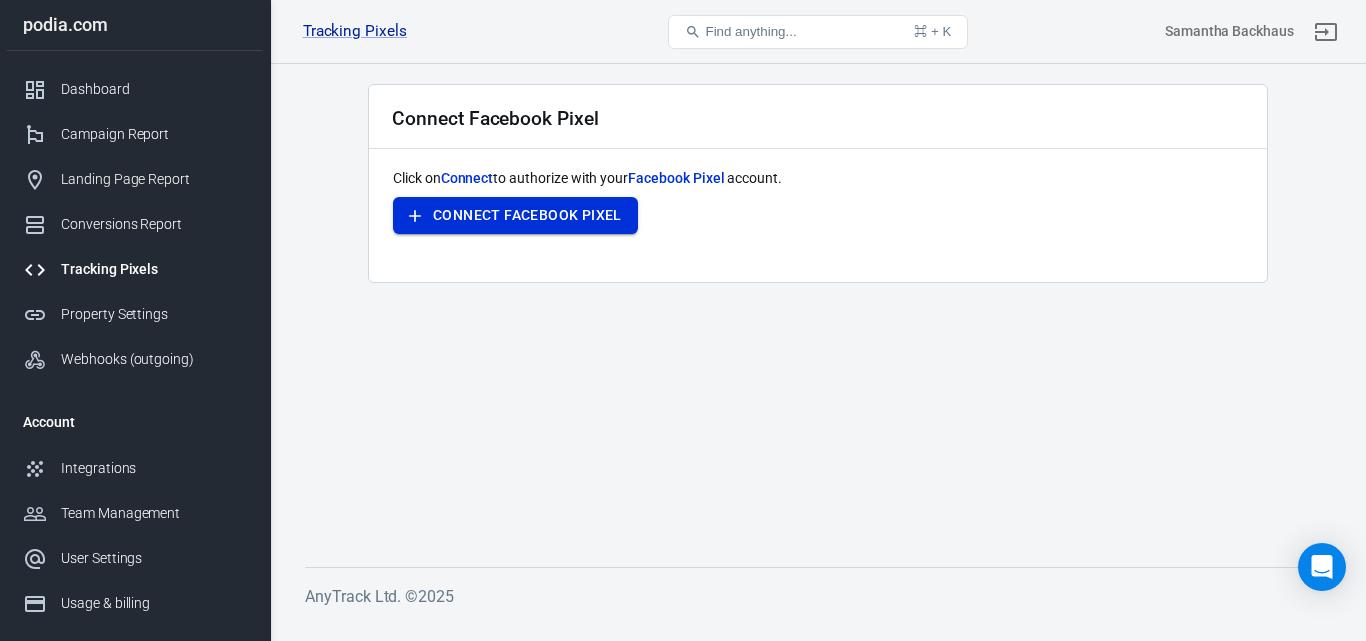click on "Connect Facebook Pixel" at bounding box center [515, 215] 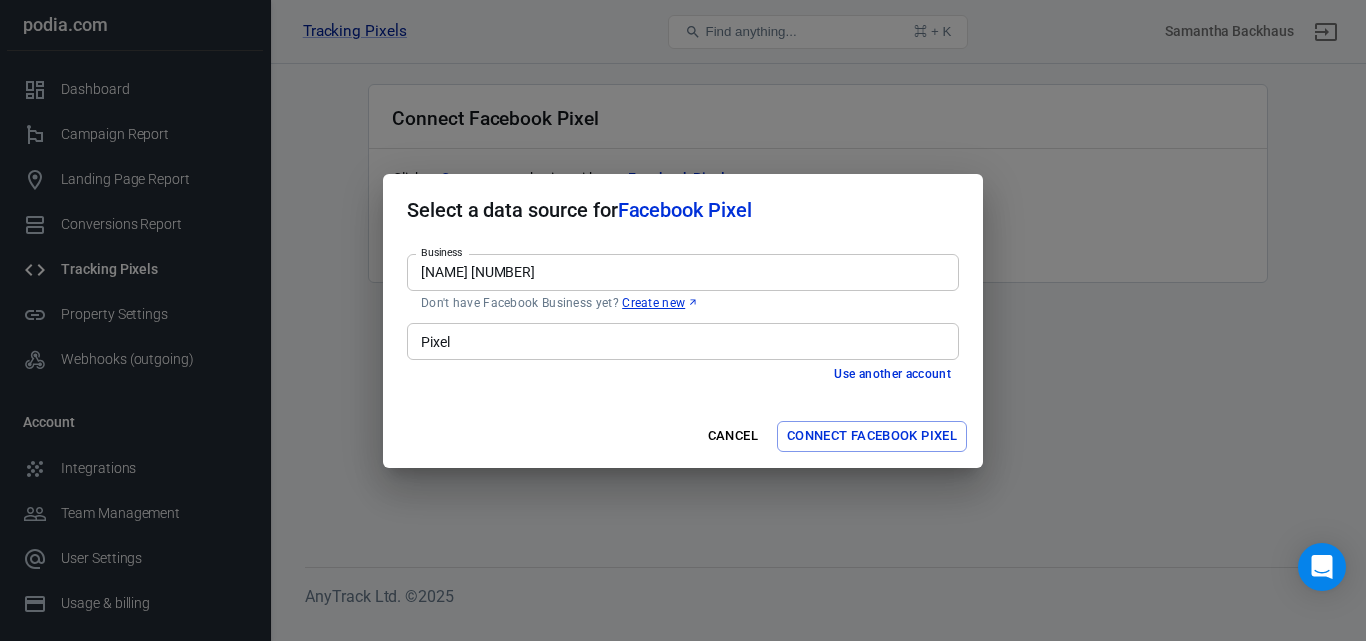 click on "Connect Facebook Pixel" at bounding box center (872, 436) 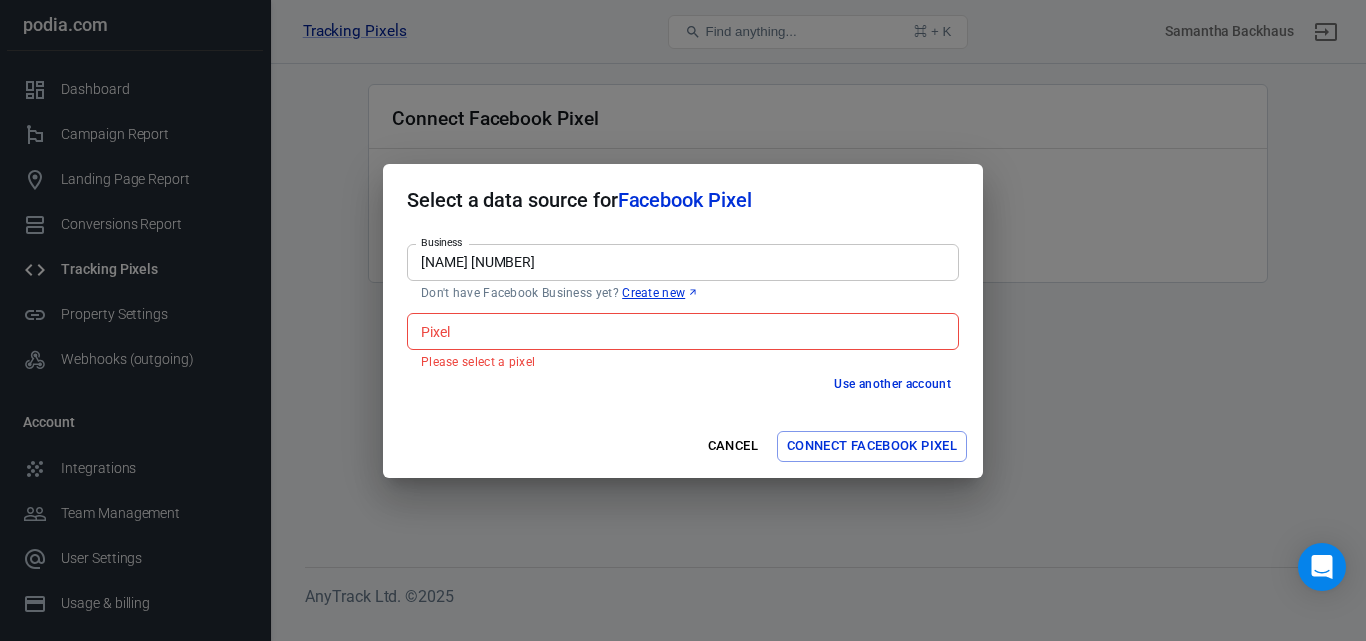 click on "Pixel" at bounding box center (681, 331) 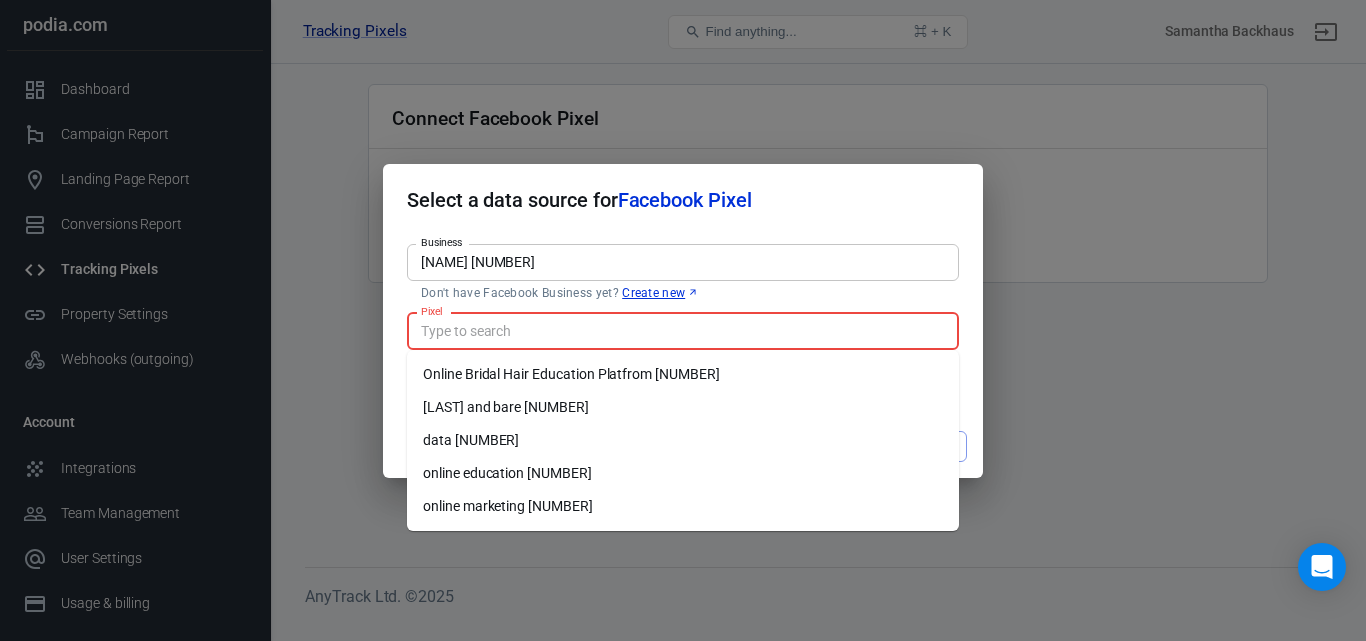 click on "Online Bridal Hair Education Platfrom [NUMBER]" at bounding box center (683, 374) 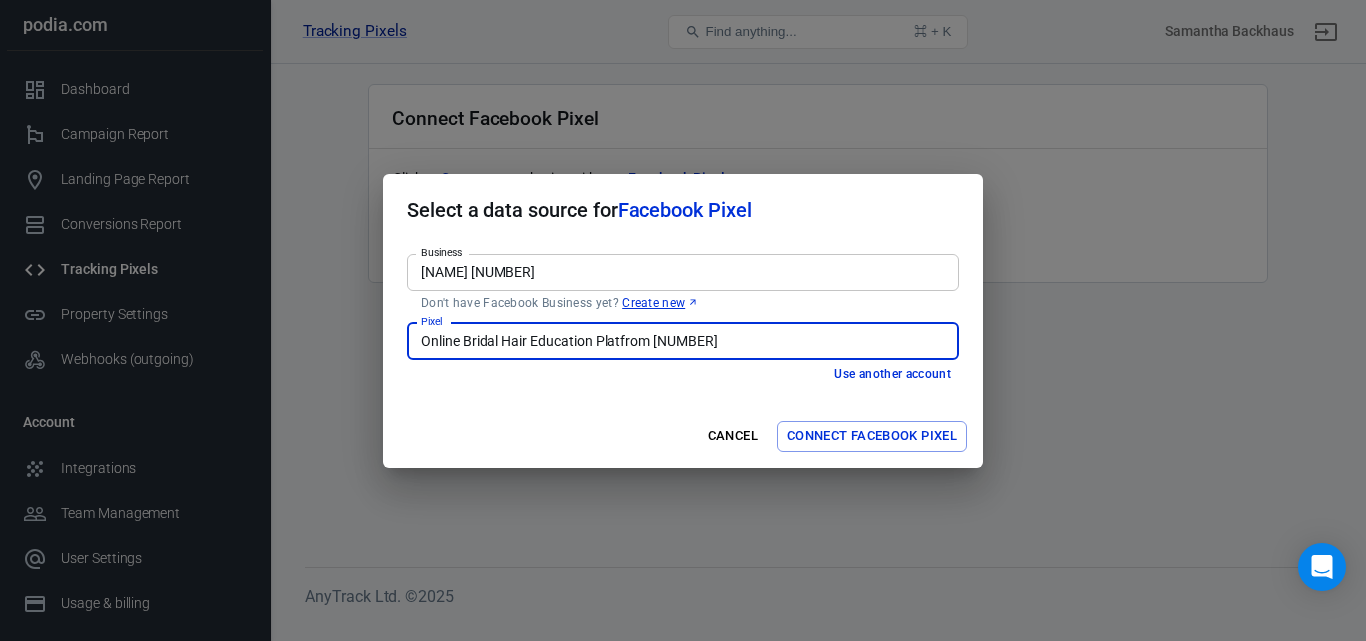 click on "Connect Facebook Pixel" at bounding box center [872, 436] 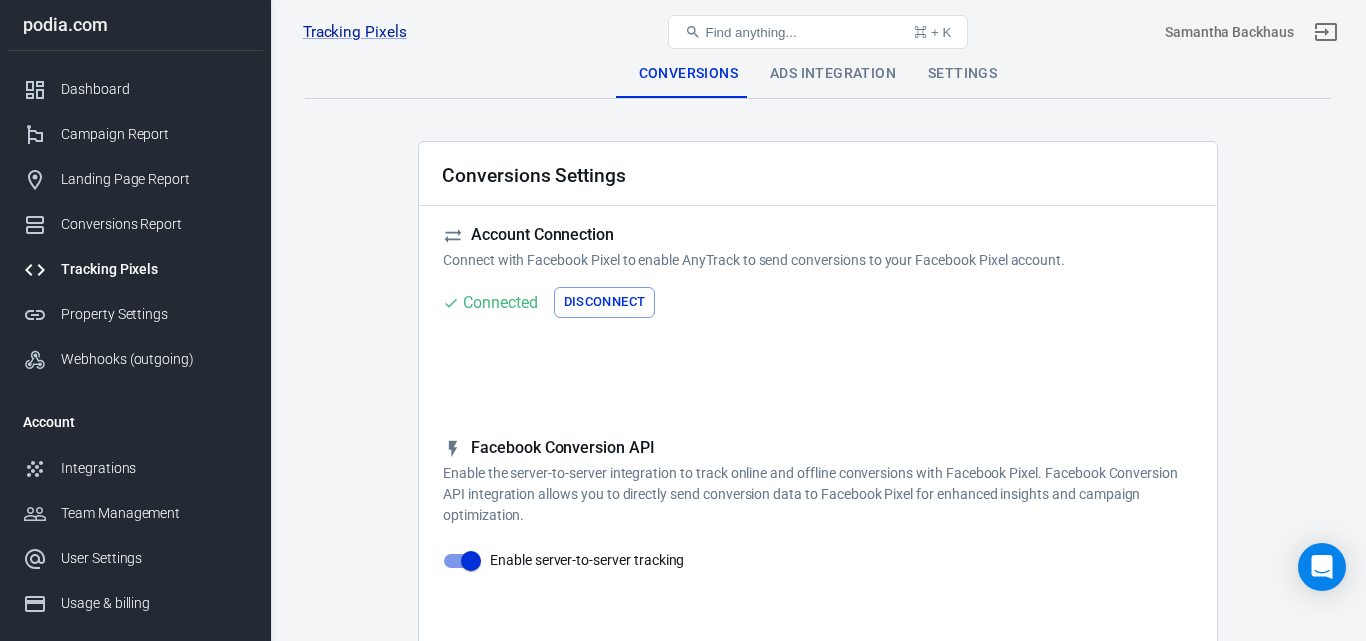 checkbox on "true" 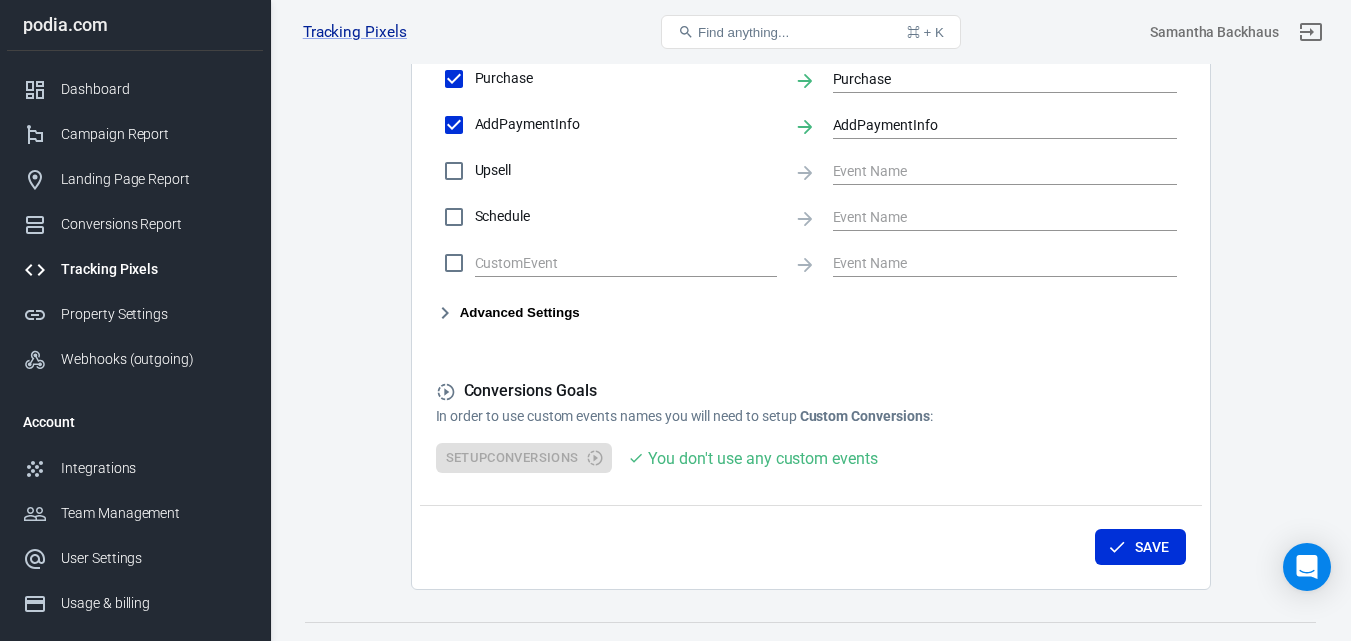 scroll, scrollTop: 1121, scrollLeft: 0, axis: vertical 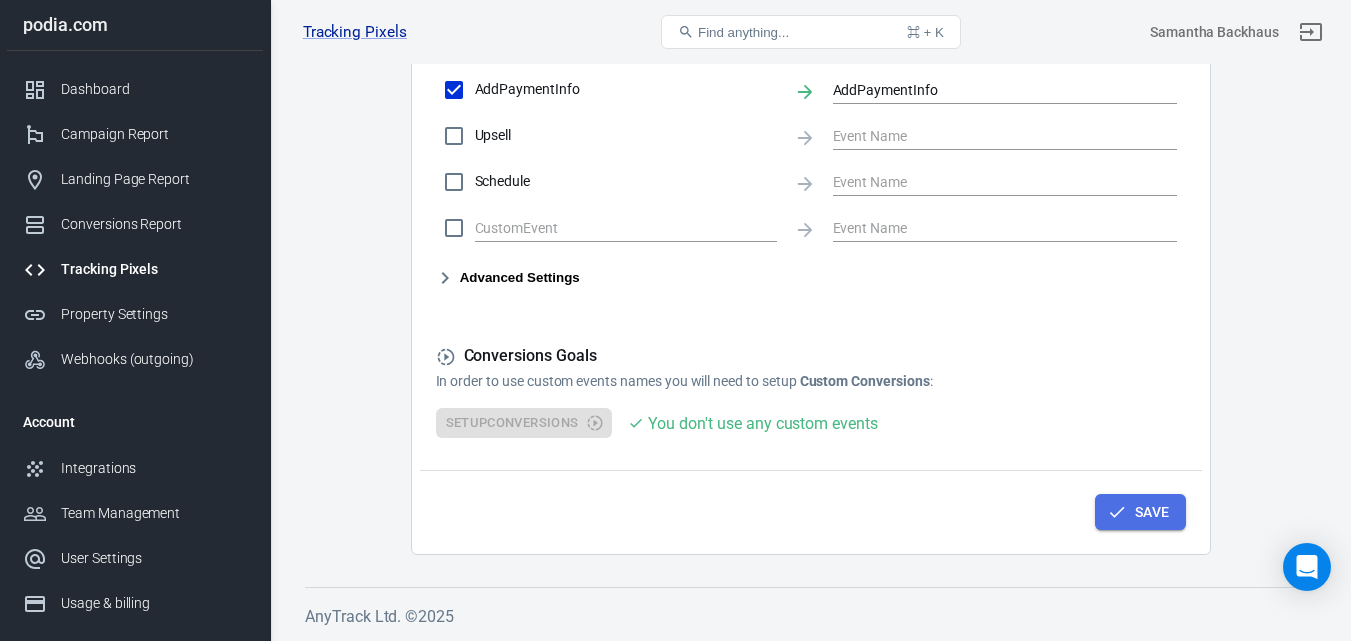 click on "Save" at bounding box center [1140, 512] 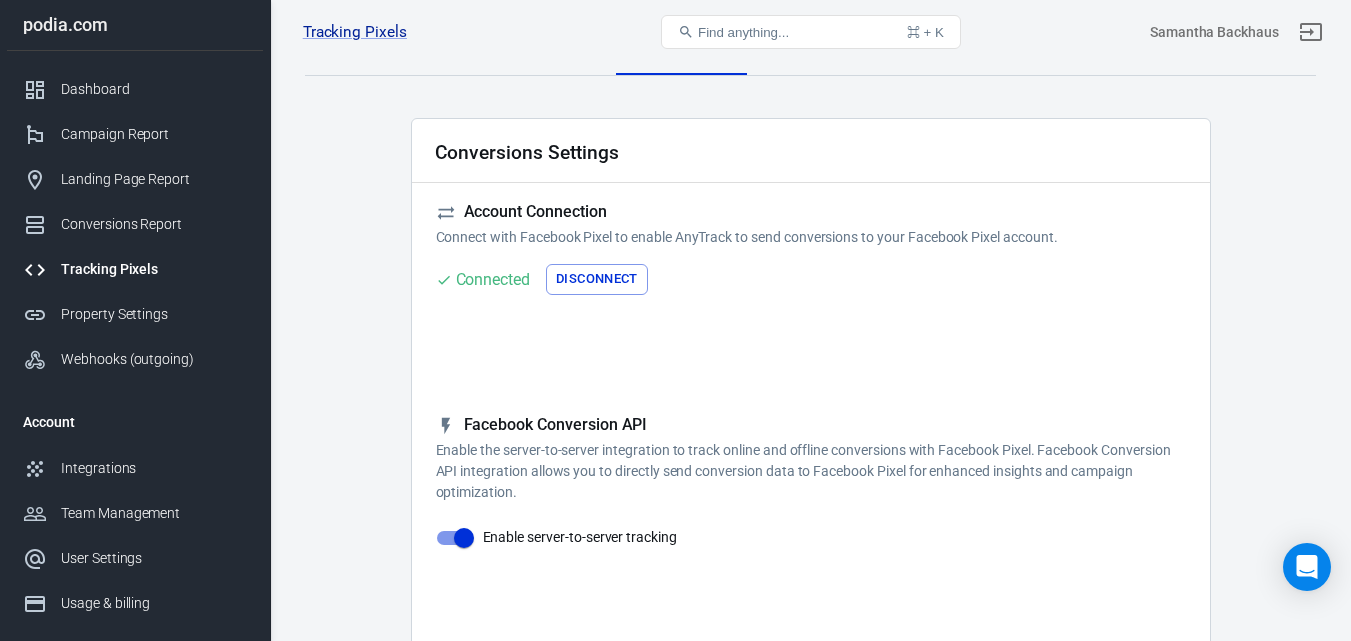 scroll, scrollTop: 0, scrollLeft: 0, axis: both 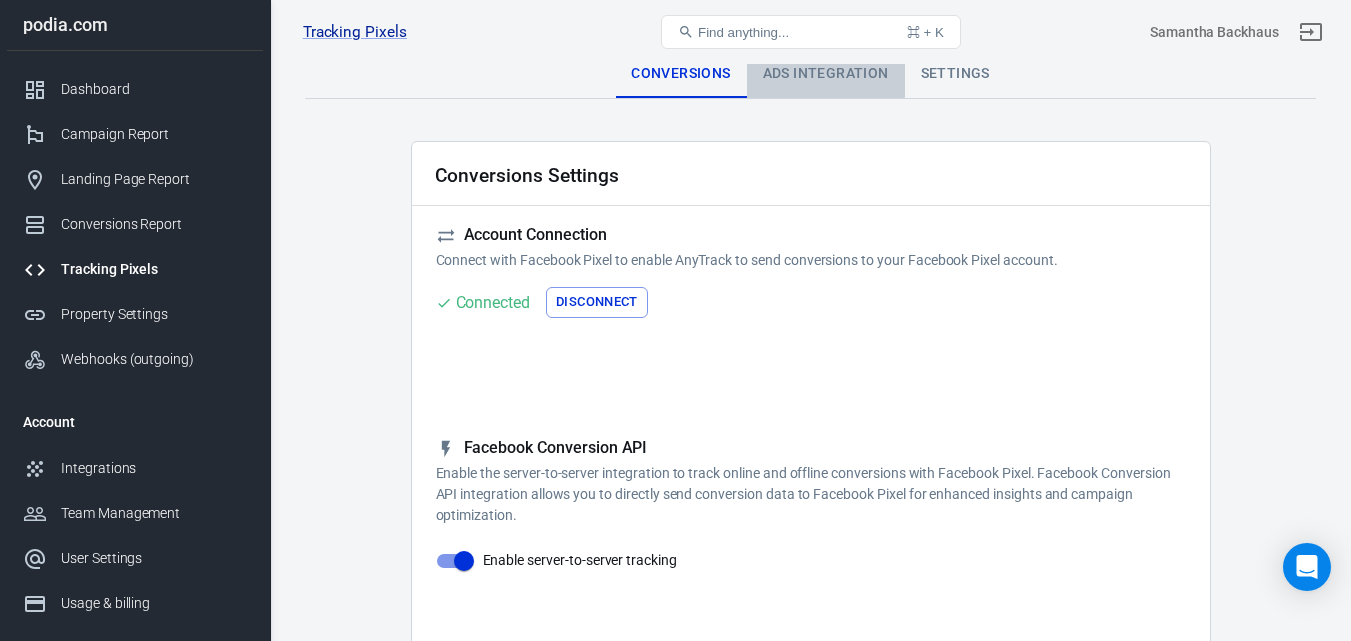 click on "Ads Integration" at bounding box center (826, 74) 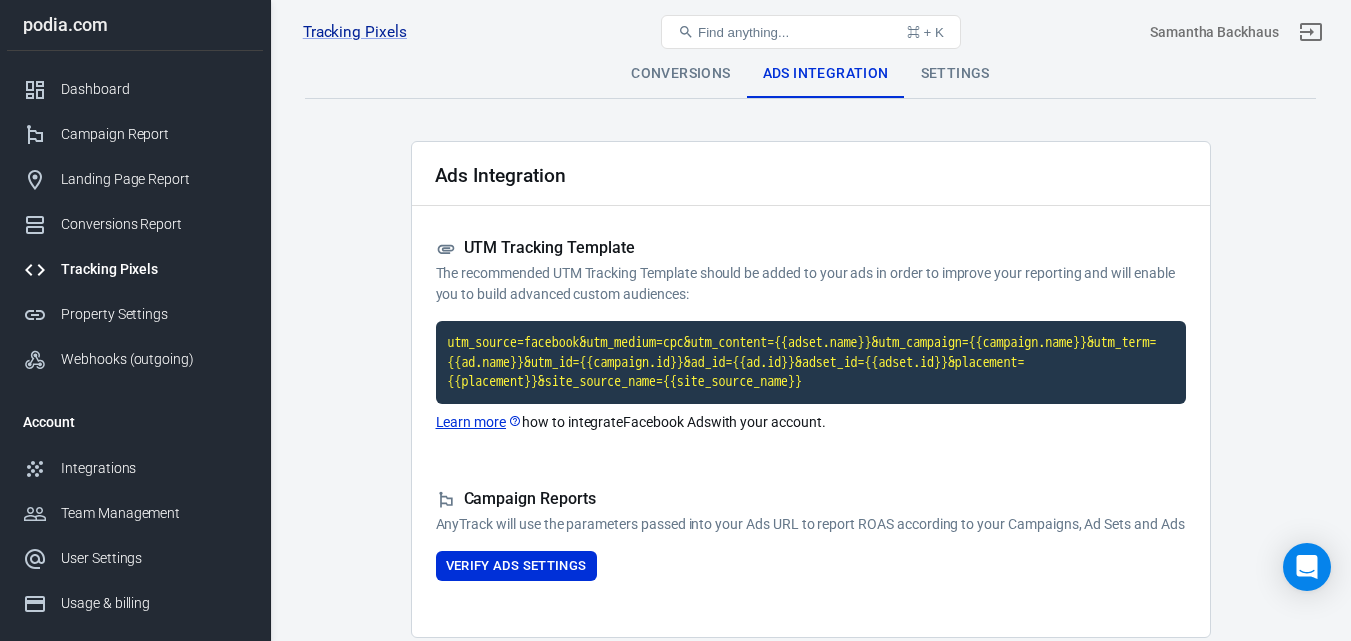scroll, scrollTop: 104, scrollLeft: 0, axis: vertical 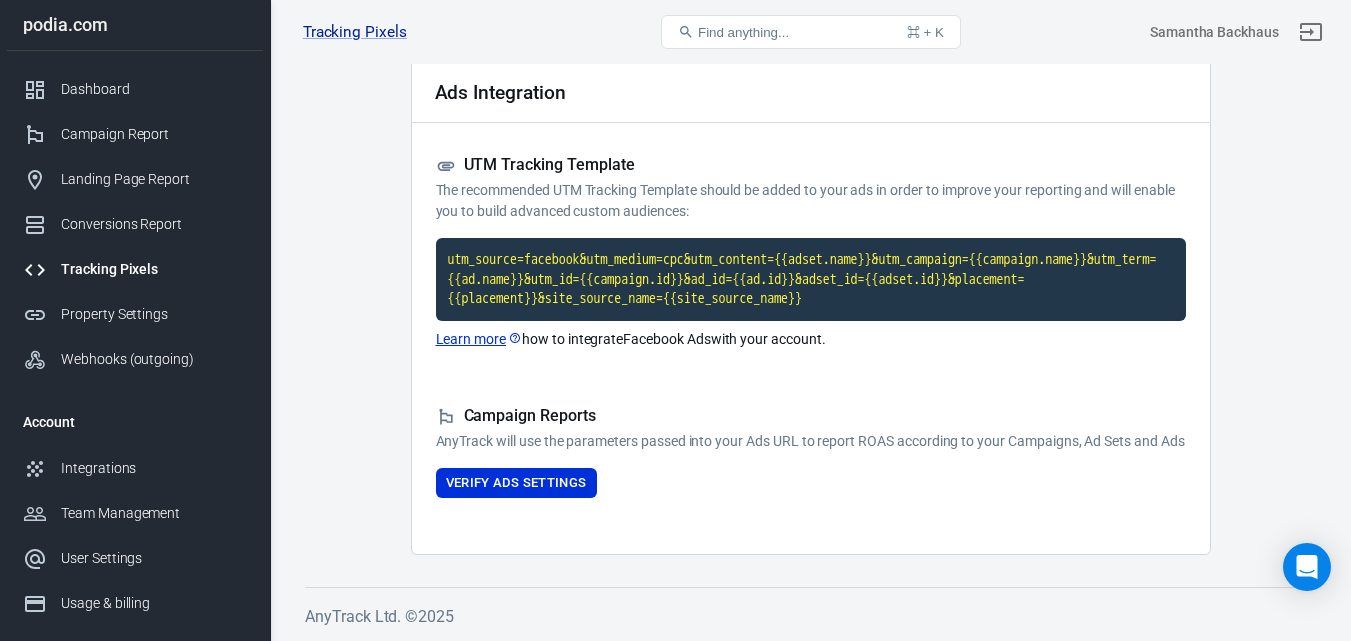 click on "Campaign Reports AnyTrack will use the parameters passed into your Ads URL to report ROAS according to your Campaigns, Ad Sets and Ads Verify Ads Settings" at bounding box center [811, 452] 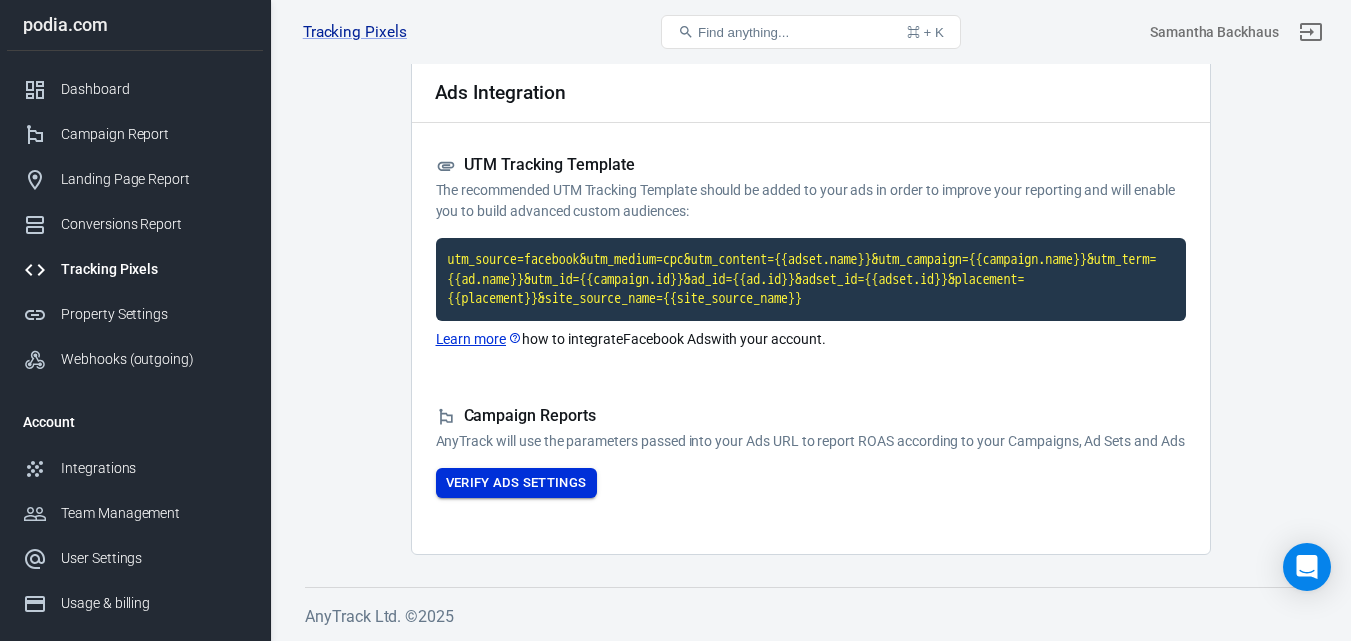 click on "Verify Ads Settings" at bounding box center (516, 483) 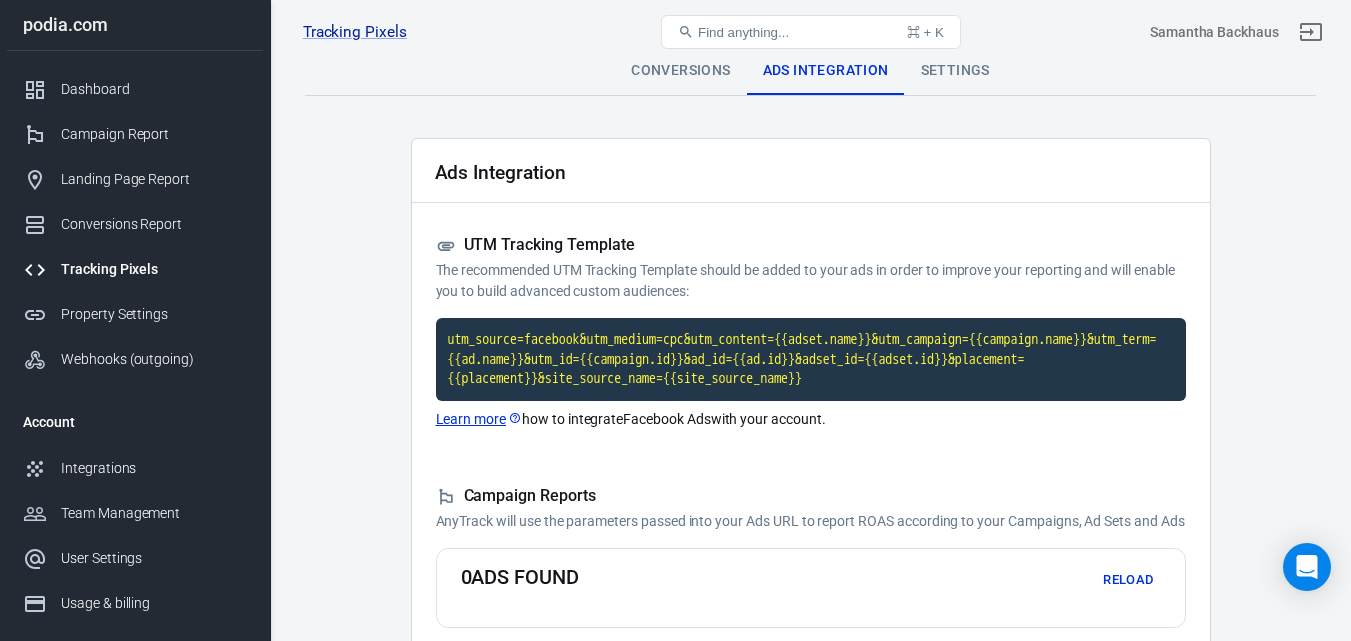 scroll, scrollTop: 0, scrollLeft: 0, axis: both 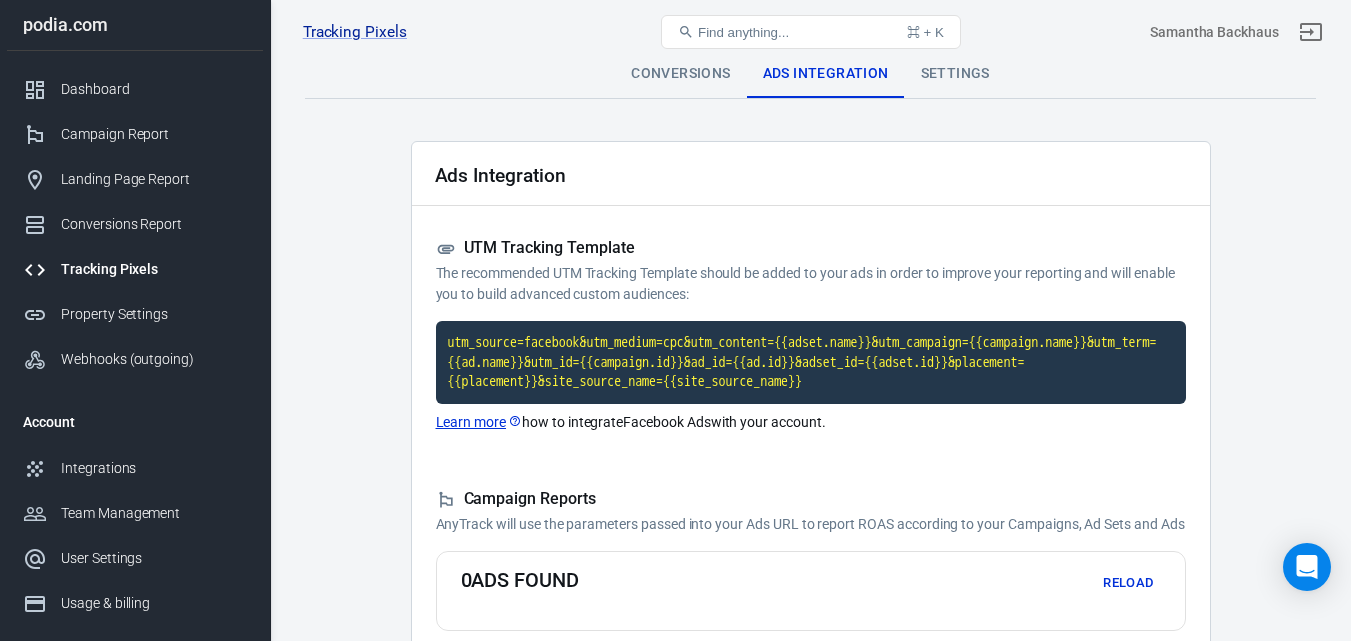 click on "Settings" at bounding box center (955, 74) 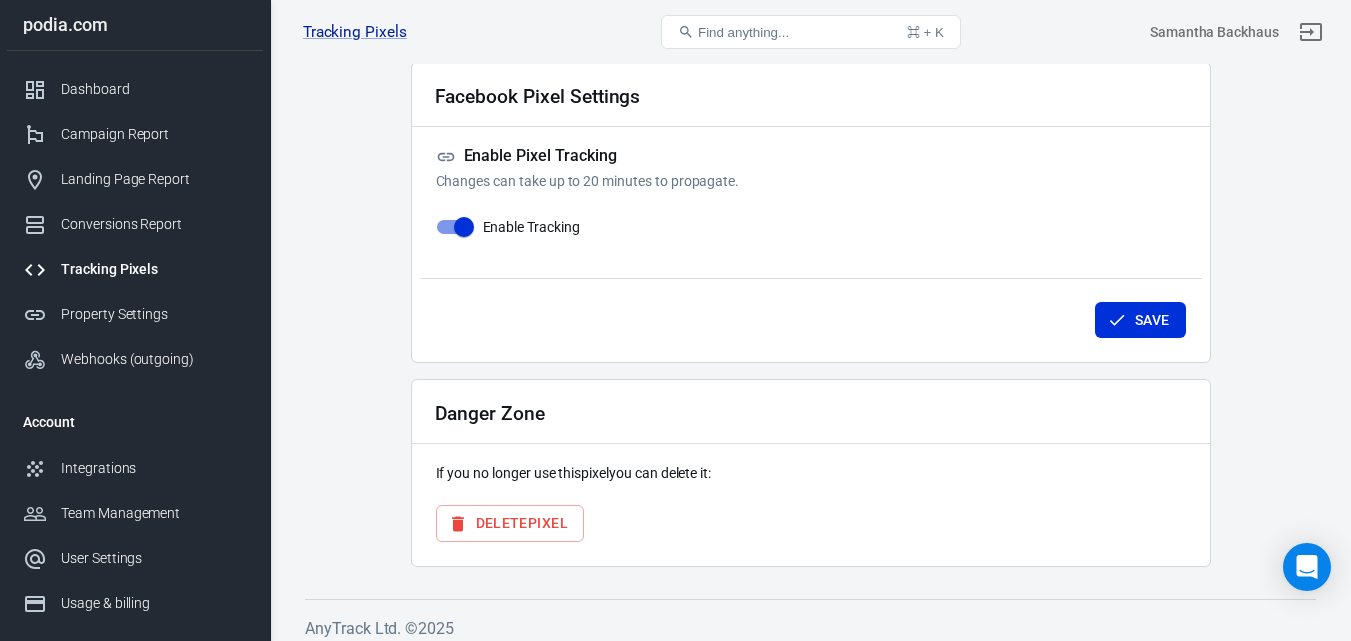 scroll, scrollTop: 91, scrollLeft: 0, axis: vertical 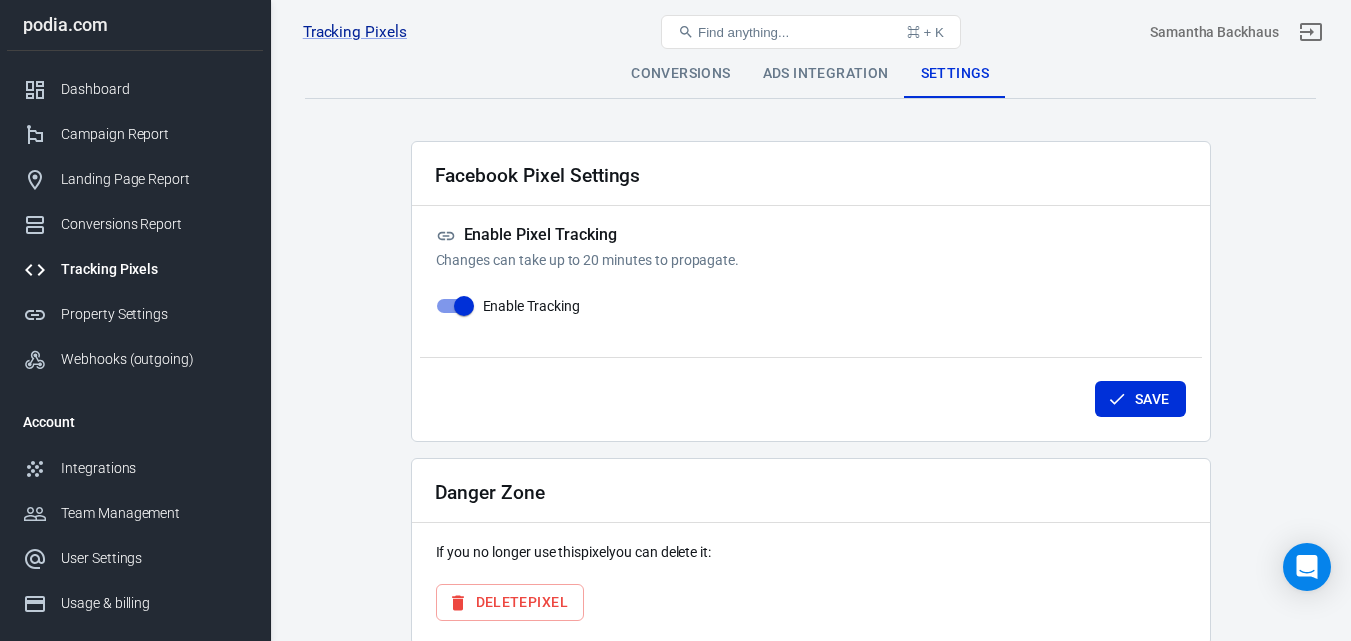 click on "Conversions" at bounding box center [680, 74] 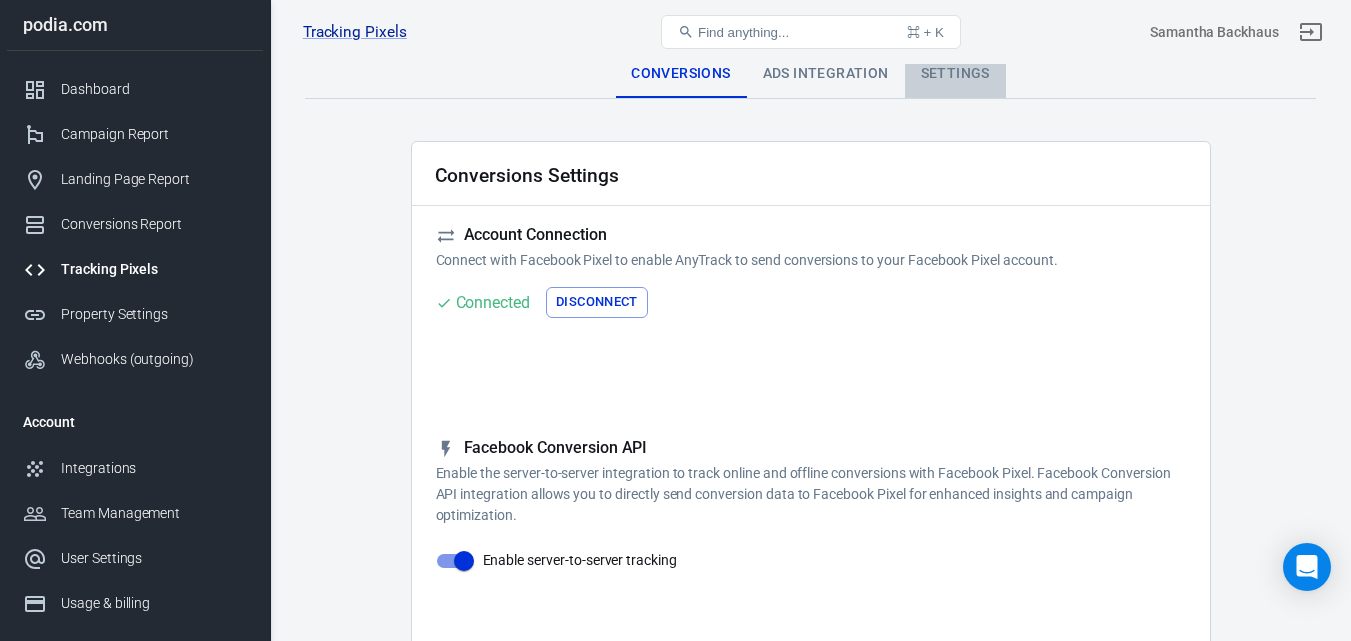 click on "Settings" at bounding box center [955, 74] 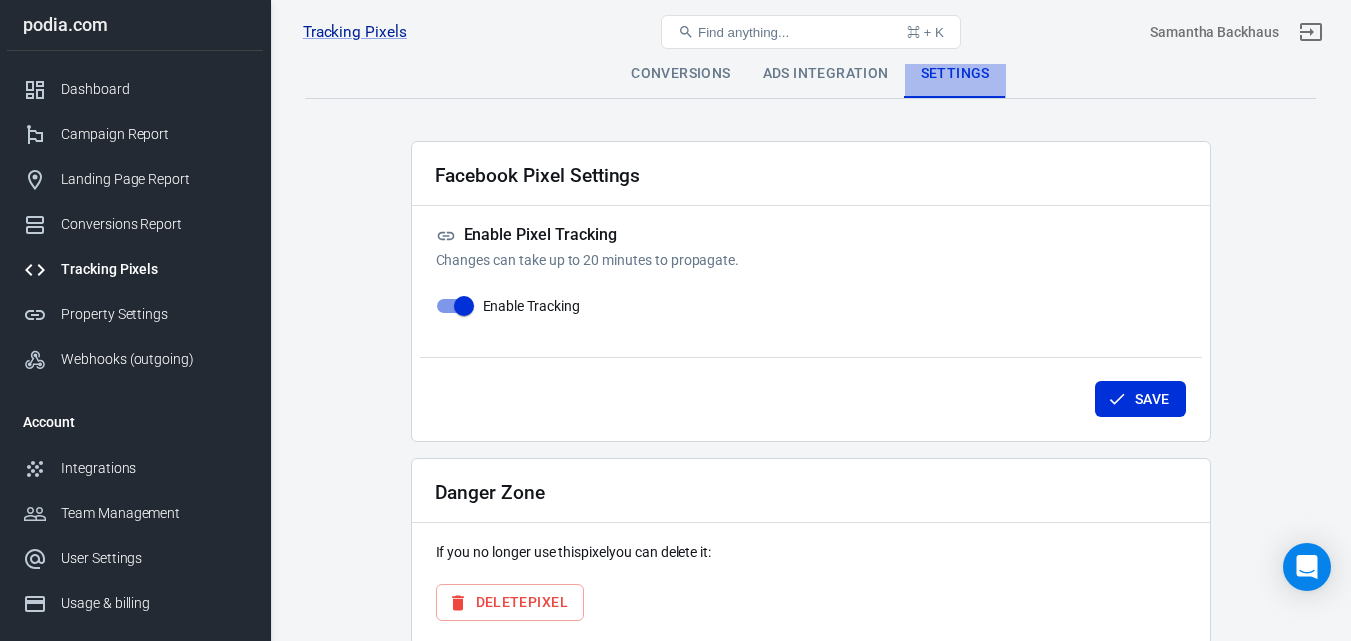 click on "Settings" at bounding box center (955, 74) 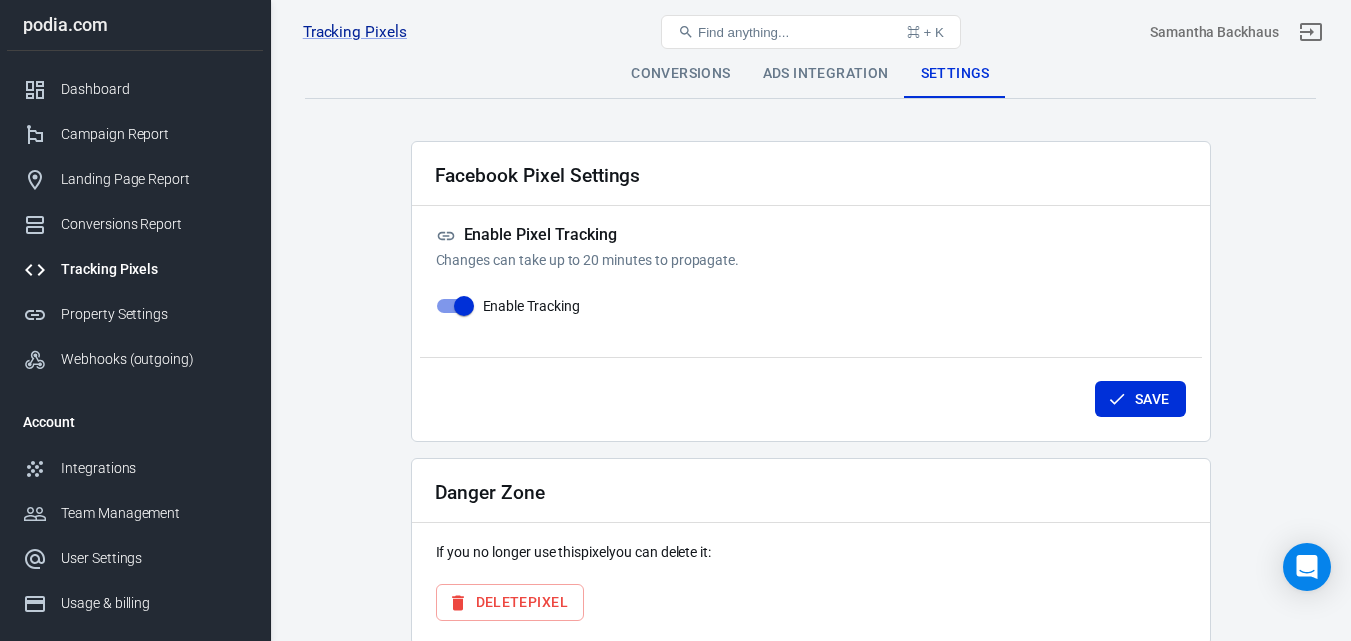 click on "Enable Pixel Tracking Changes can take up to 20 minutes to propagate. Enable Tracking" at bounding box center (811, 275) 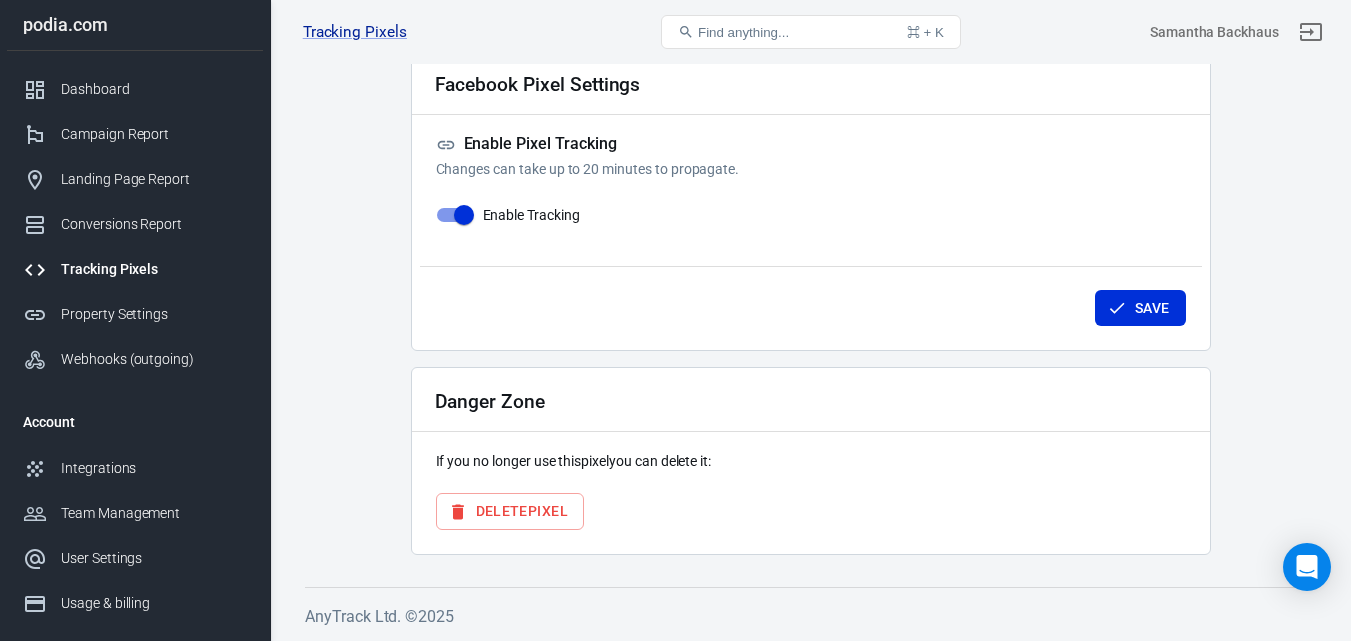 scroll, scrollTop: 0, scrollLeft: 0, axis: both 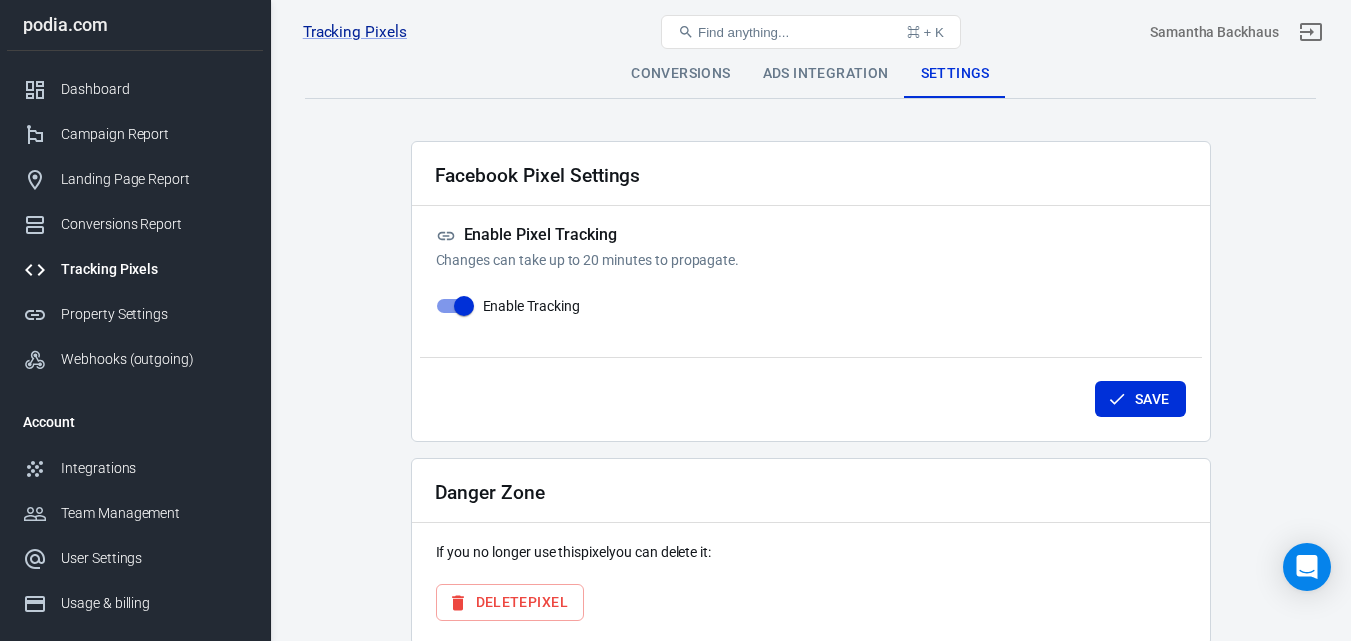 click on "Enable Pixel Tracking Changes can take up to 20 minutes to propagate. Enable Tracking" at bounding box center (811, 275) 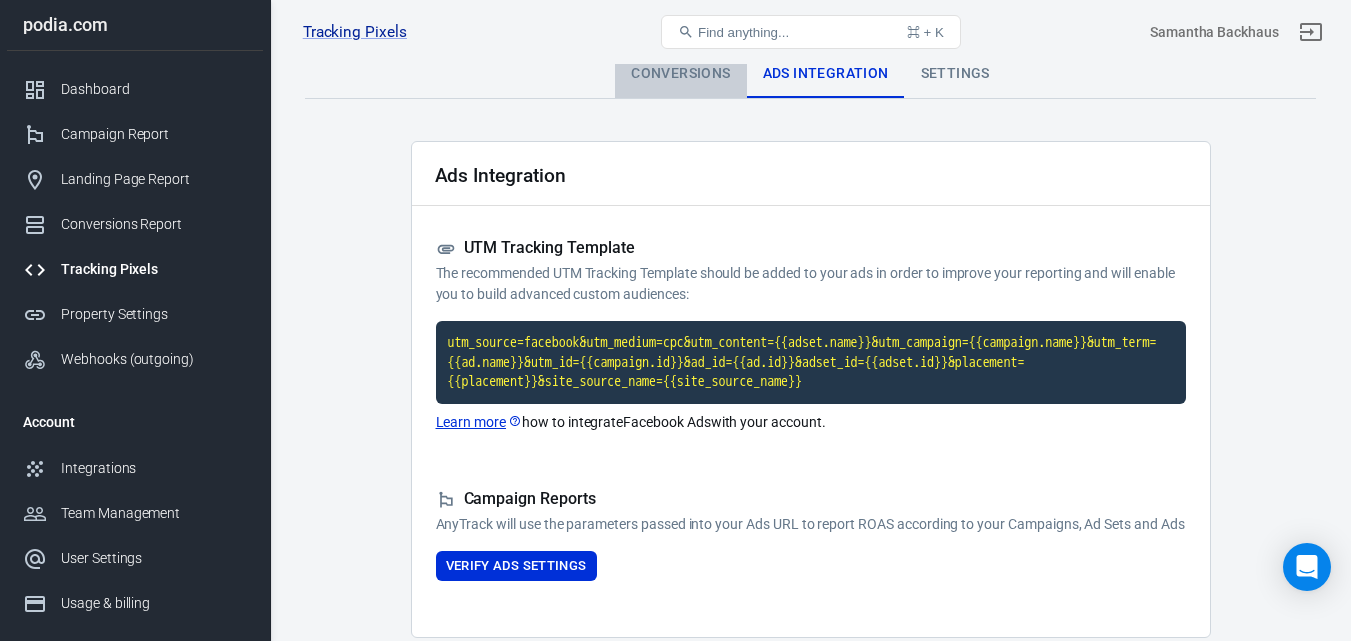 click on "Conversions" at bounding box center (680, 74) 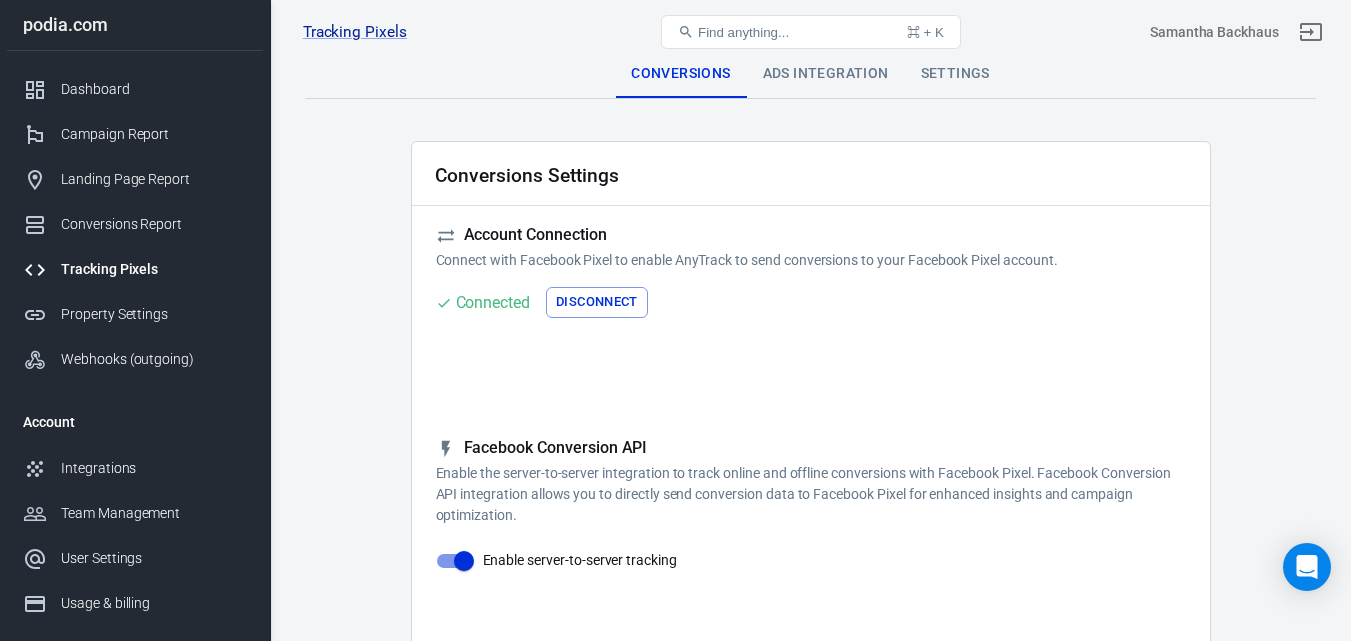 click on "Ads Integration" at bounding box center [826, 74] 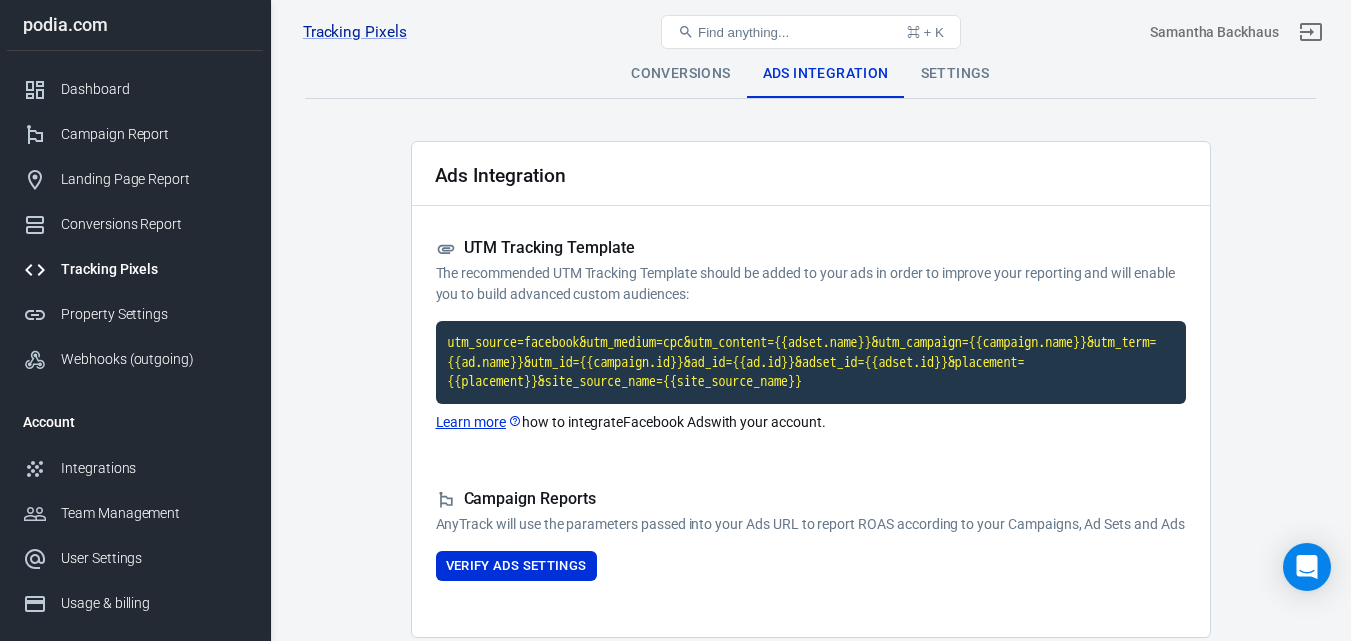 click on "Tracking Pixels Online Bridal Hair Education Platfrom 1109637741099833, podia.com Find anything... ⌘ + K Samantha Backhaus" at bounding box center [811, 32] 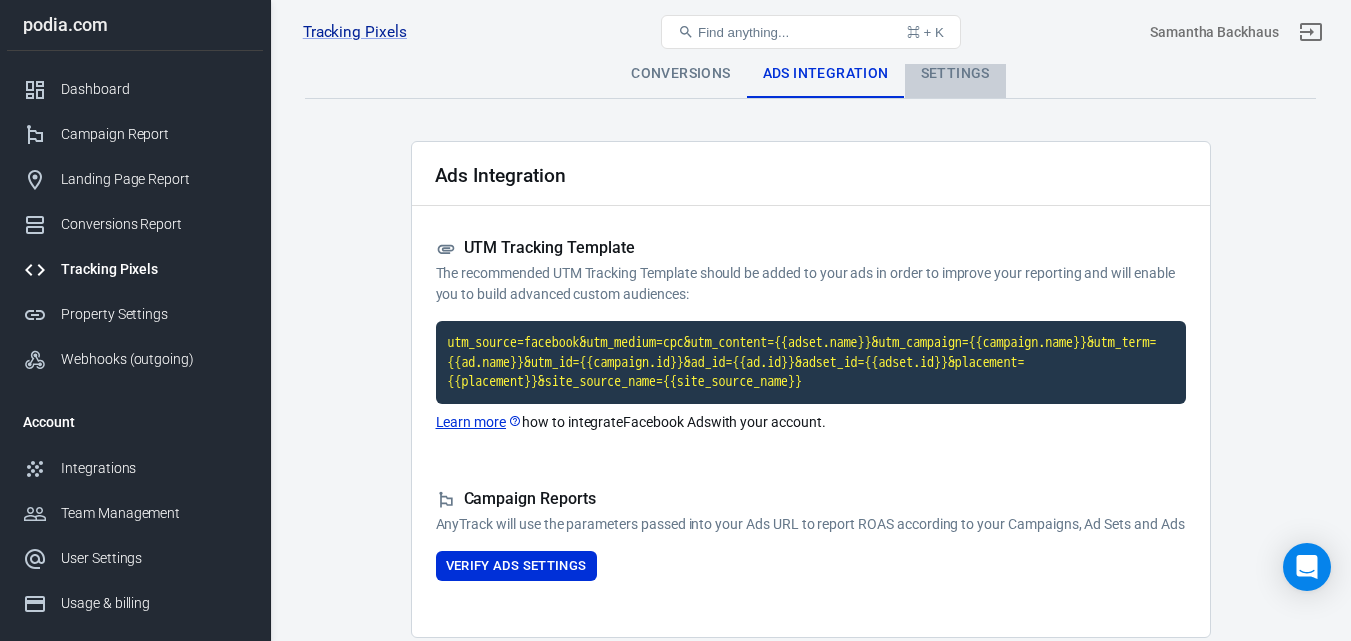 click on "Settings" at bounding box center [955, 74] 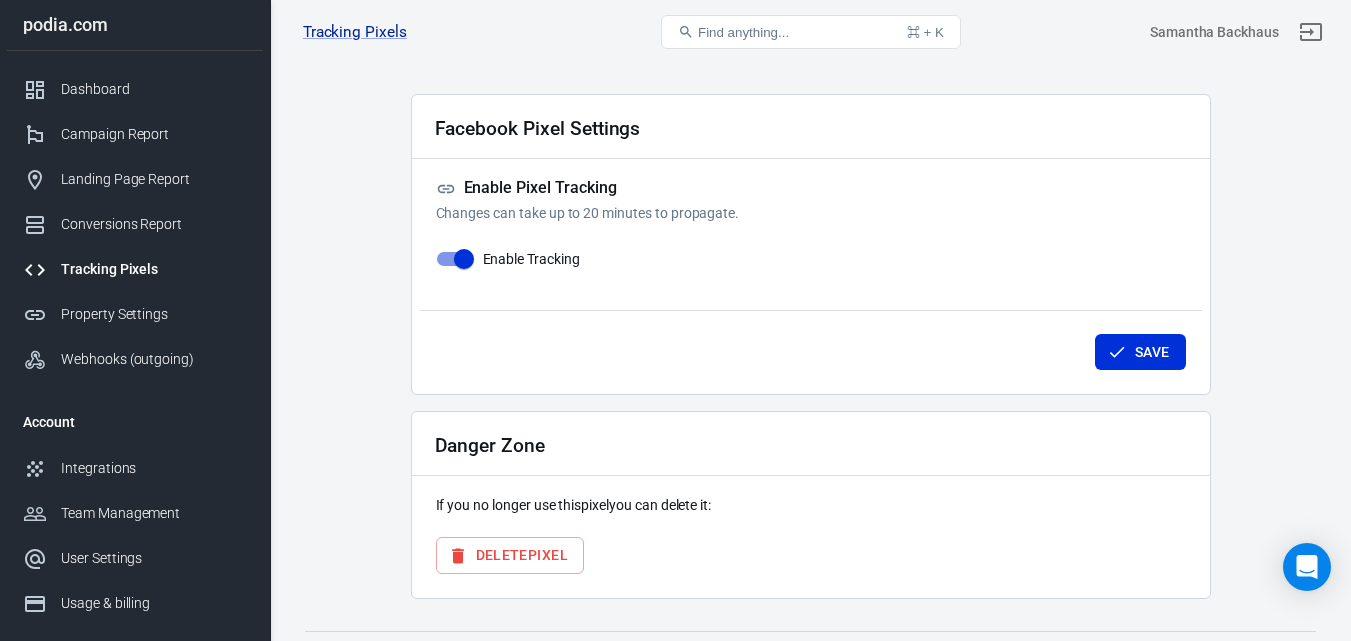 scroll, scrollTop: 91, scrollLeft: 0, axis: vertical 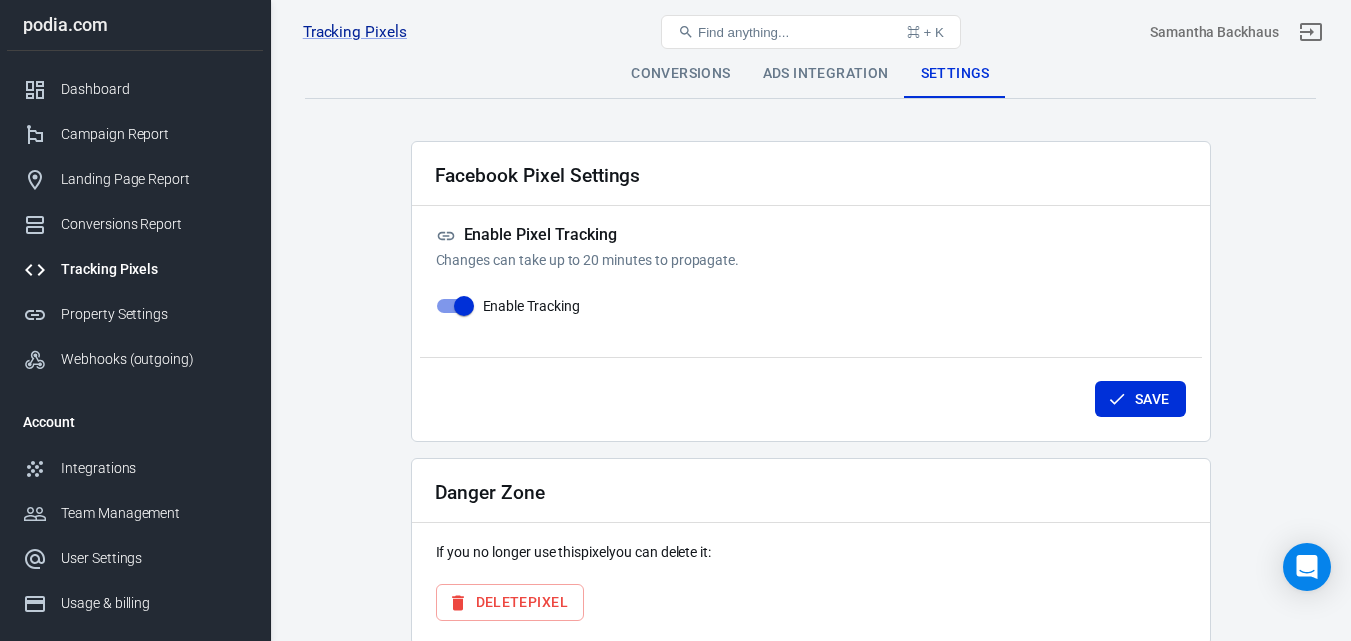 click on "Conversions" at bounding box center (680, 74) 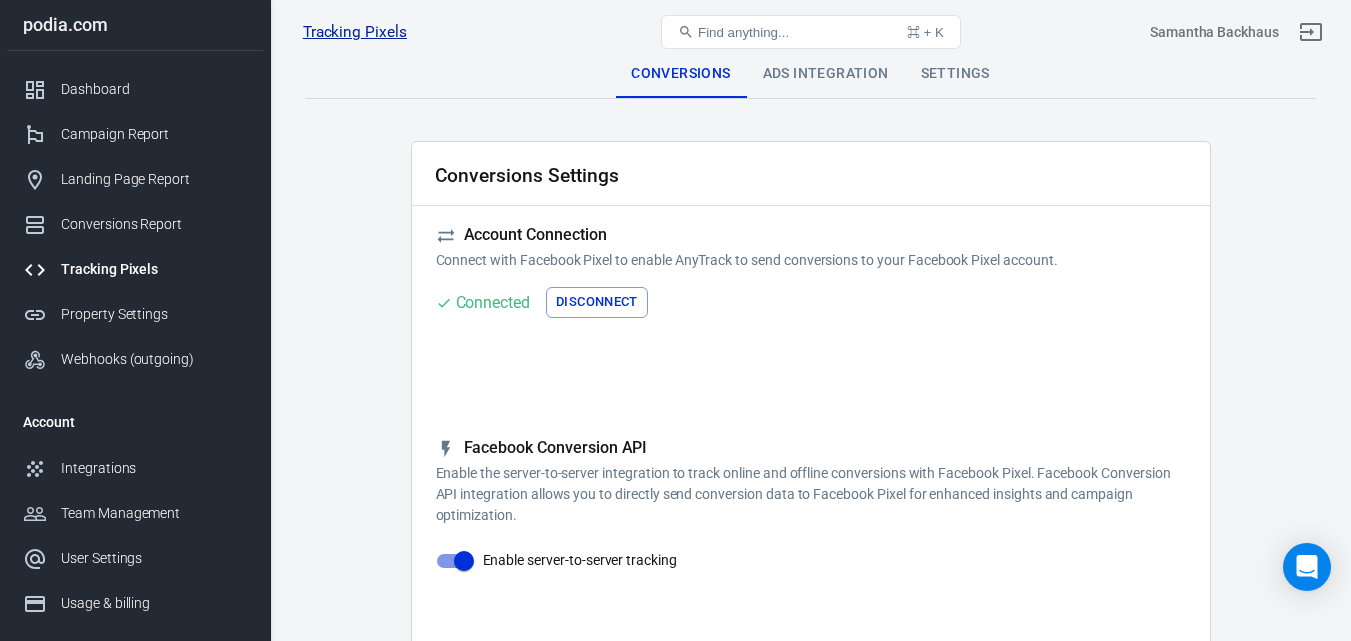 click on "Tracking Pixels" at bounding box center (355, 32) 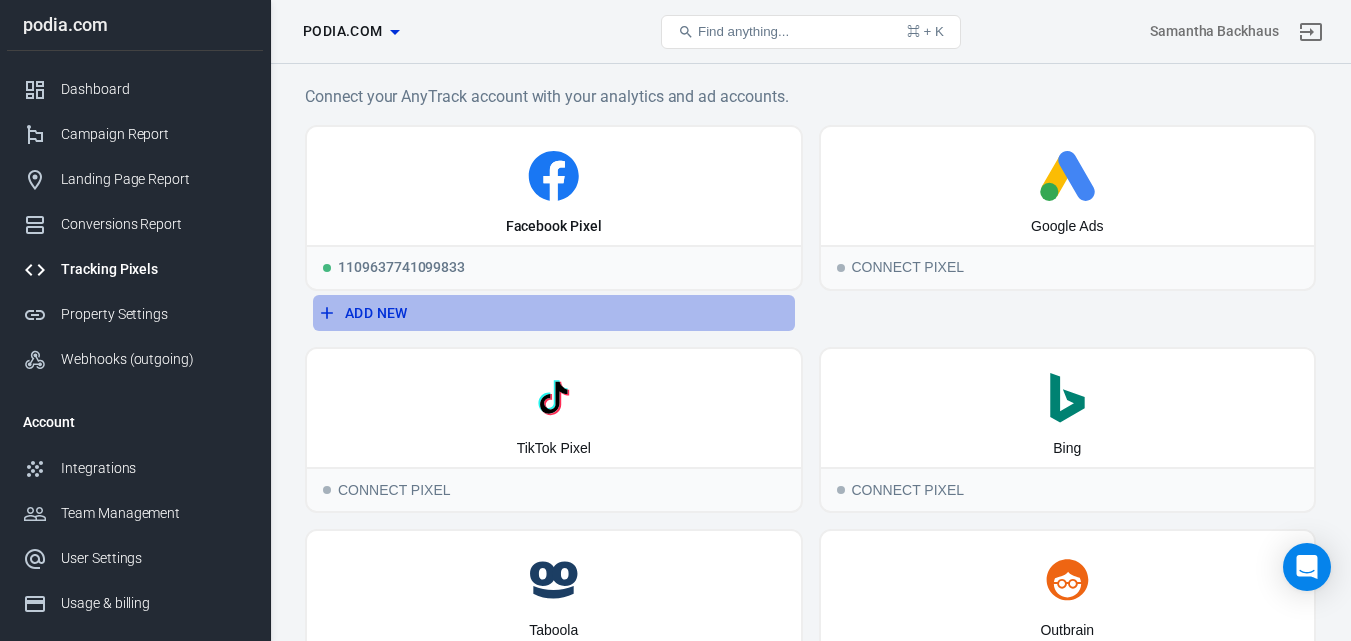 click on "Add New" at bounding box center [554, 313] 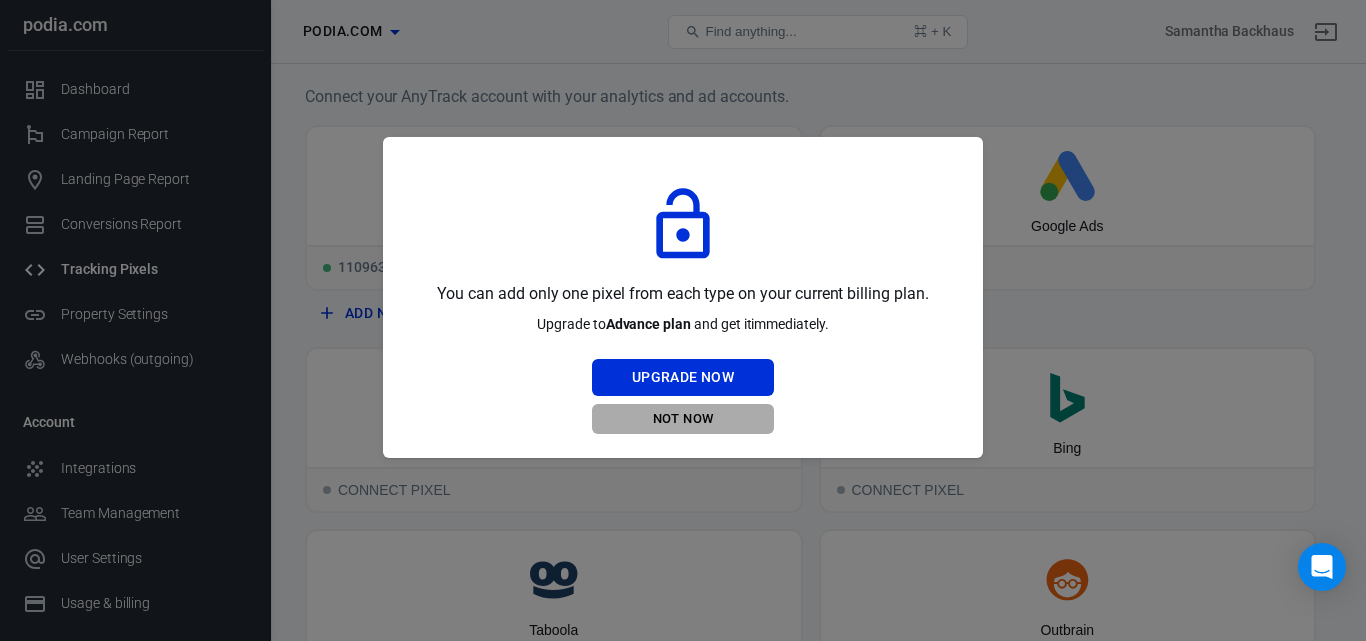 click on "Not Now" at bounding box center (683, 419) 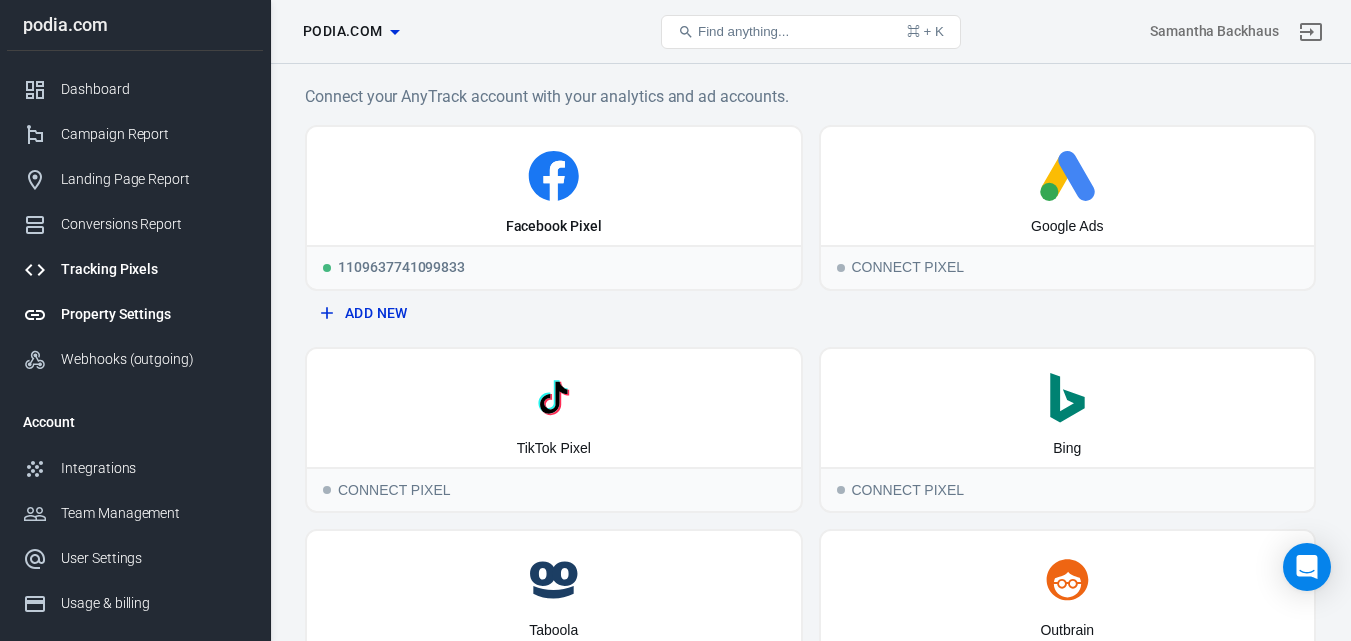 click on "Property Settings" at bounding box center [135, 314] 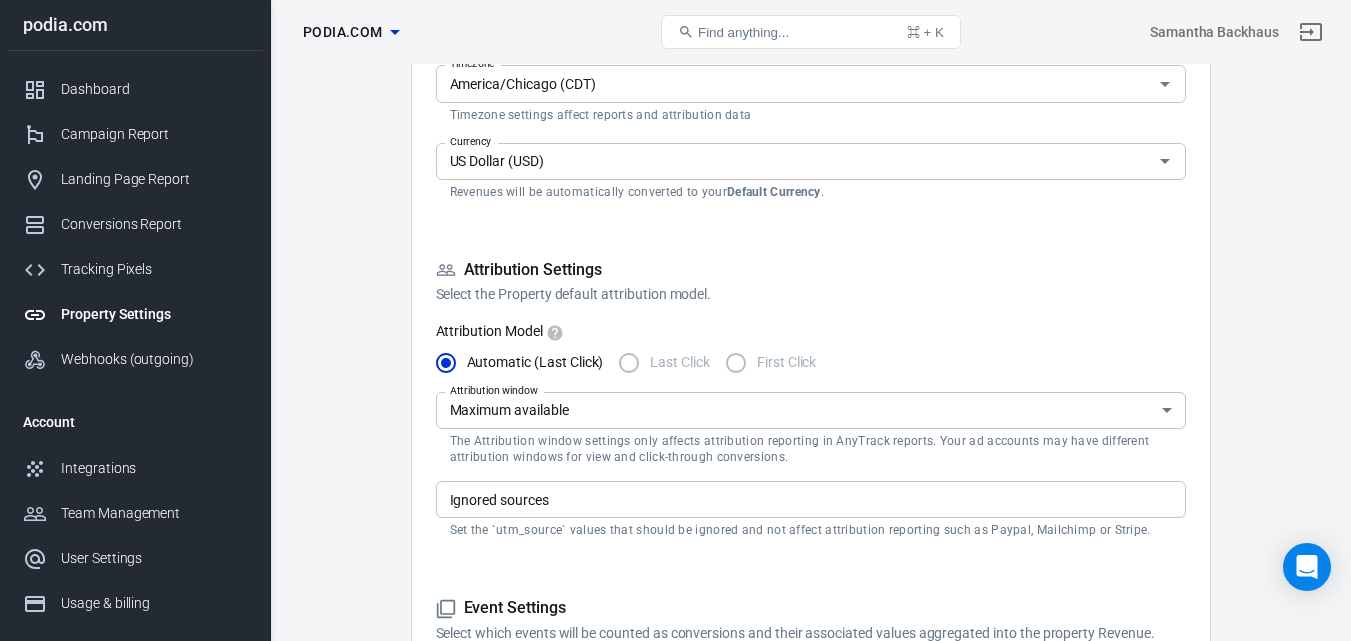 scroll, scrollTop: 0, scrollLeft: 0, axis: both 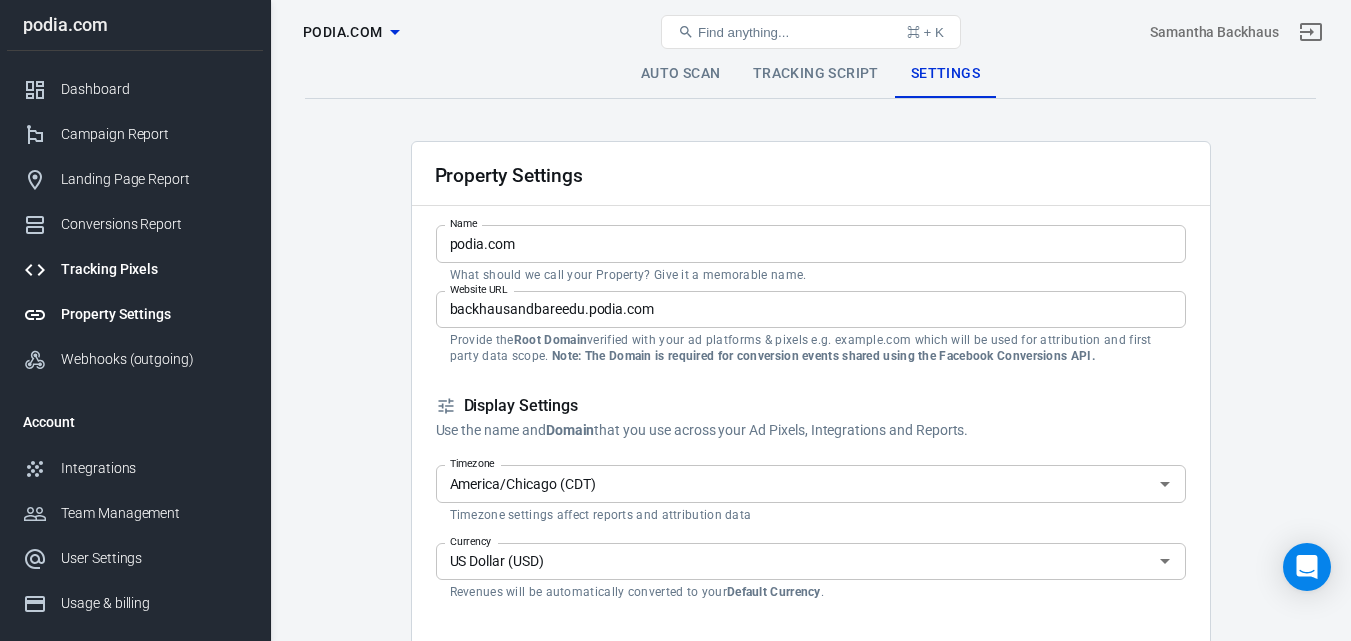 click on "Tracking Pixels" at bounding box center [154, 269] 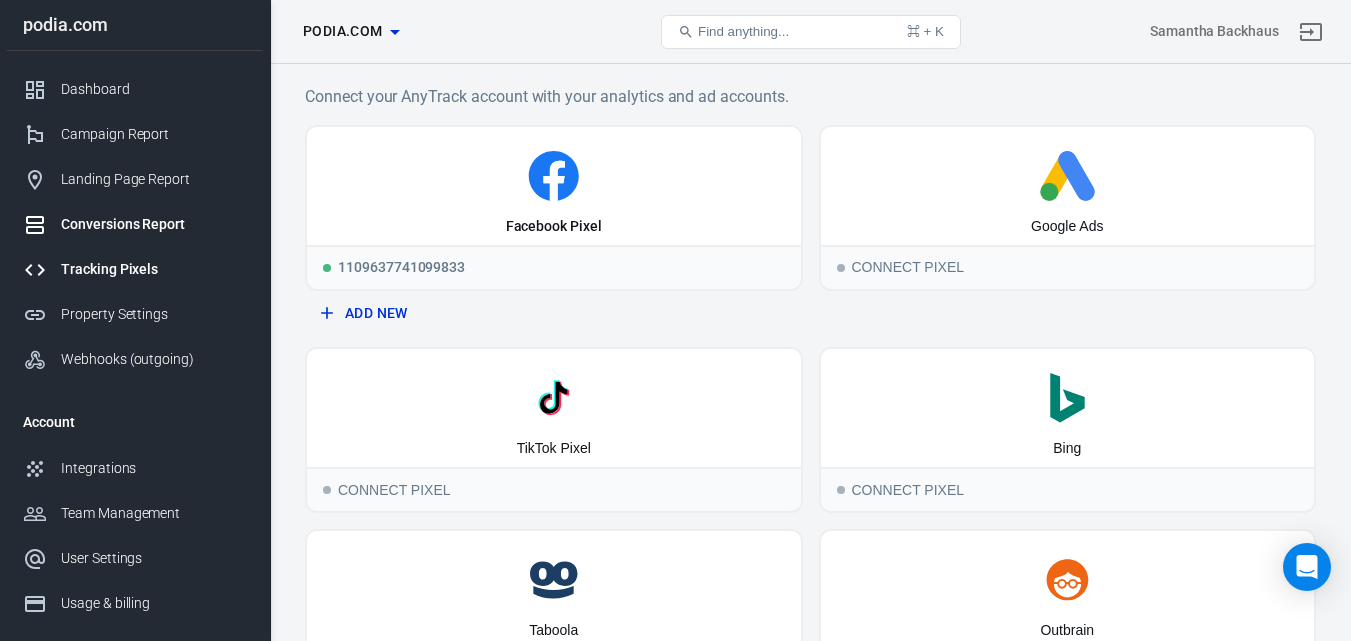 click on "Conversions Report" at bounding box center (154, 224) 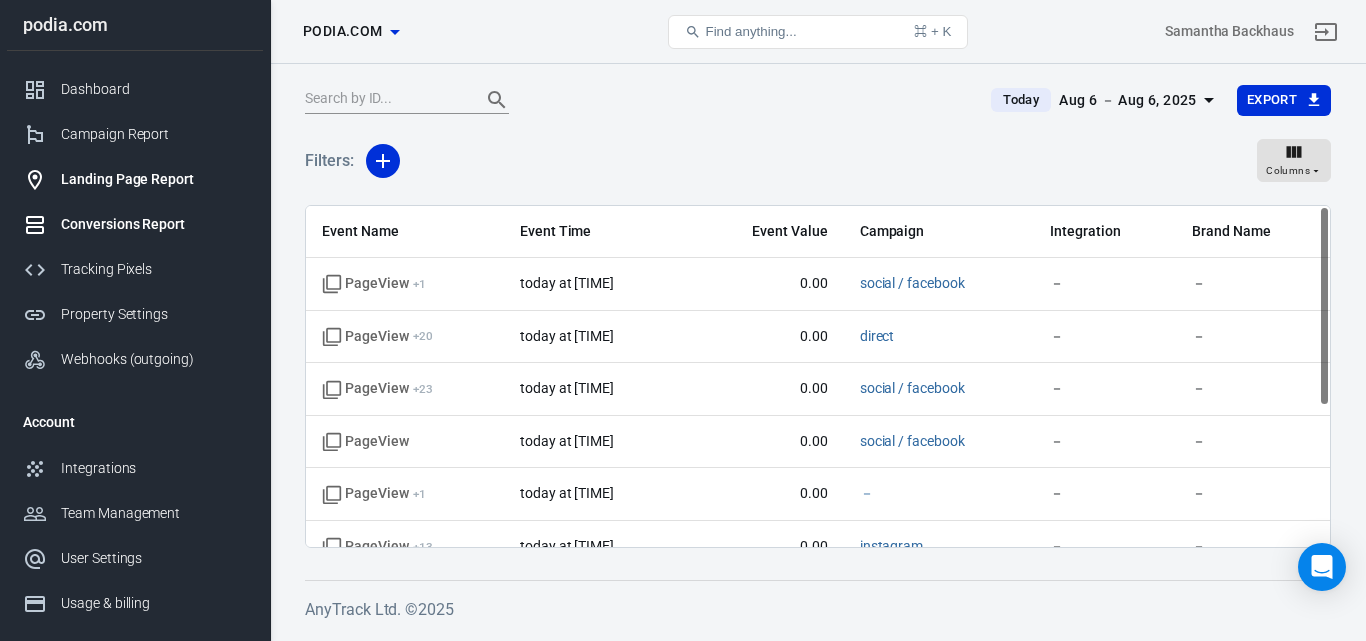 click on "Landing Page Report" at bounding box center [154, 179] 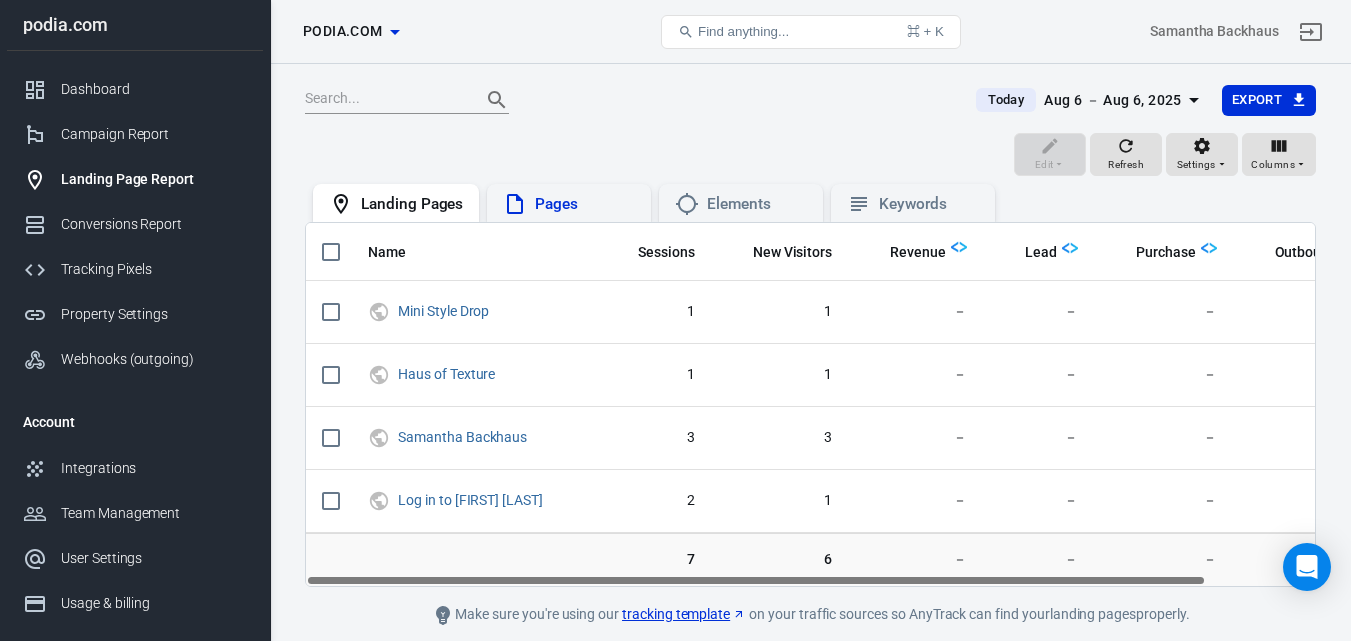 click on "Pages" at bounding box center [585, 204] 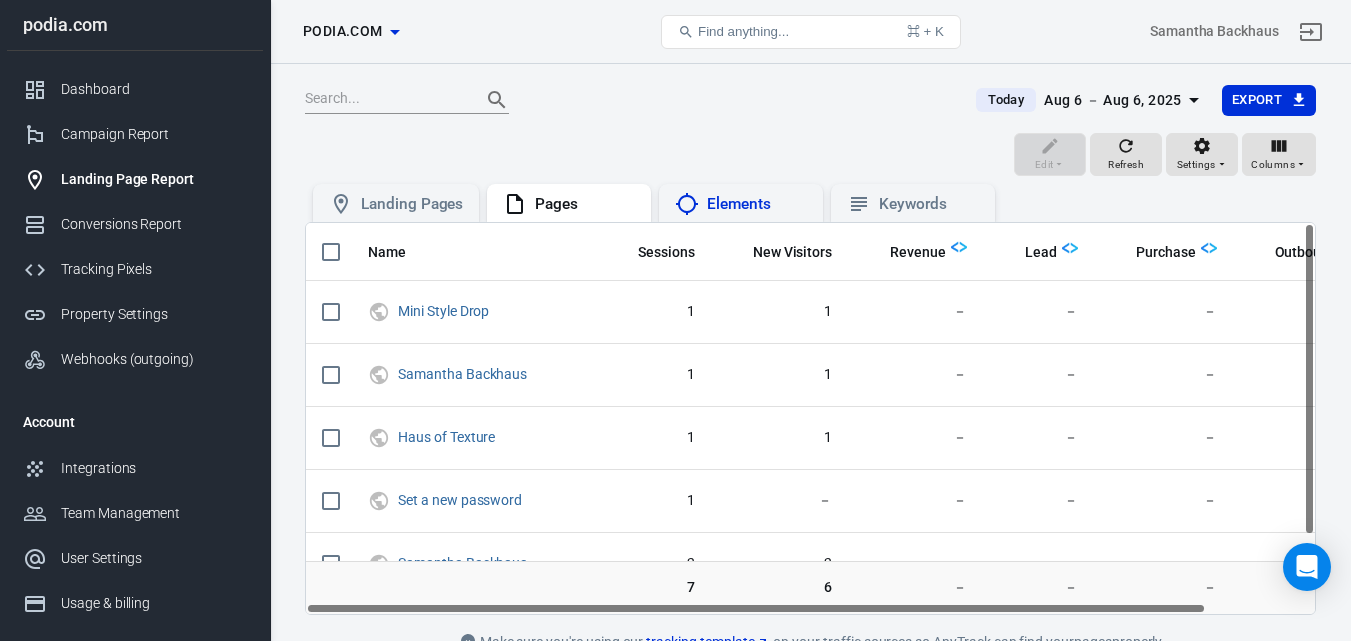 click on "Elements" at bounding box center (757, 204) 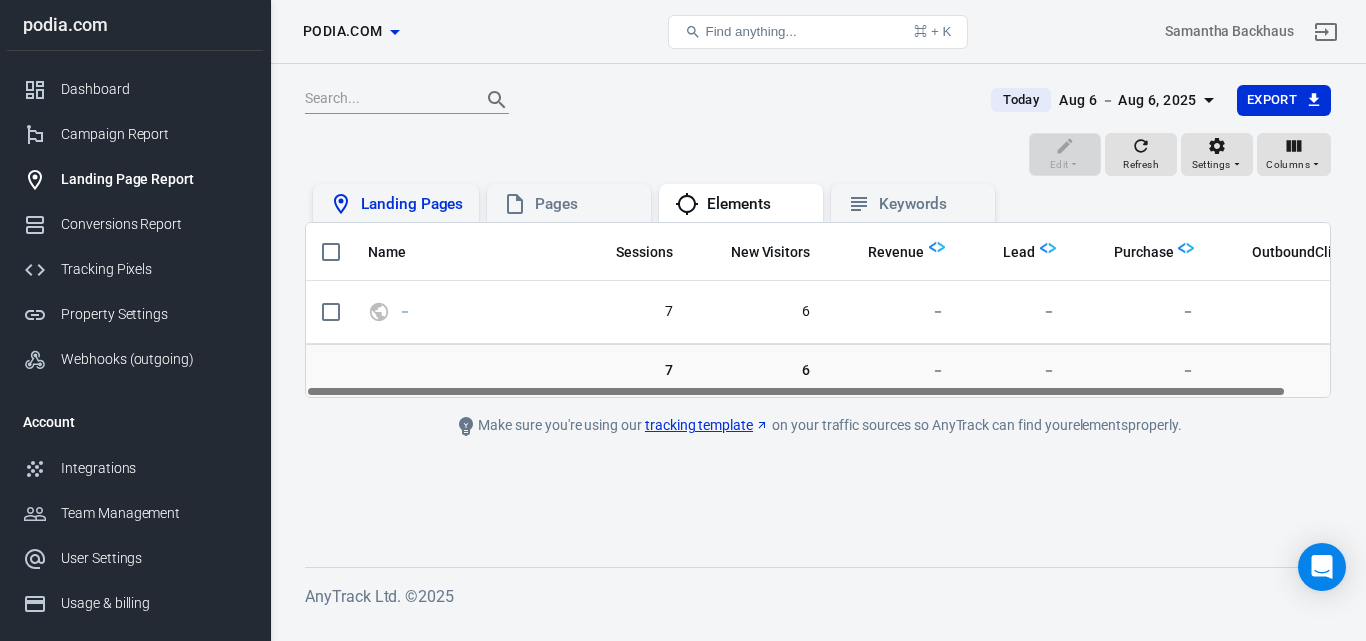 click on "Landing Pages" at bounding box center (412, 204) 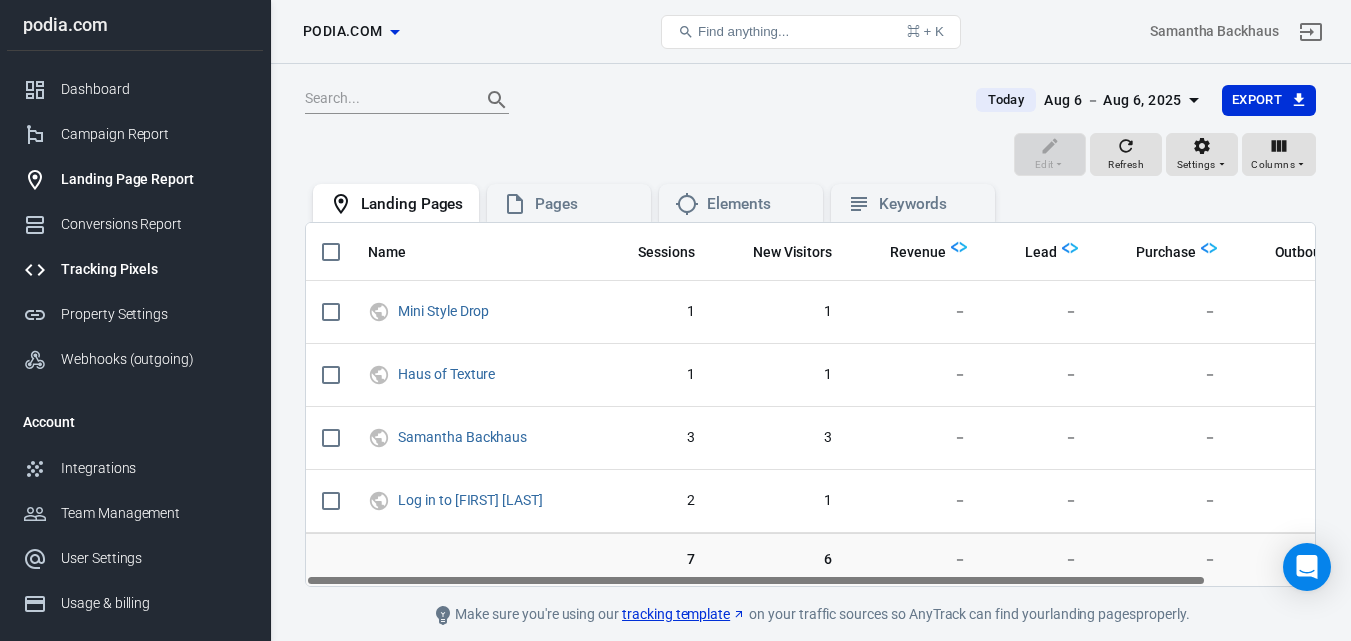 click on "Tracking Pixels" at bounding box center (135, 269) 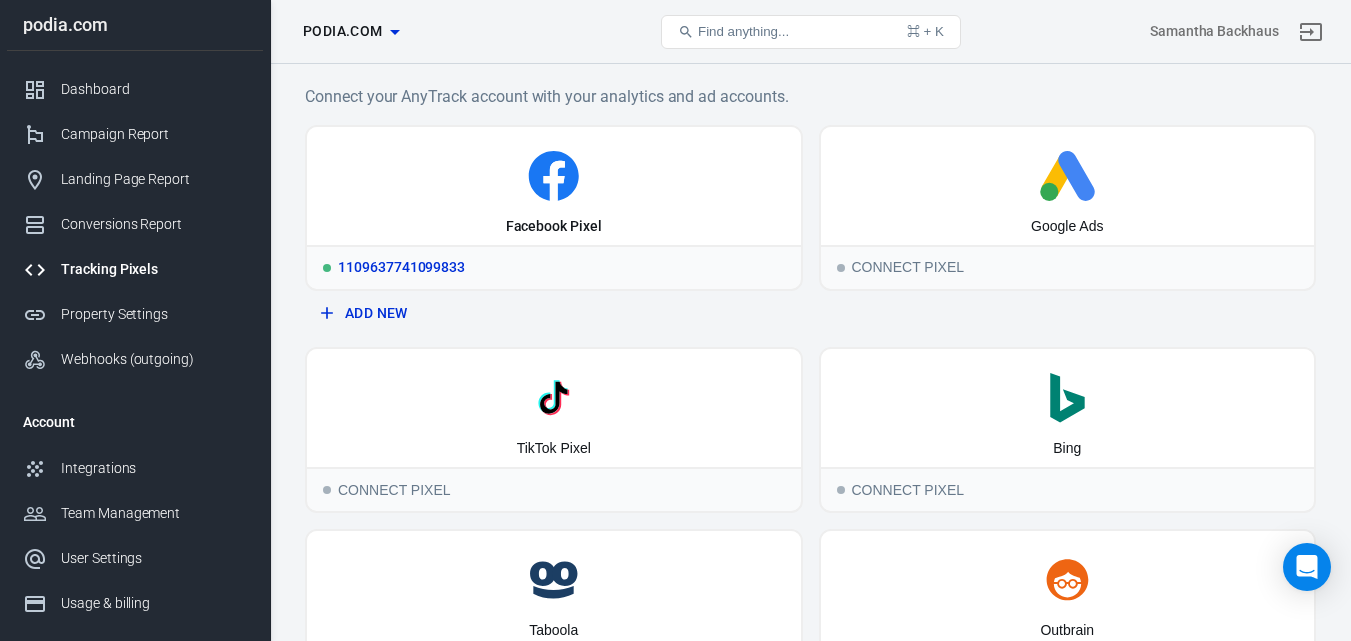click on "Facebook Pixel" at bounding box center (554, 186) 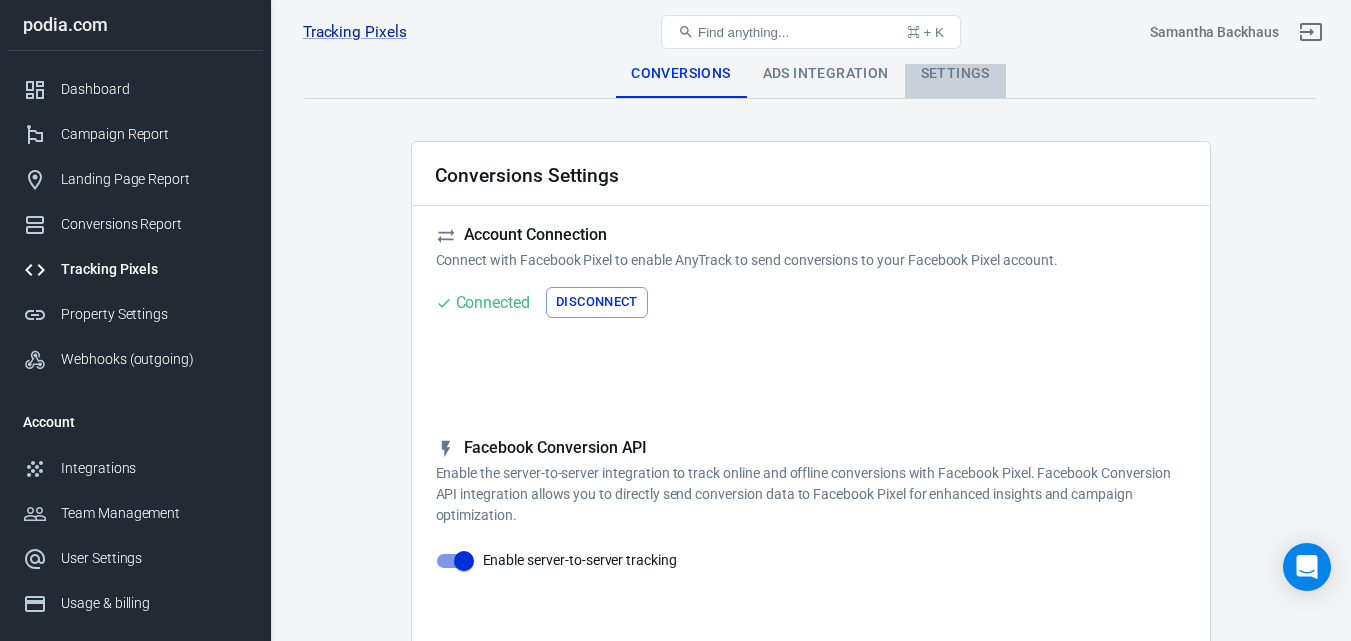 click on "Settings" at bounding box center (955, 74) 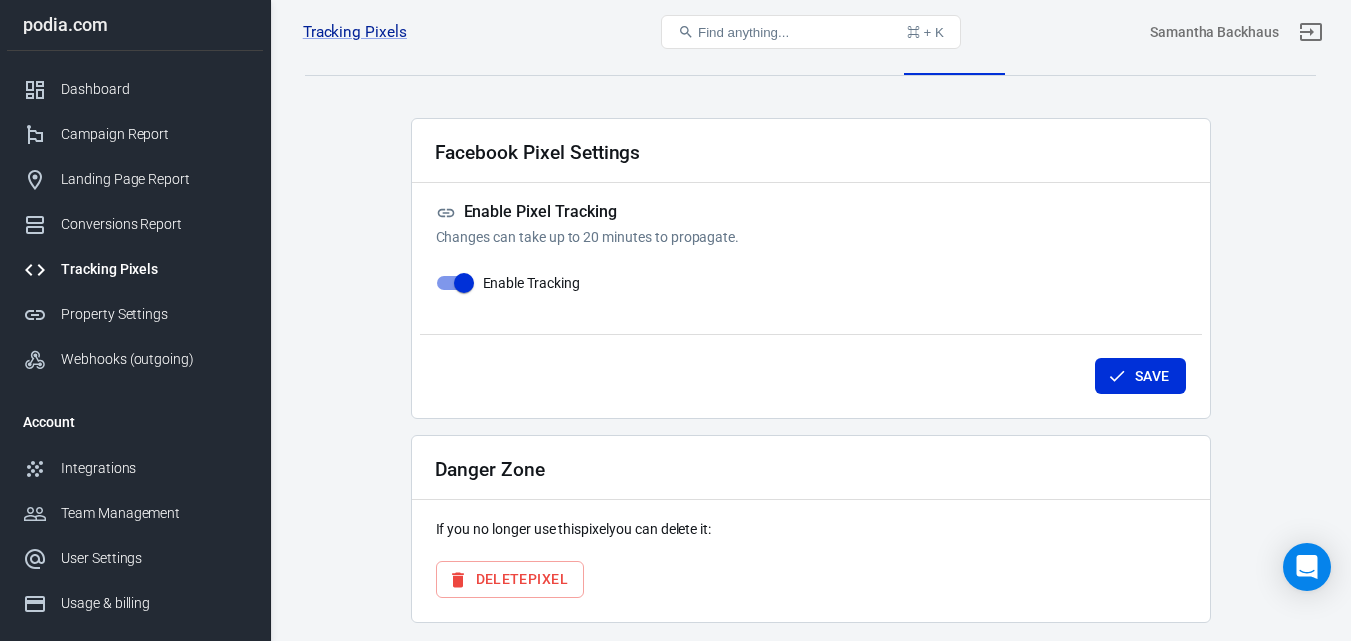 scroll, scrollTop: 91, scrollLeft: 0, axis: vertical 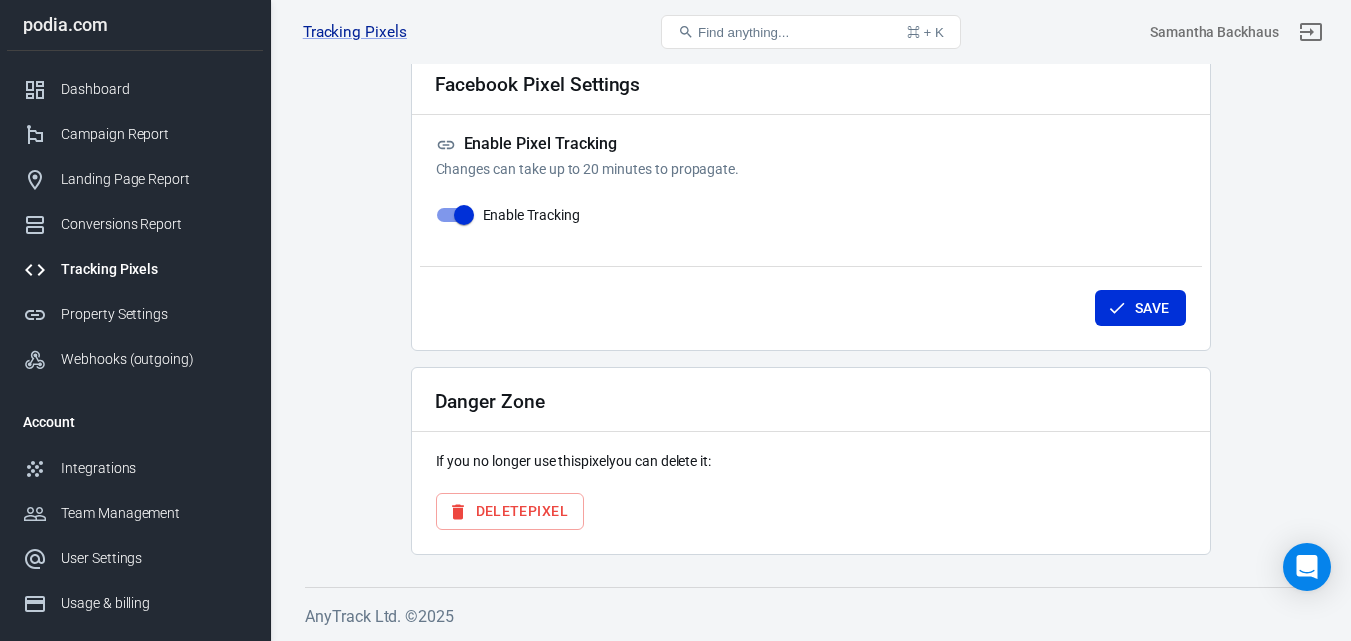 click on "Danger Zone If you no longer use this  pixel  you can delete it: Delete  Pixel" at bounding box center (811, 461) 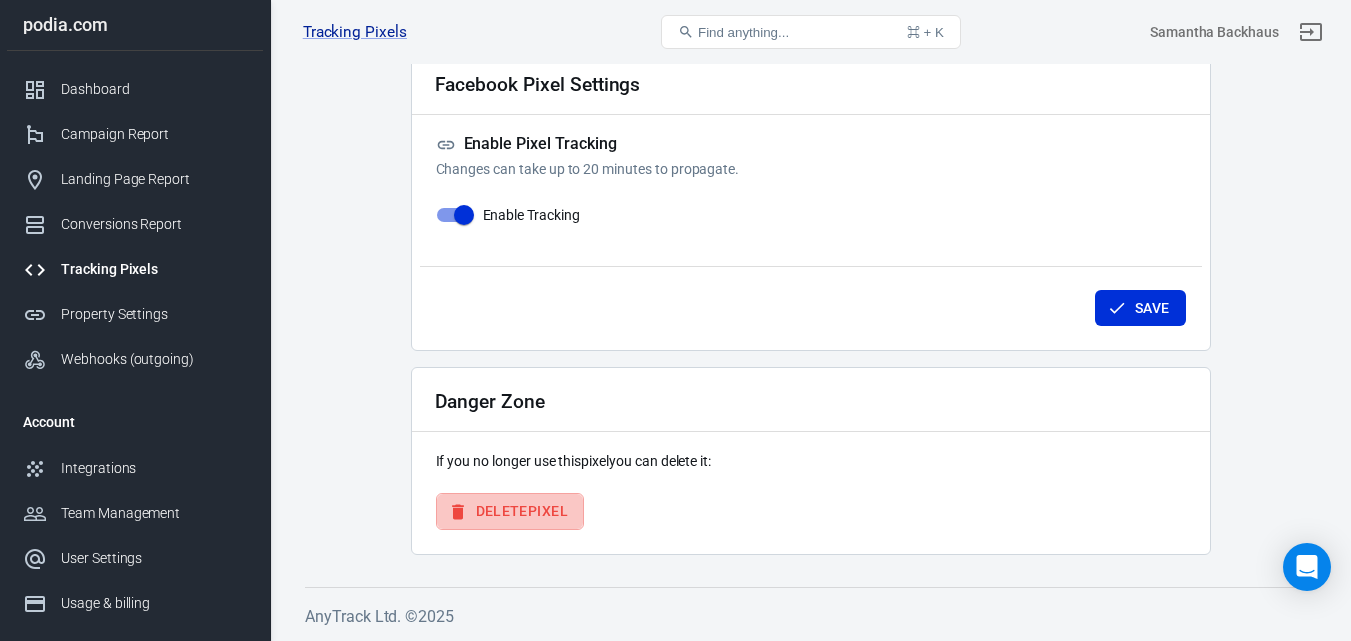 click on "Delete  Pixel" at bounding box center [510, 511] 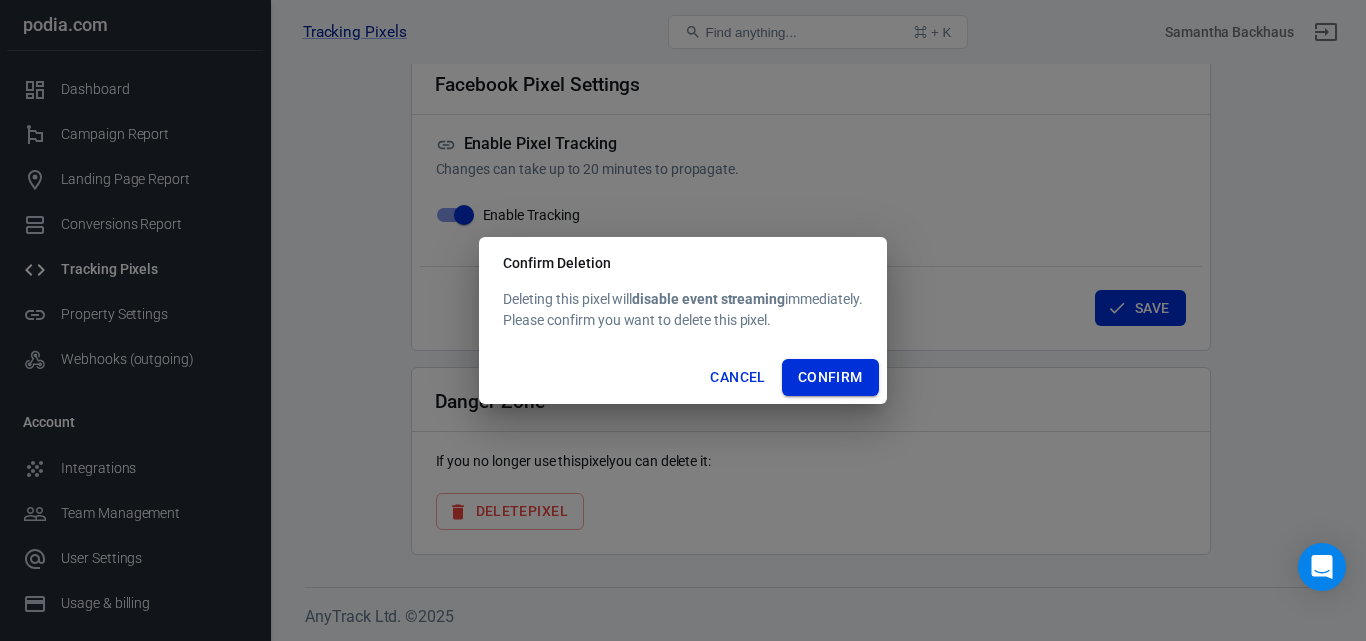 click on "Confirm" at bounding box center [830, 377] 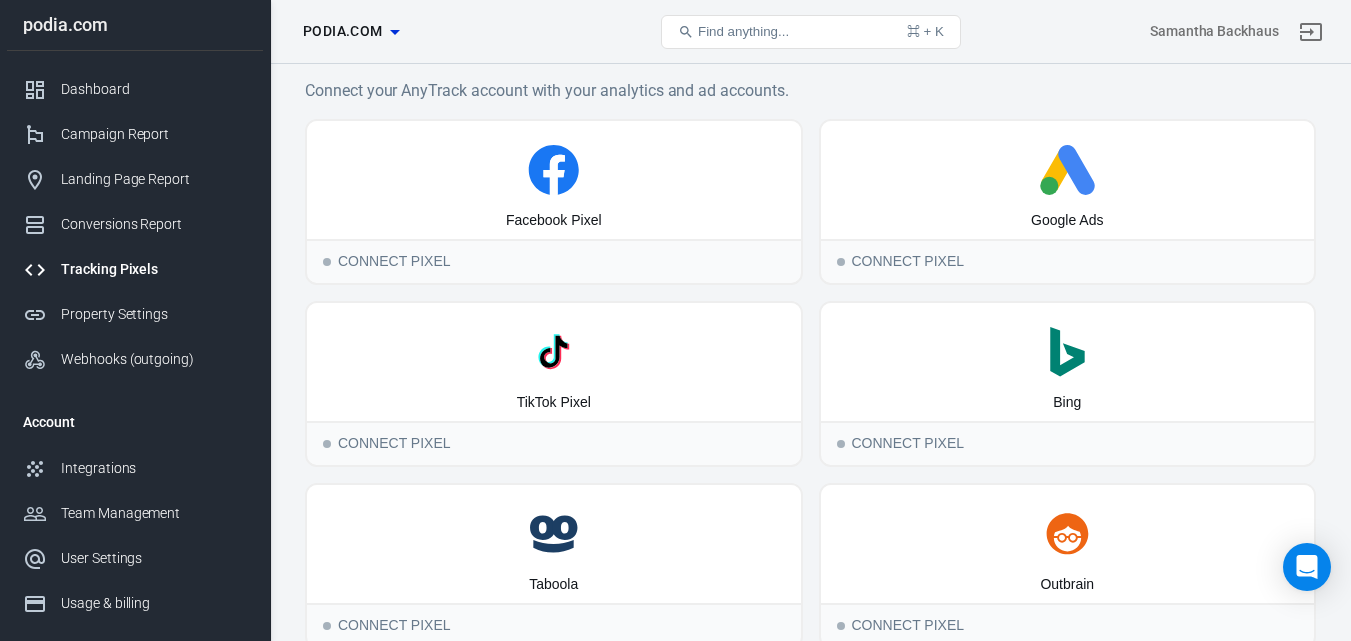 scroll, scrollTop: 0, scrollLeft: 0, axis: both 